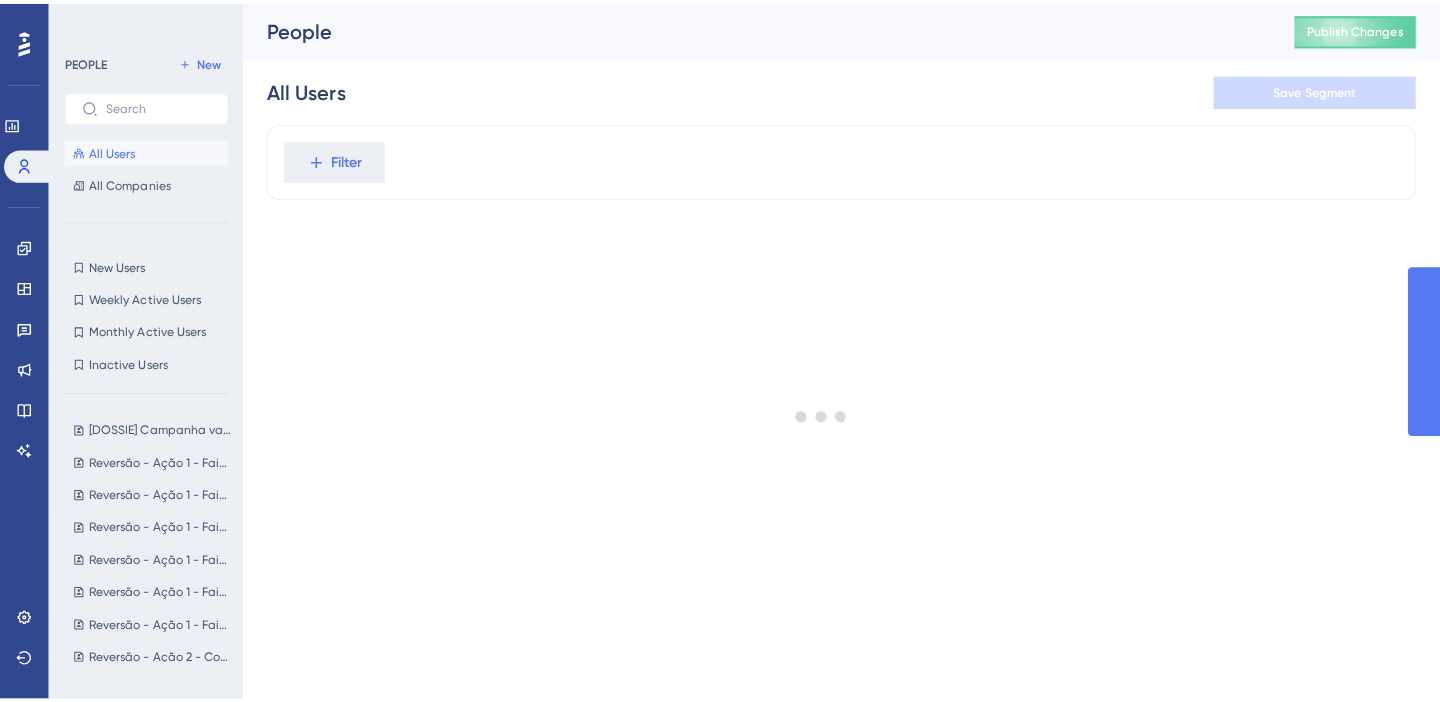 scroll, scrollTop: 0, scrollLeft: 0, axis: both 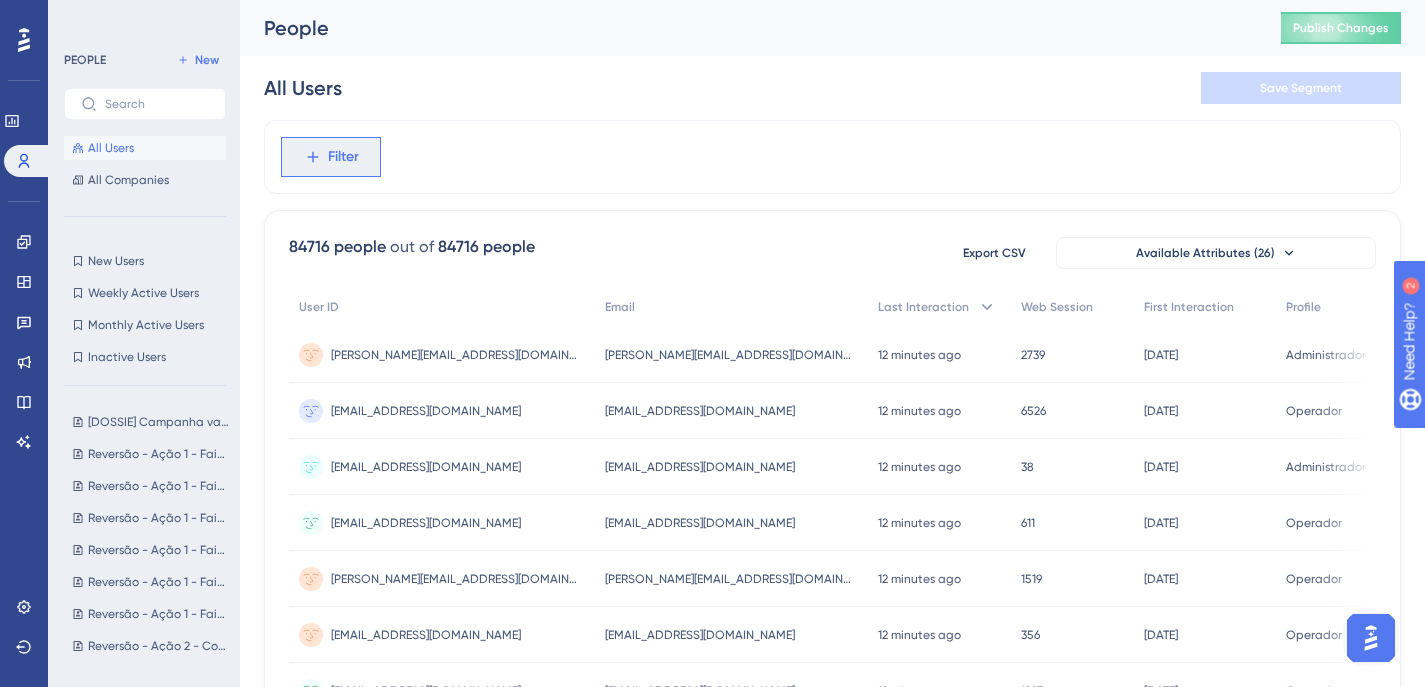 click on "Filter" at bounding box center [343, 157] 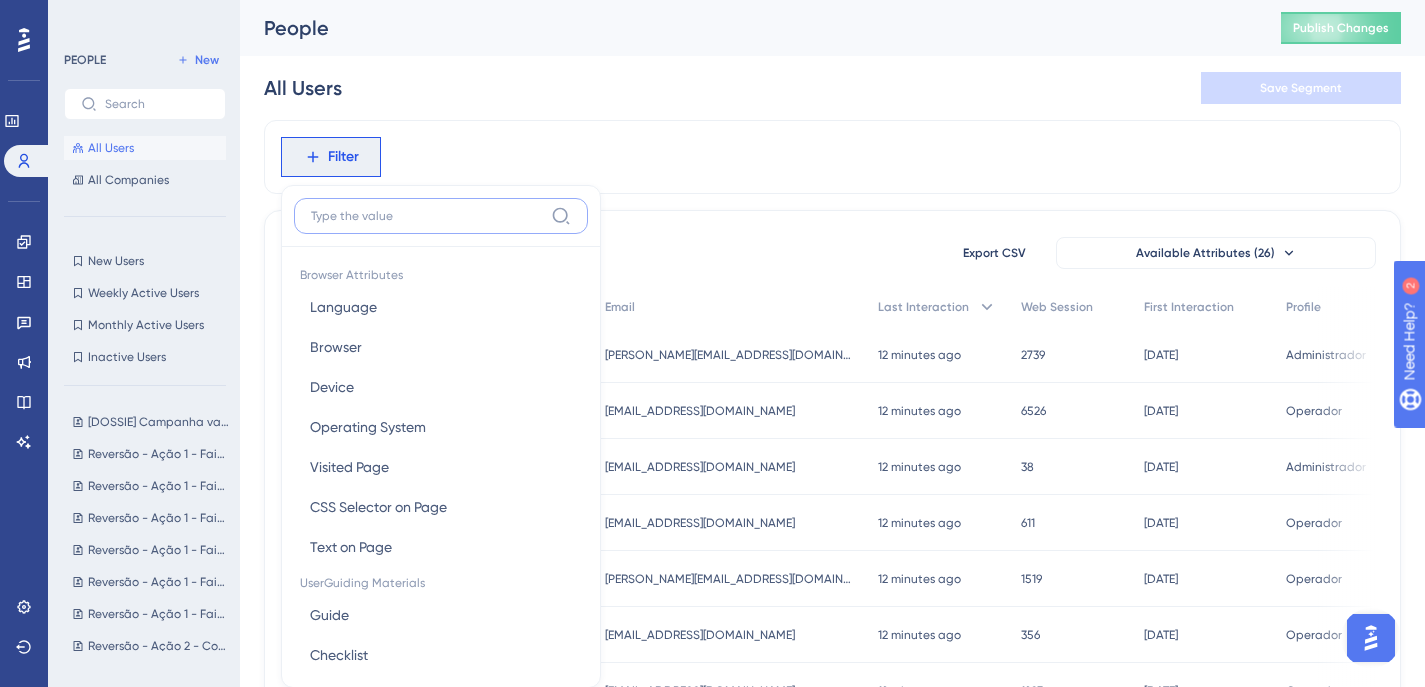 scroll, scrollTop: 93, scrollLeft: 0, axis: vertical 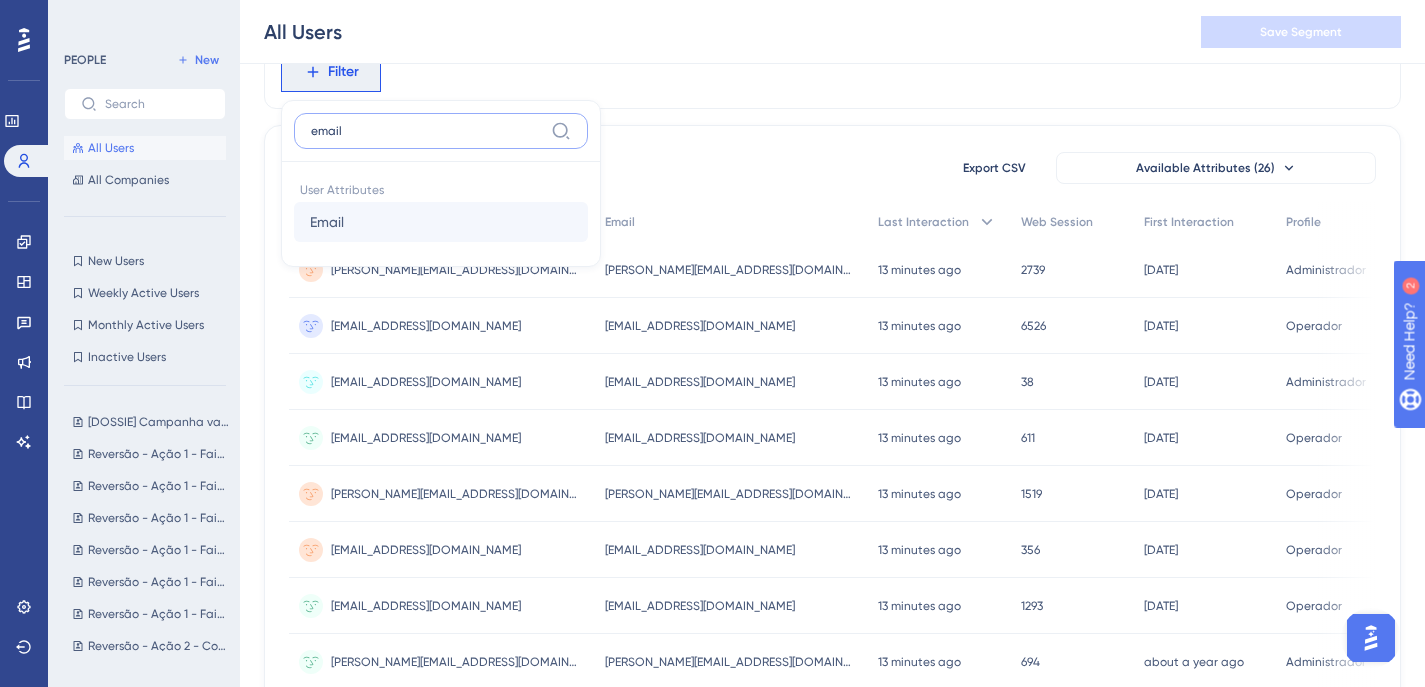 type on "email" 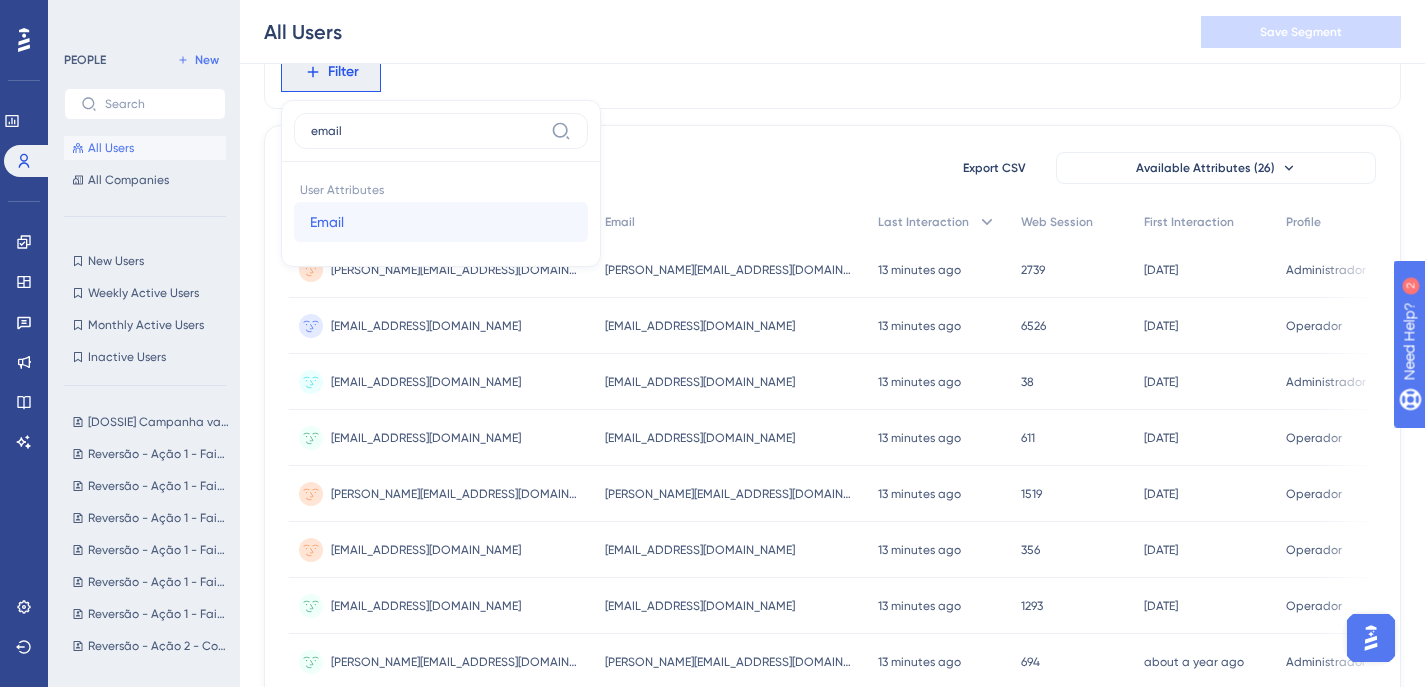 click on "Email Email" at bounding box center (441, 222) 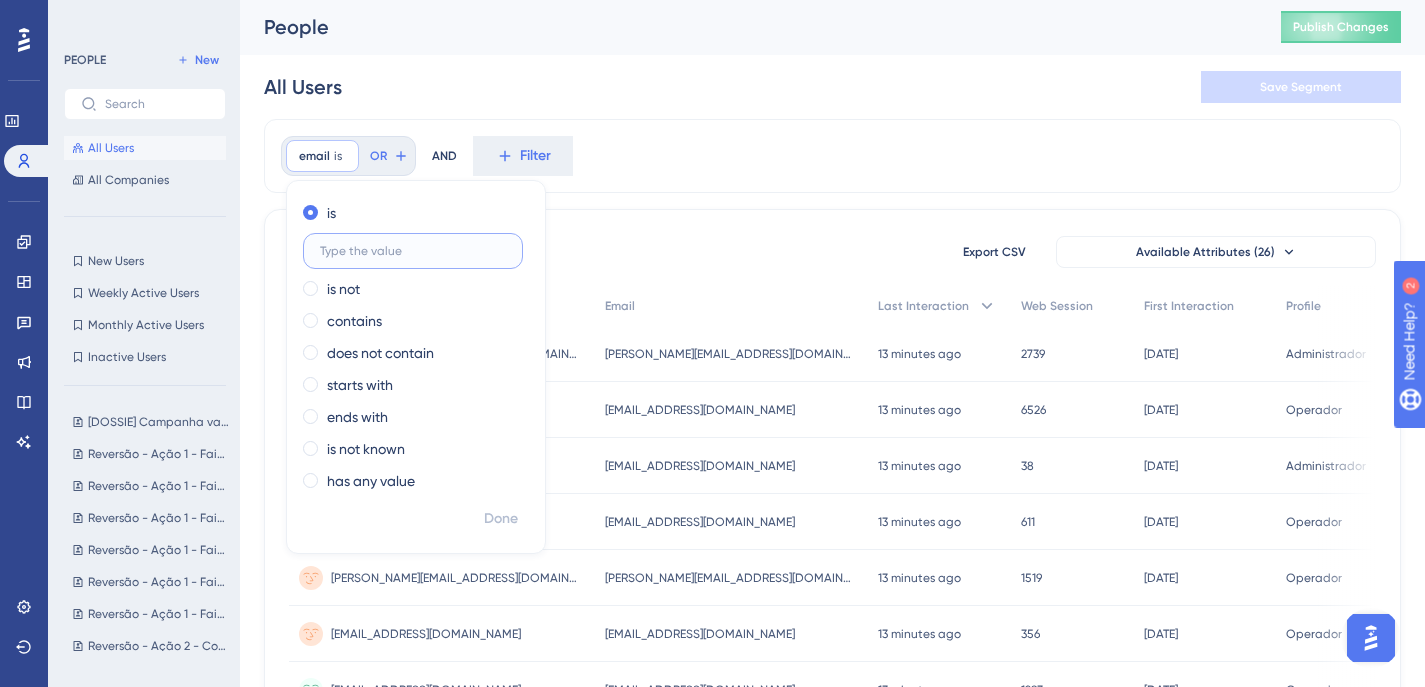 scroll, scrollTop: 0, scrollLeft: 0, axis: both 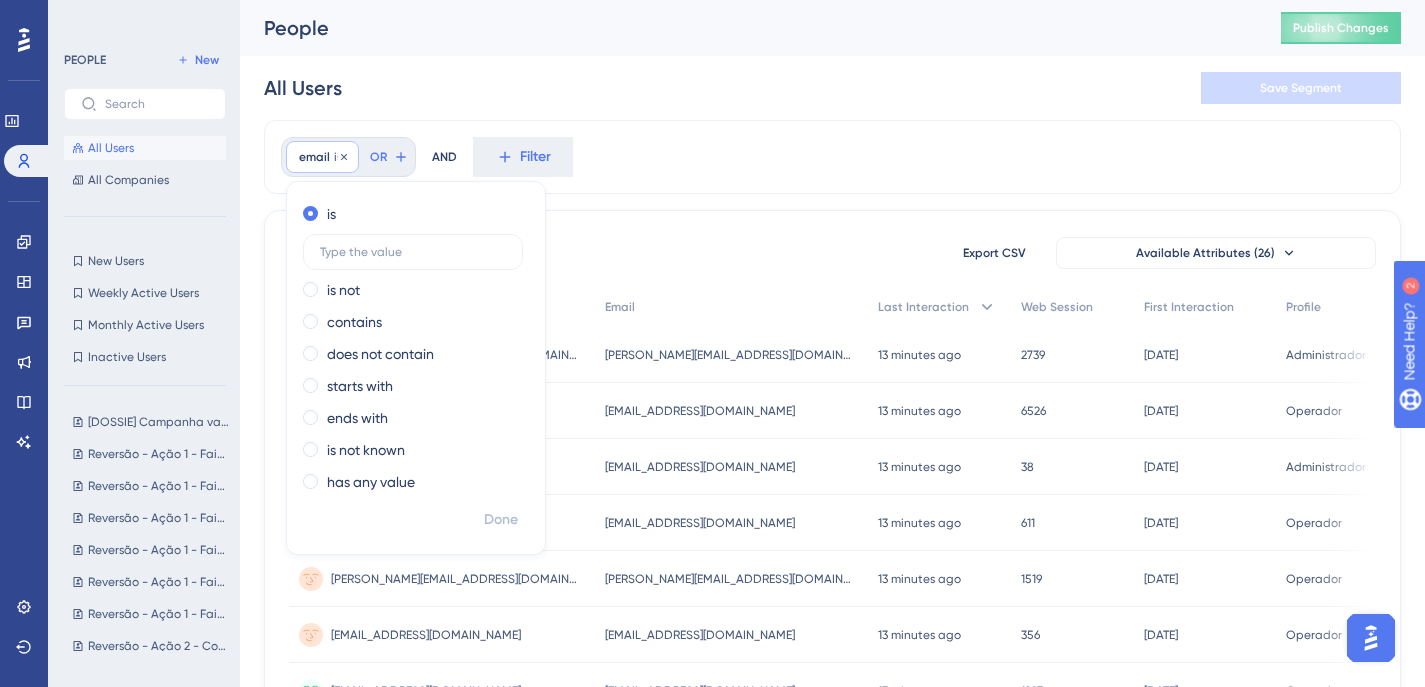 click on "is" at bounding box center (338, 157) 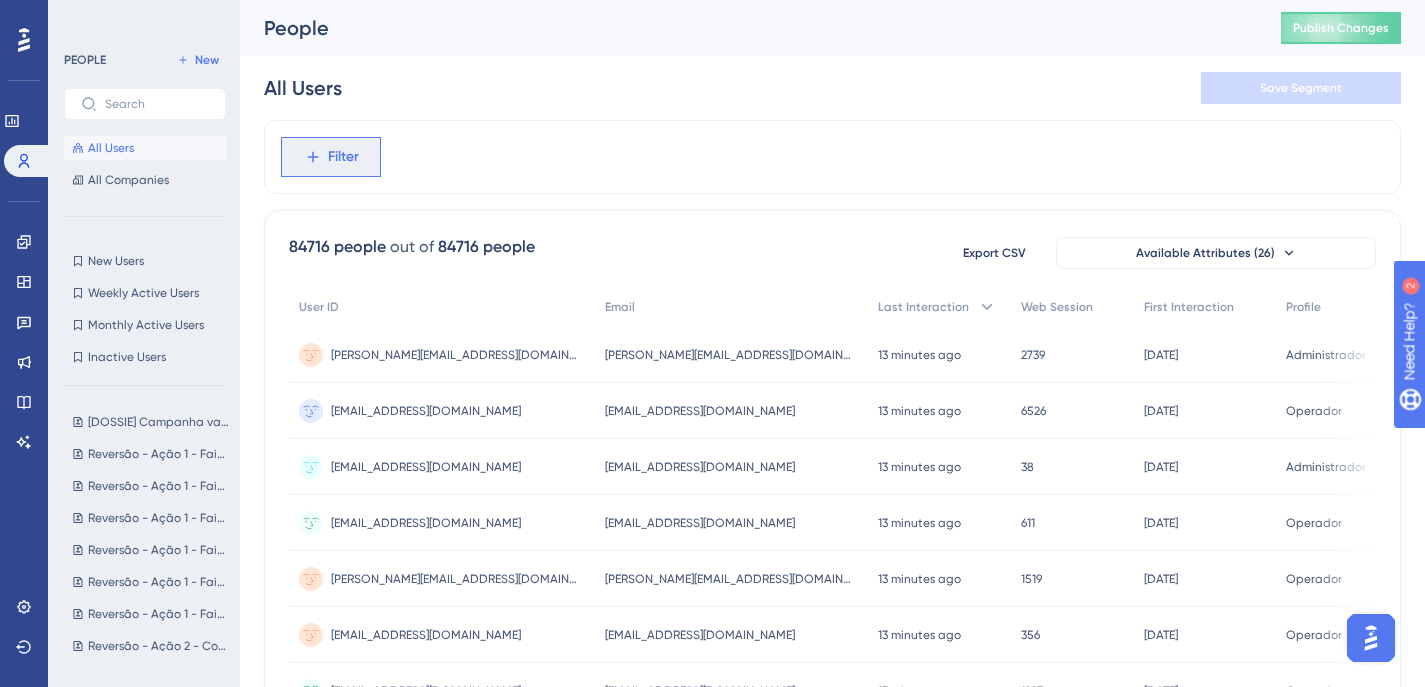 click on "Filter" at bounding box center (343, 157) 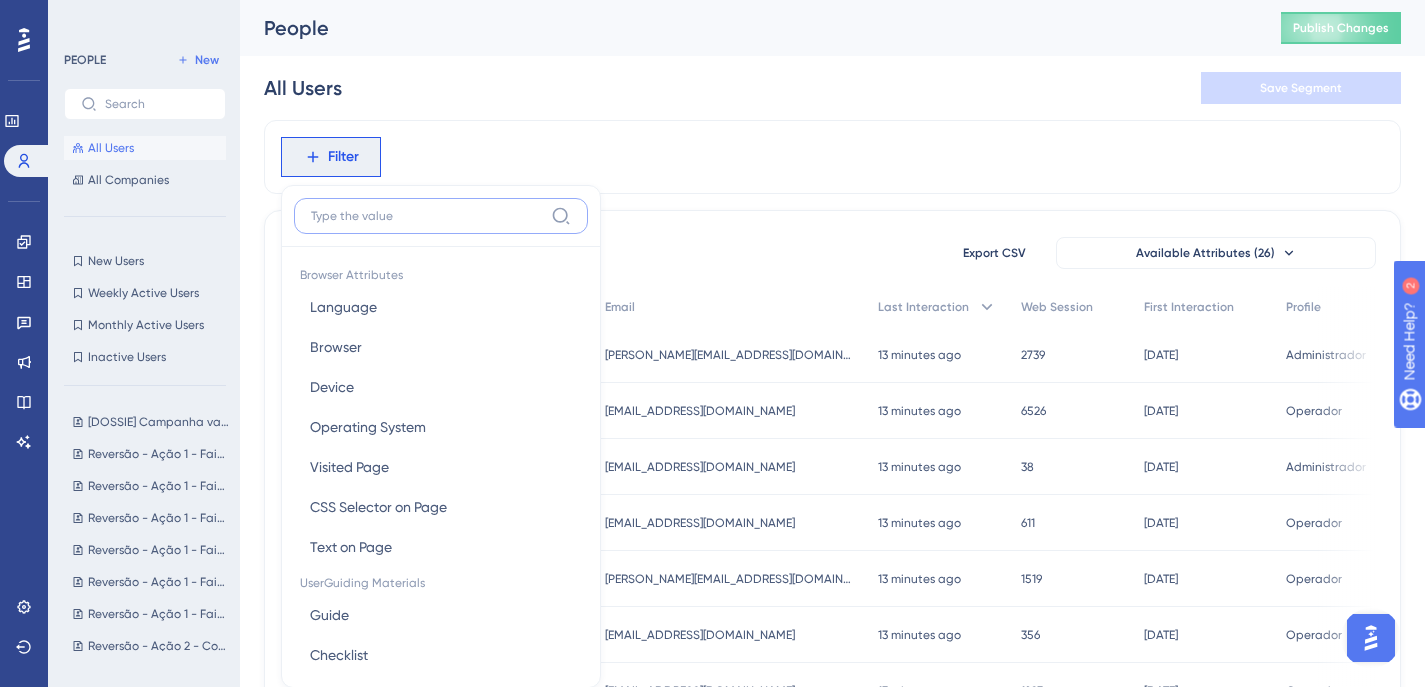 scroll, scrollTop: 93, scrollLeft: 0, axis: vertical 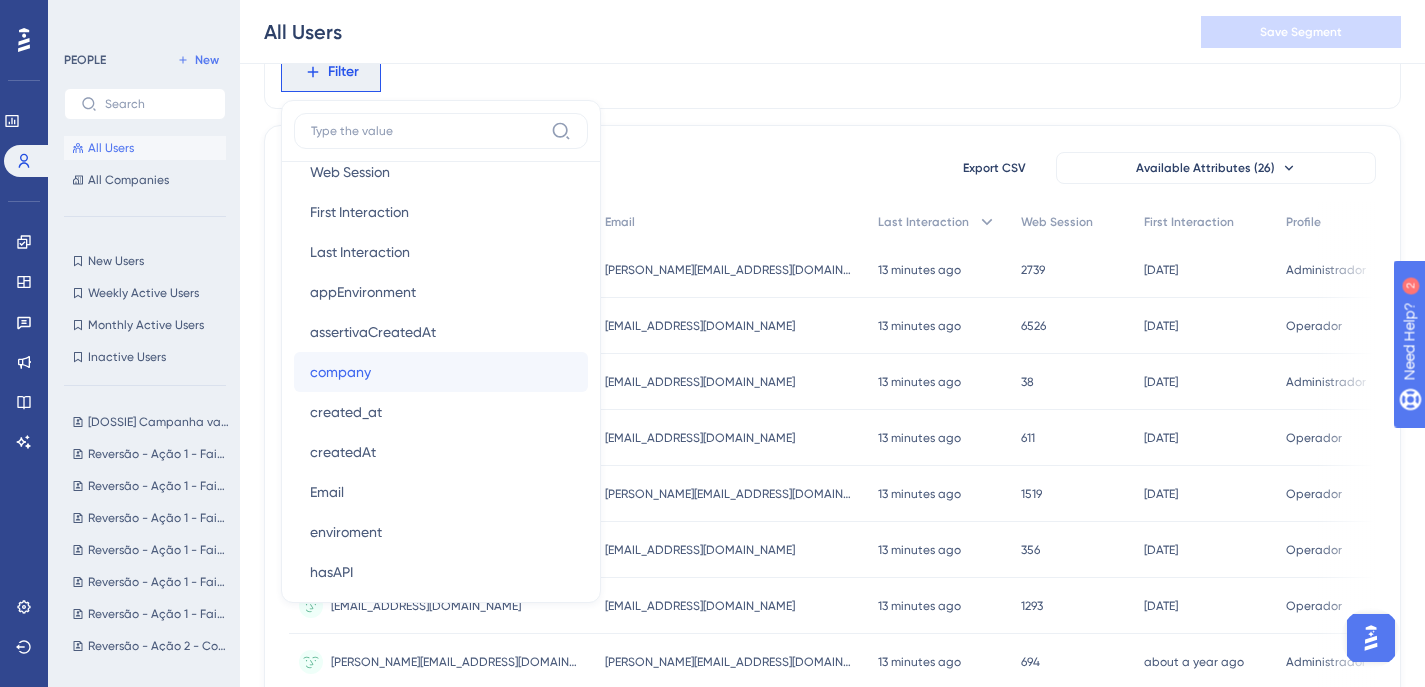 click on "company company" at bounding box center [441, 372] 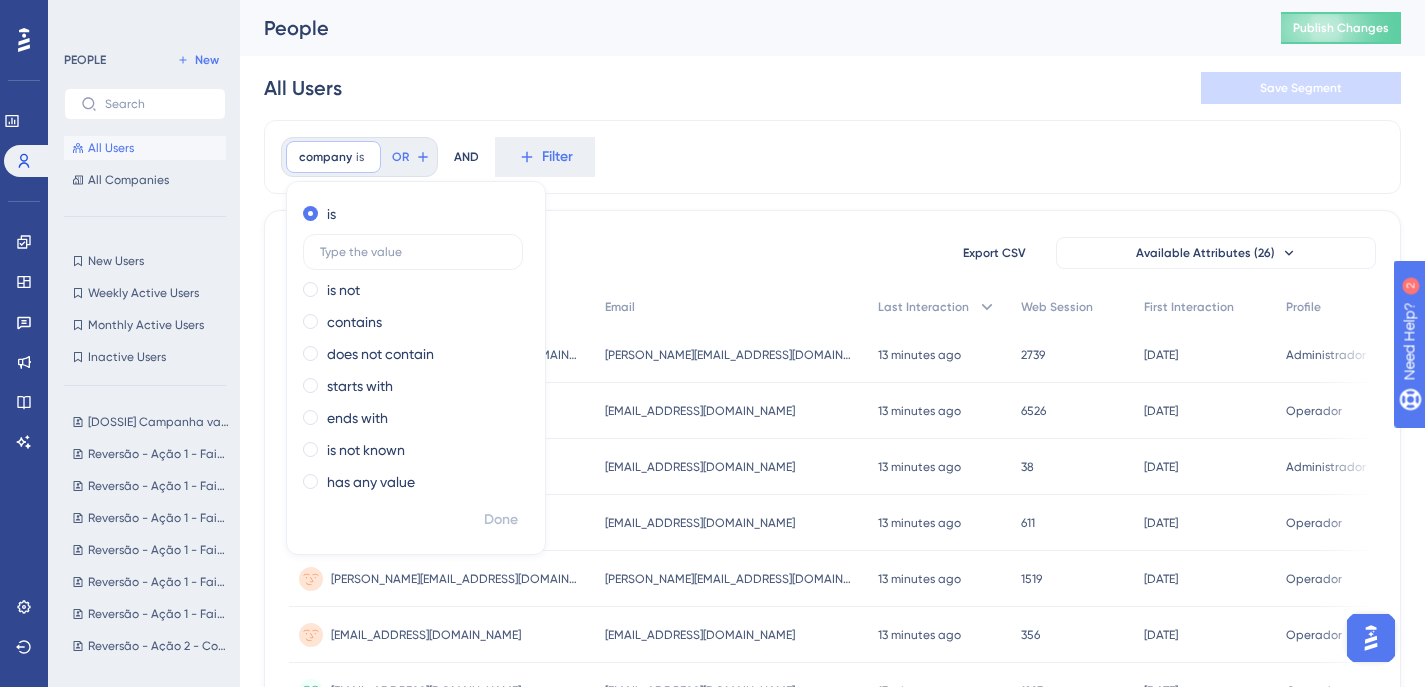 scroll, scrollTop: 0, scrollLeft: 0, axis: both 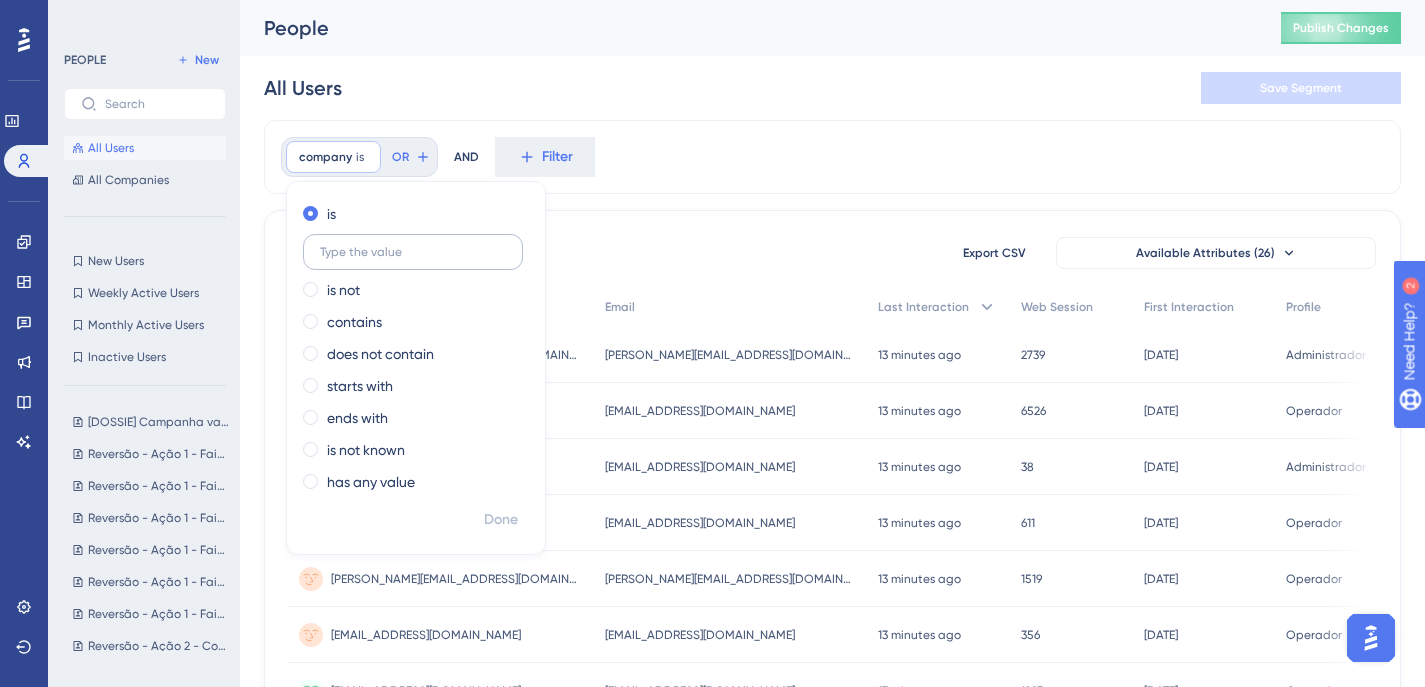 click at bounding box center (413, 252) 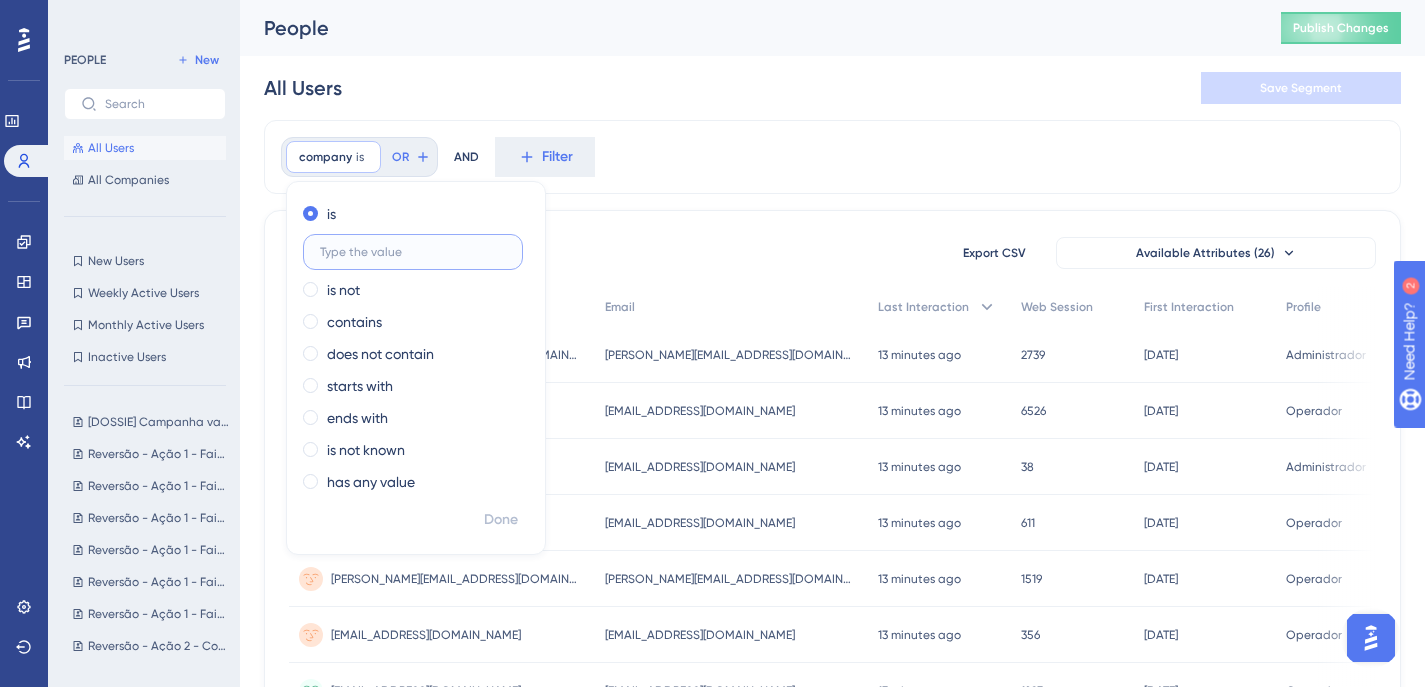 click at bounding box center [413, 252] 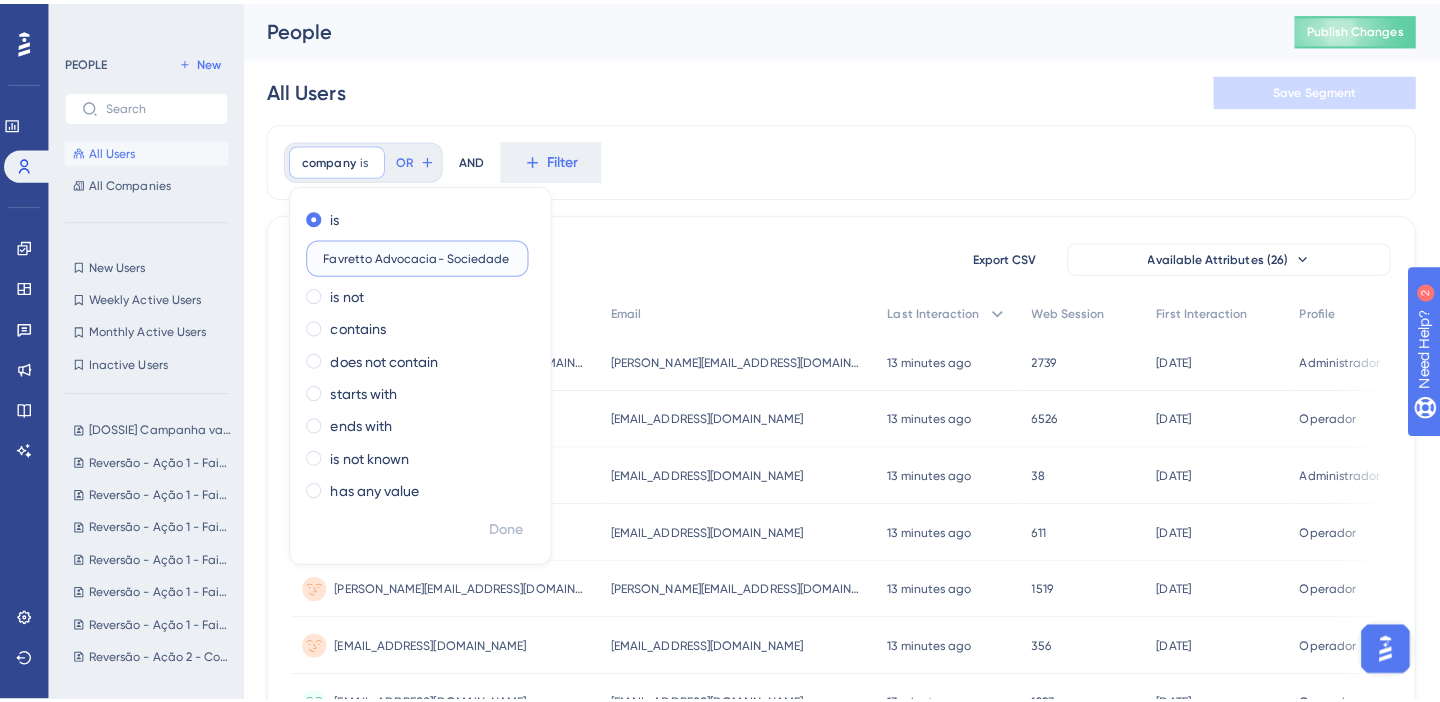 scroll, scrollTop: 0, scrollLeft: 76, axis: horizontal 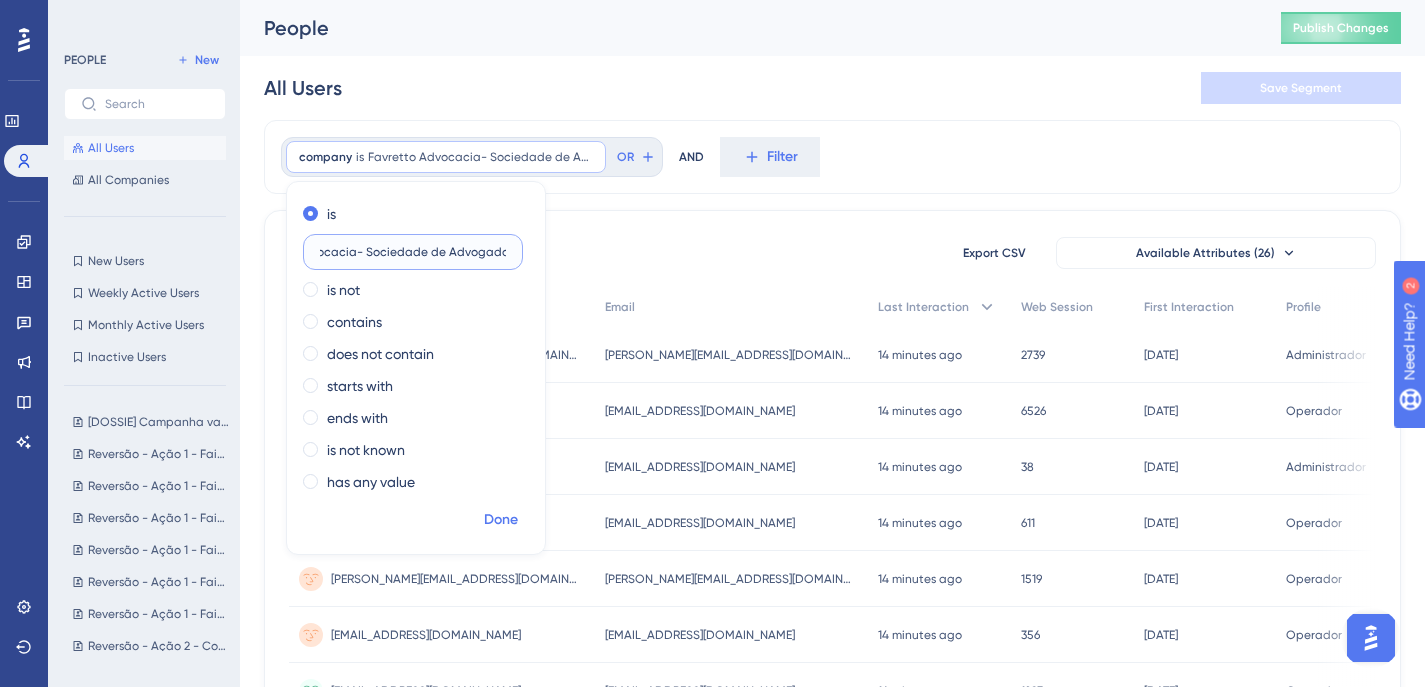 type on "Favretto Advocacia- Sociedade de Advogados" 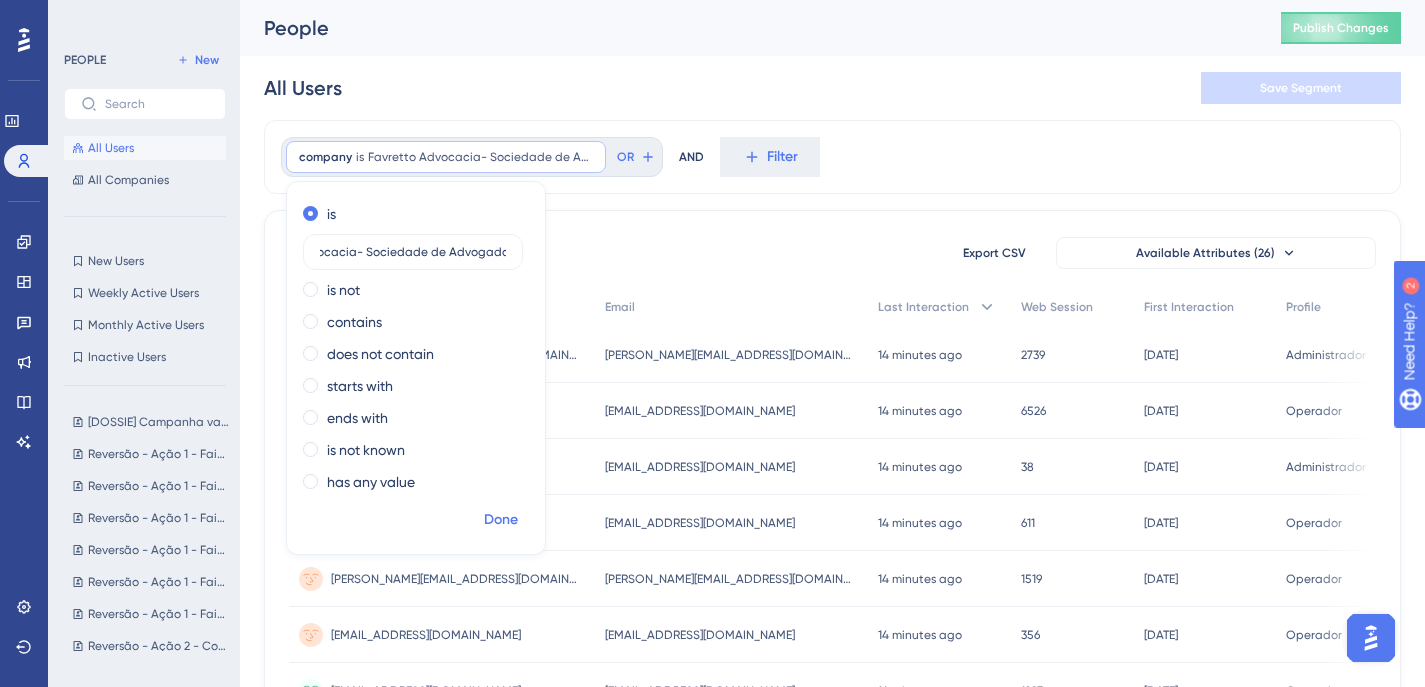 click on "Done" at bounding box center (501, 520) 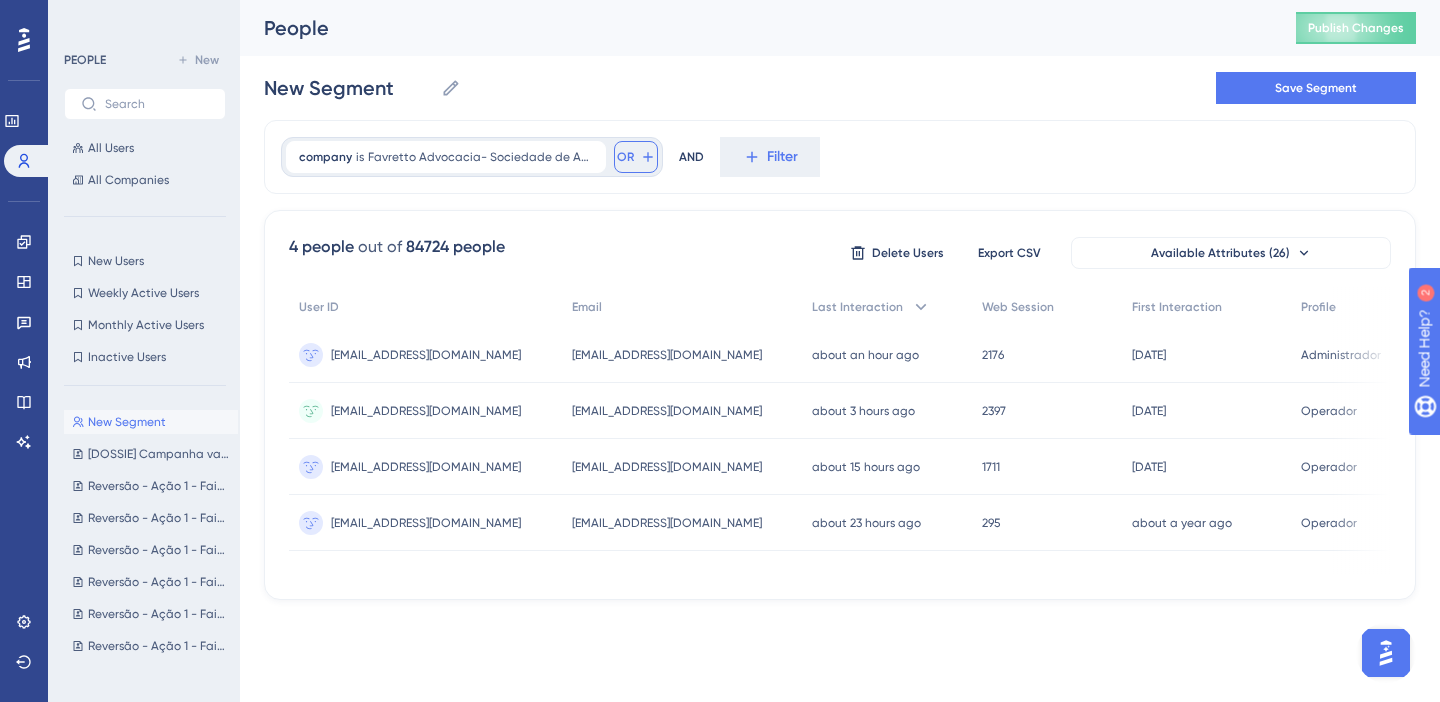 click 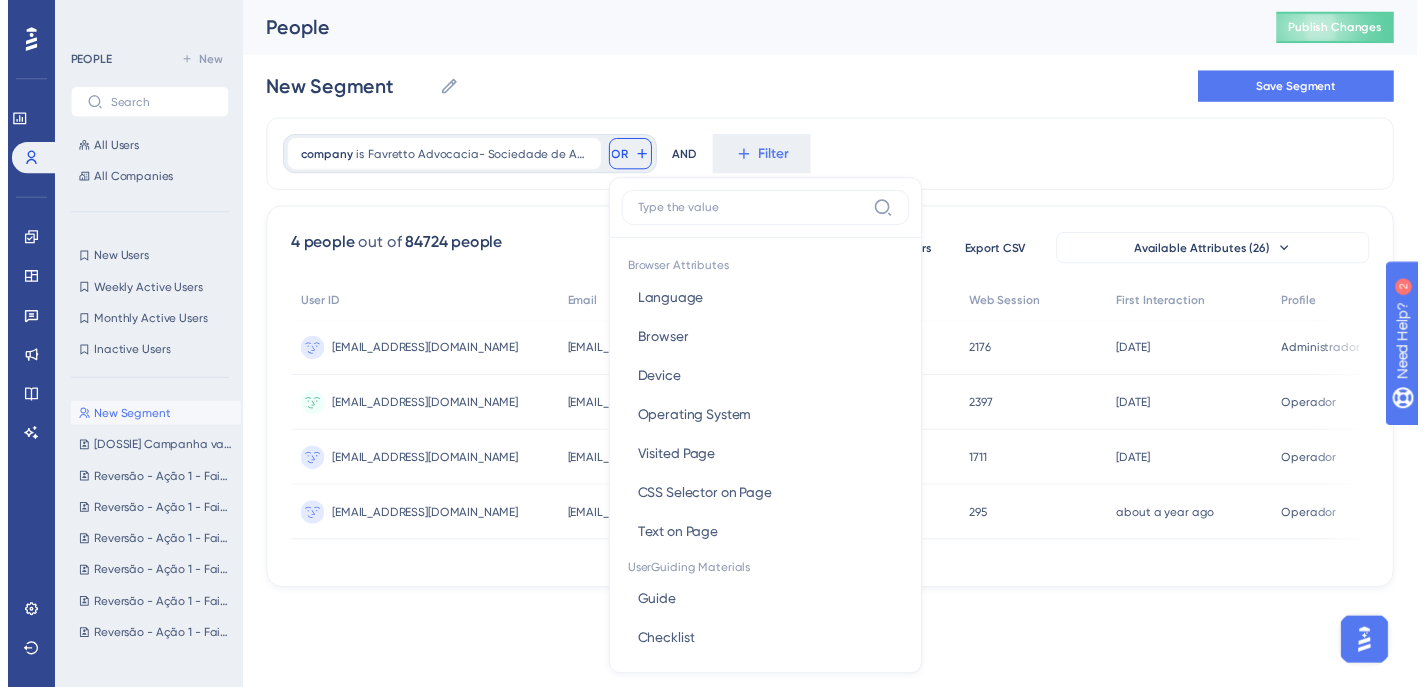scroll, scrollTop: 91, scrollLeft: 0, axis: vertical 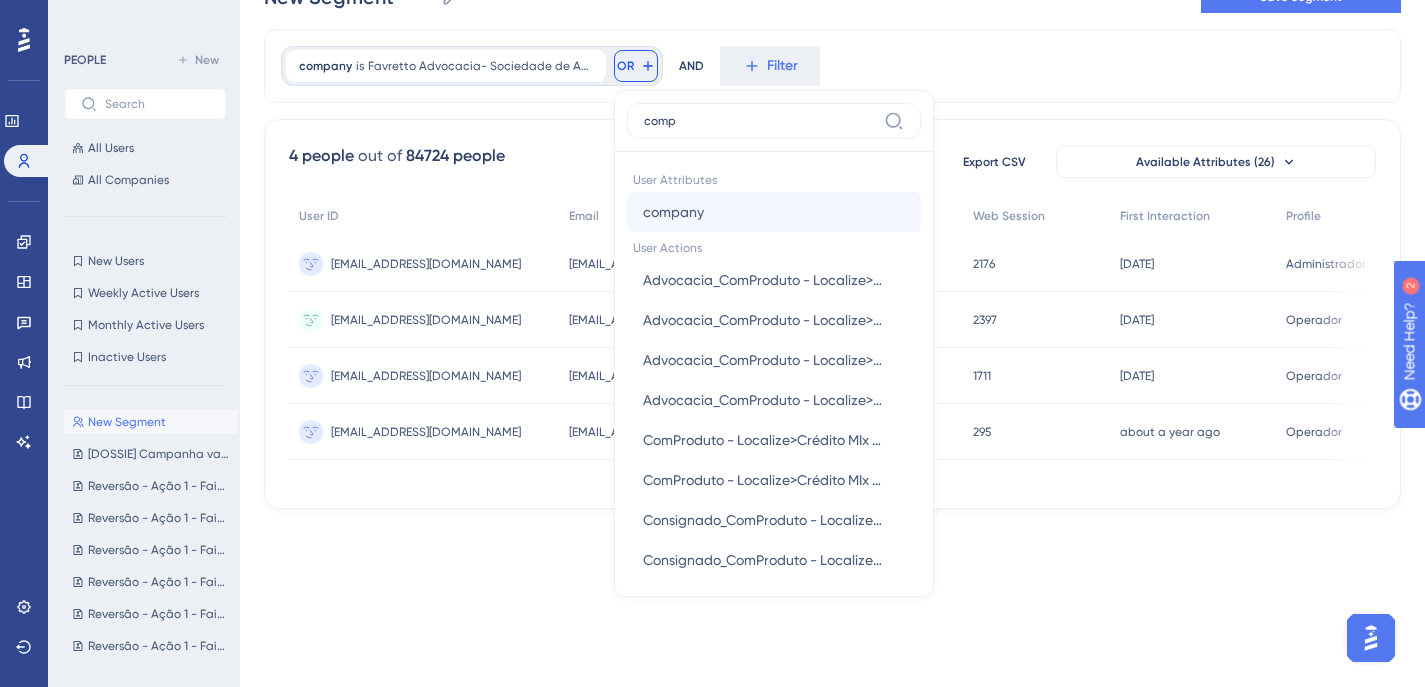 type on "comp" 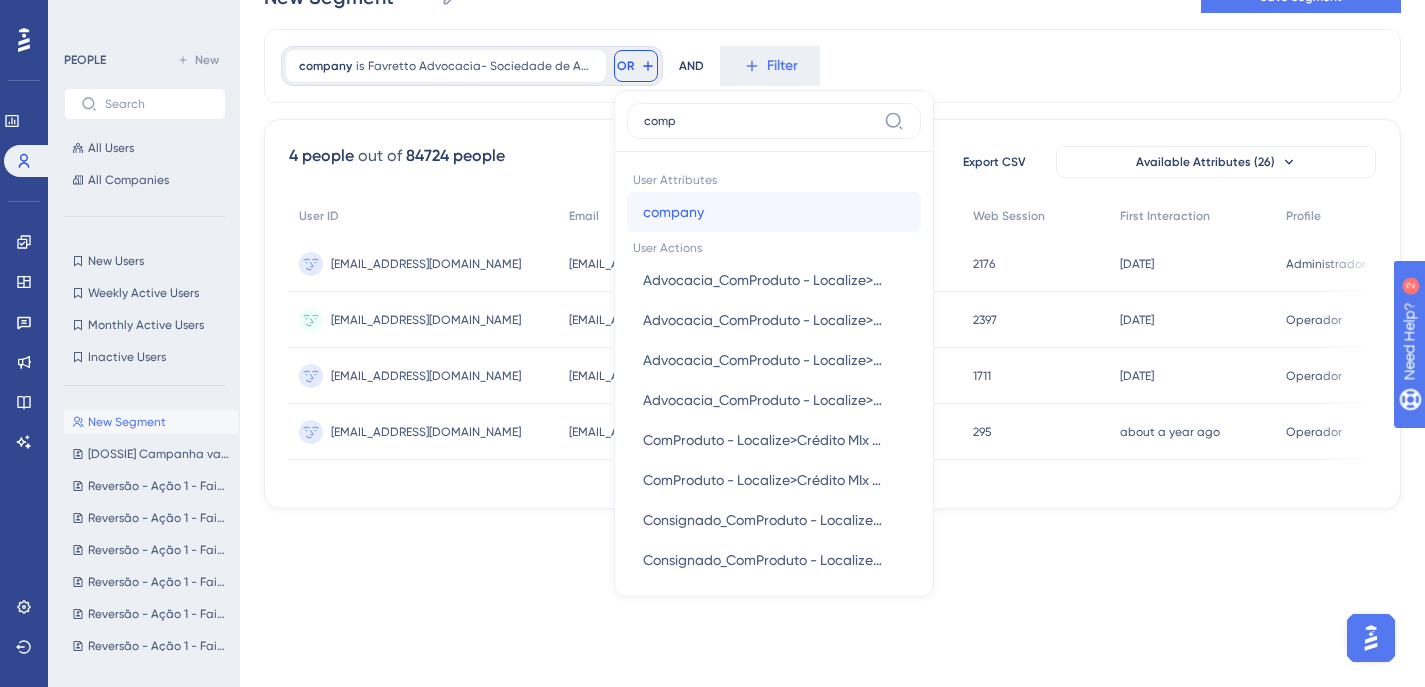 click on "company" at bounding box center (673, 212) 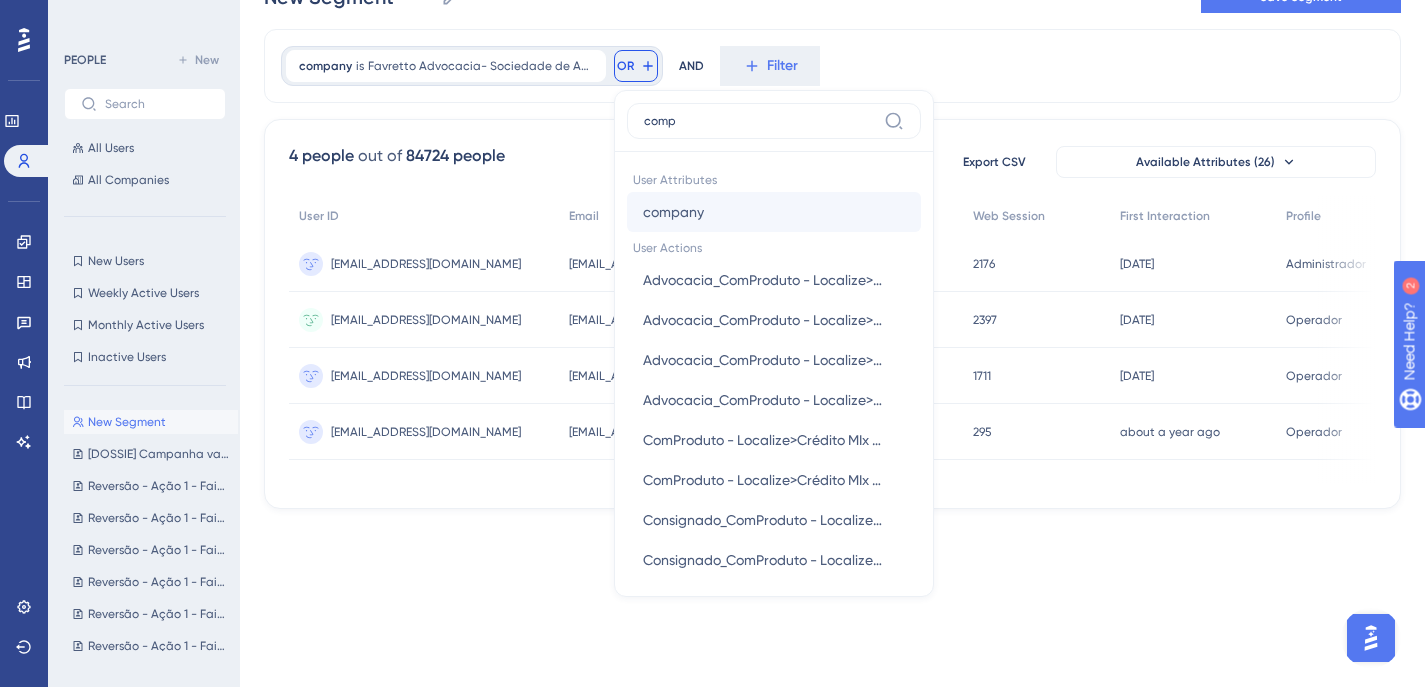 scroll, scrollTop: 0, scrollLeft: 0, axis: both 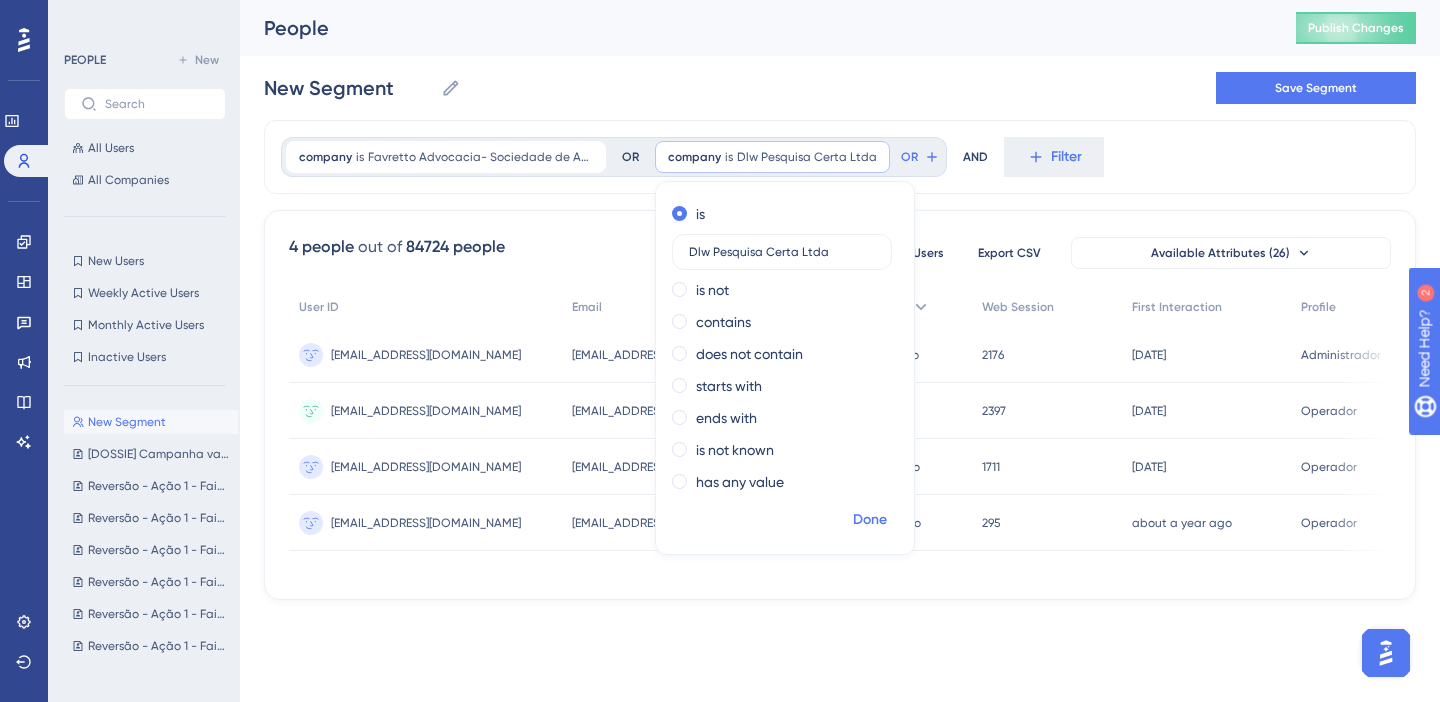 type on "Dlw Pesquisa Certa Ltda" 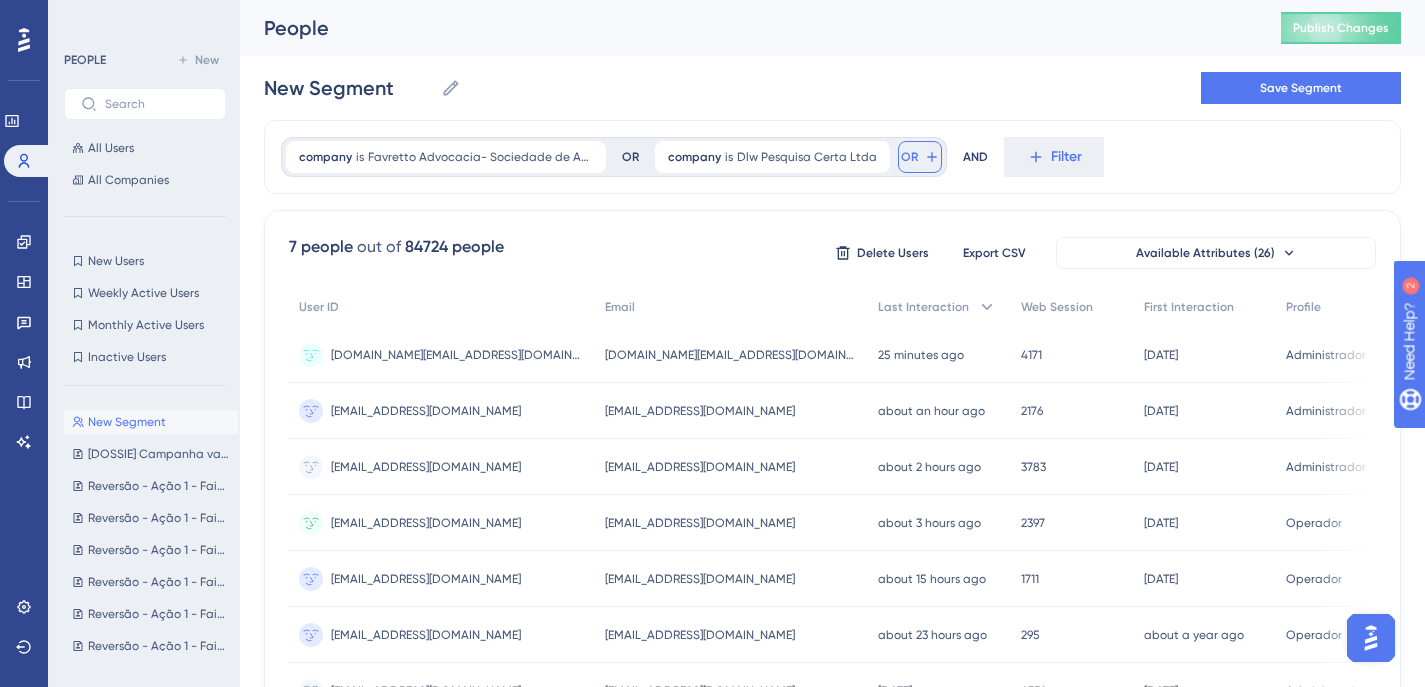 click 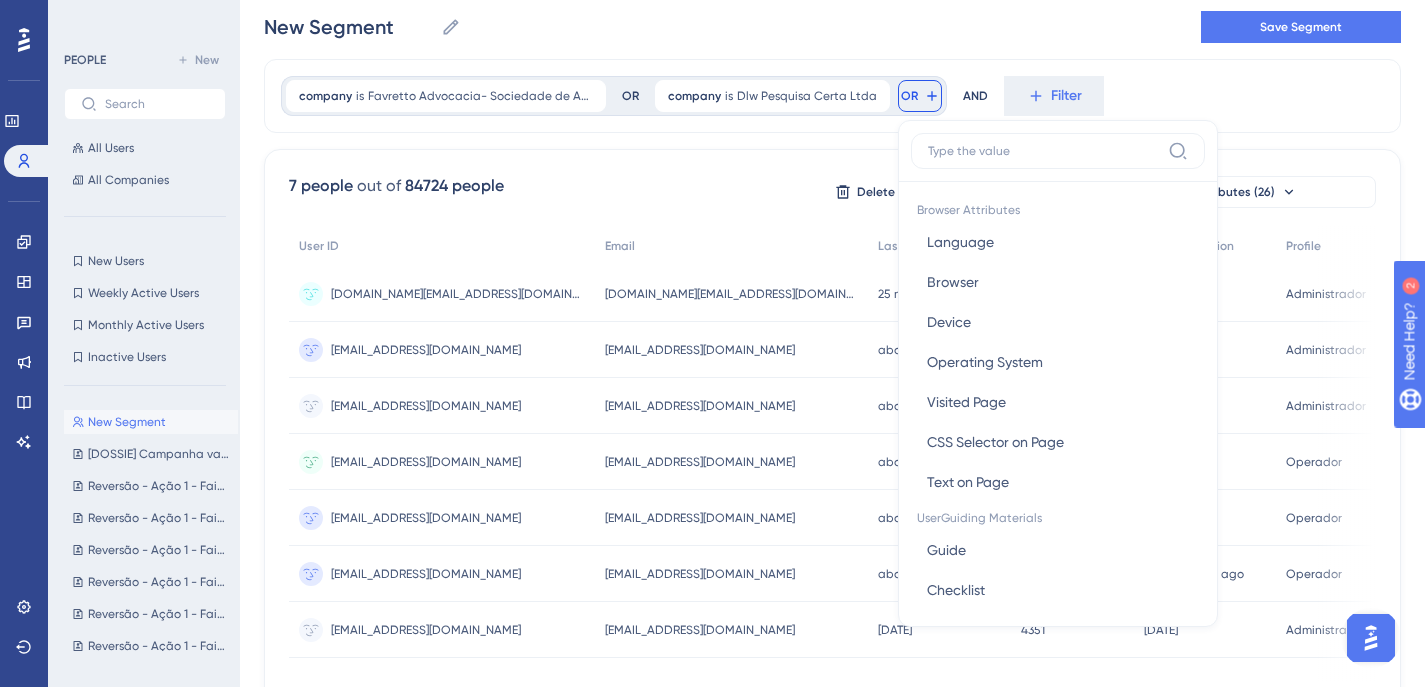 scroll, scrollTop: 46, scrollLeft: 0, axis: vertical 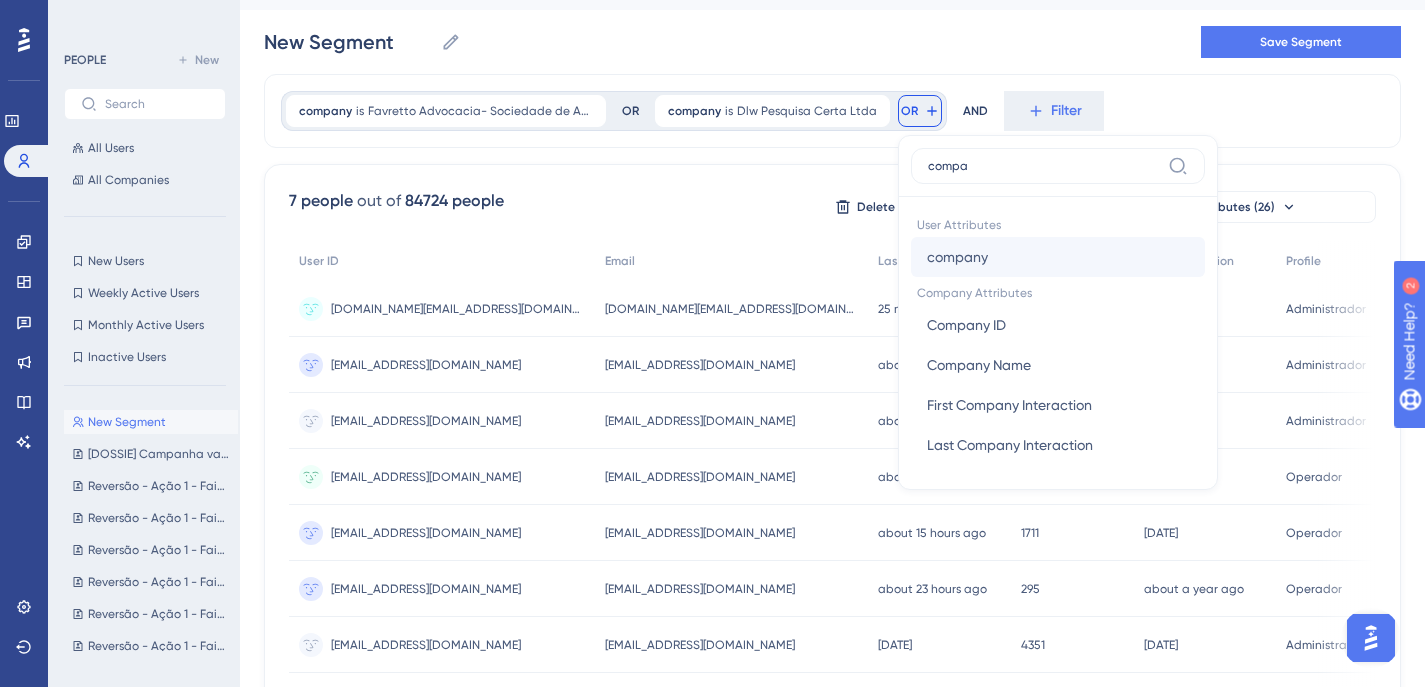 type on "compa" 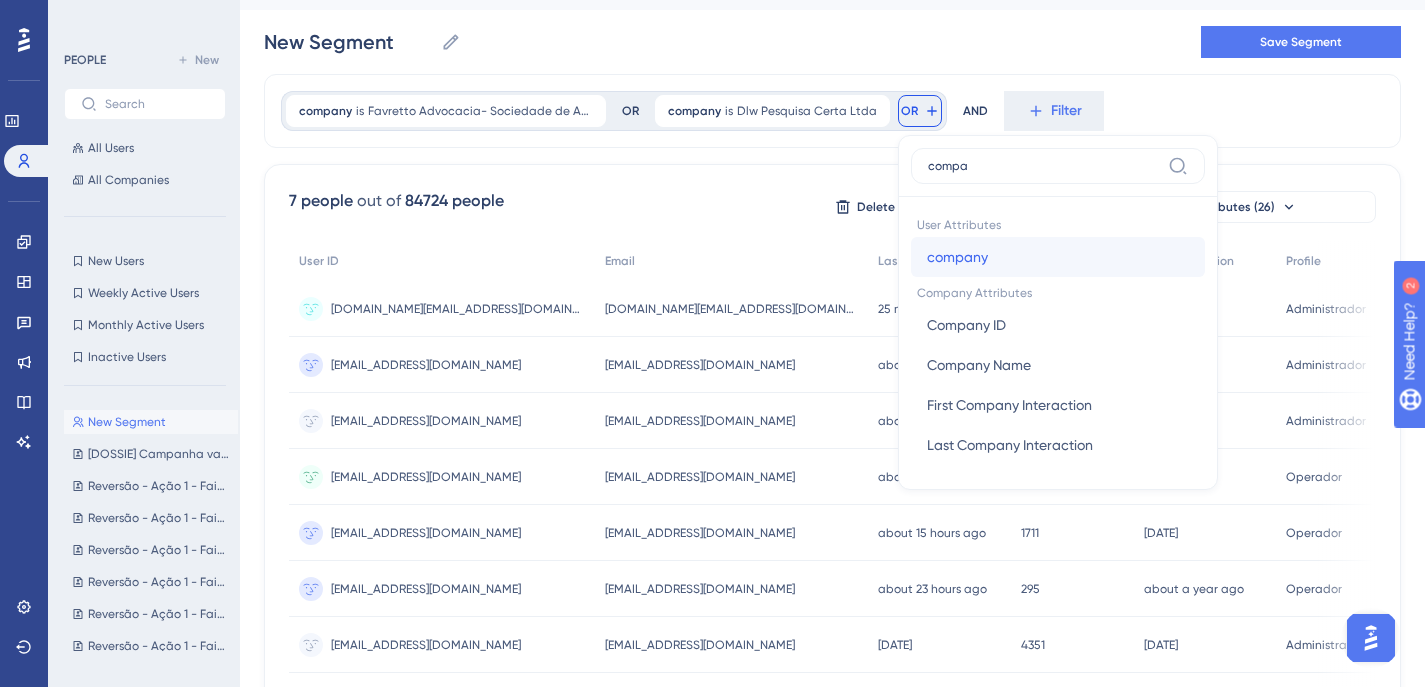 click on "company" at bounding box center [957, 257] 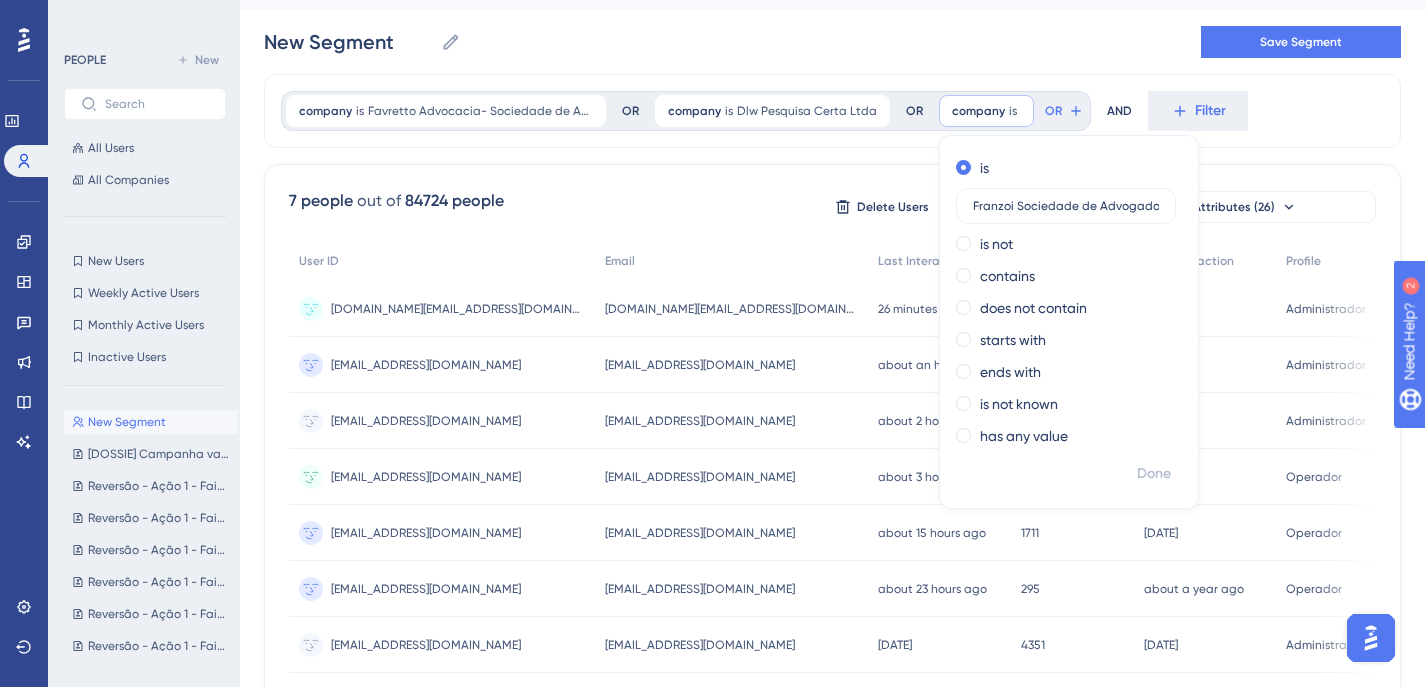 scroll, scrollTop: 0, scrollLeft: 1, axis: horizontal 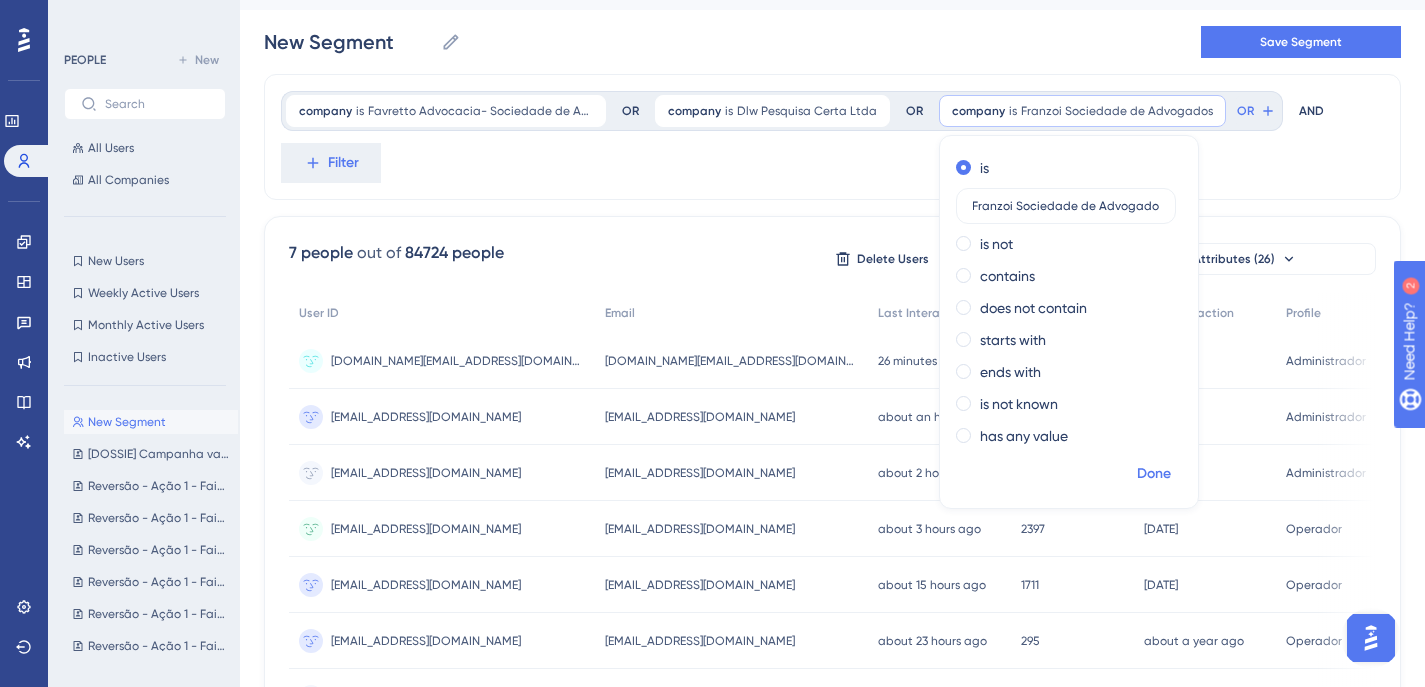 type on "Franzoi Sociedade de Advogados" 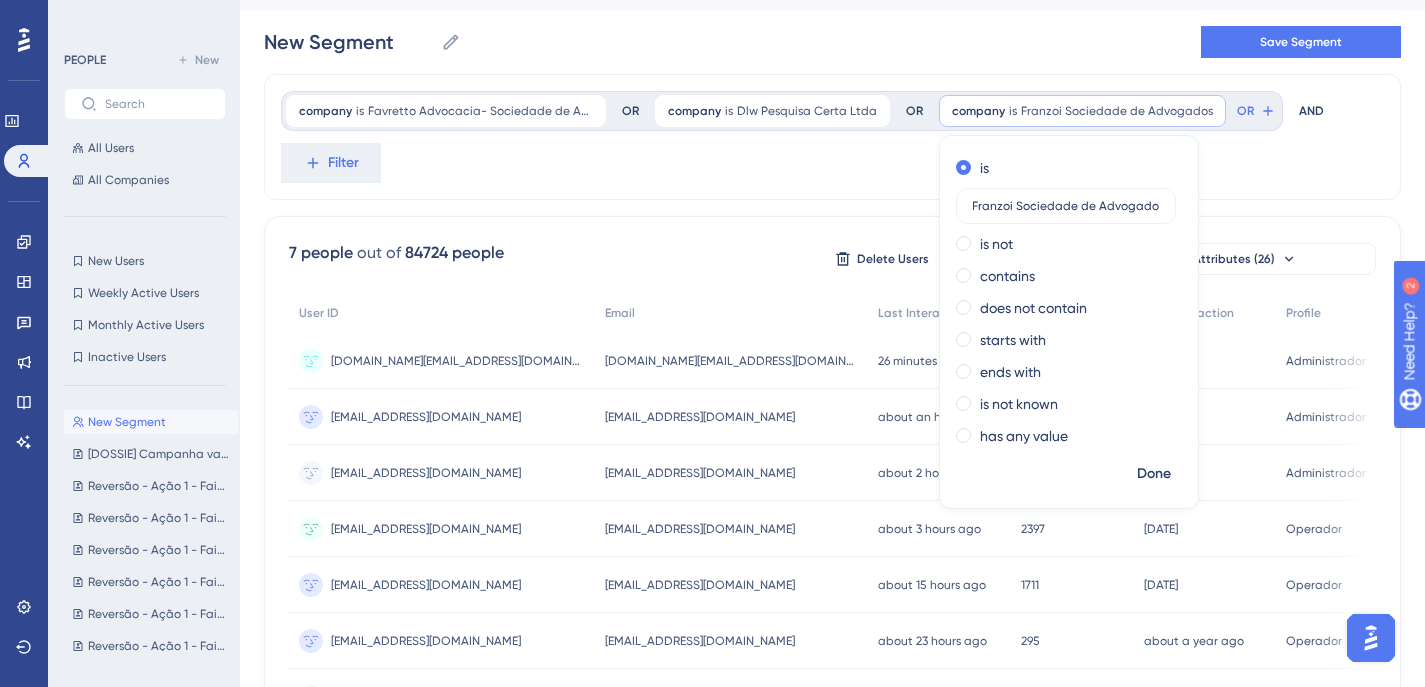 scroll, scrollTop: 0, scrollLeft: 0, axis: both 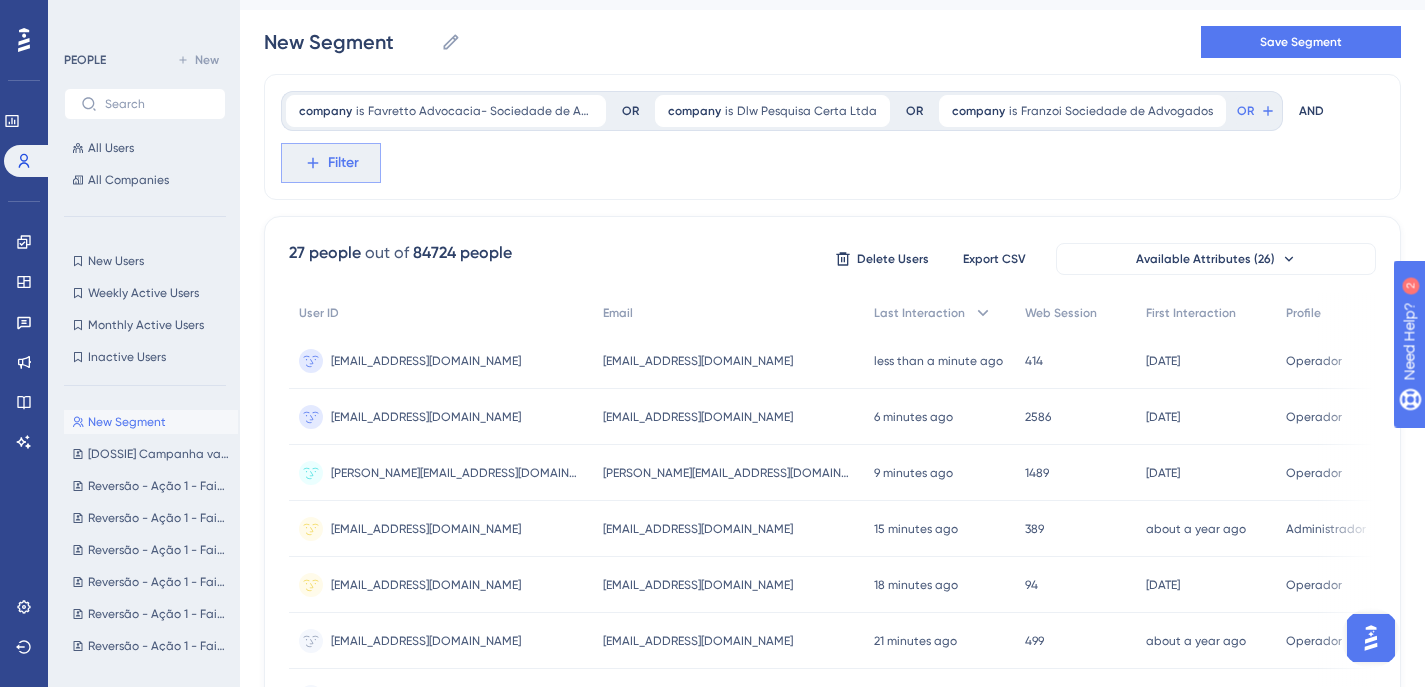 click on "Filter" at bounding box center [343, 163] 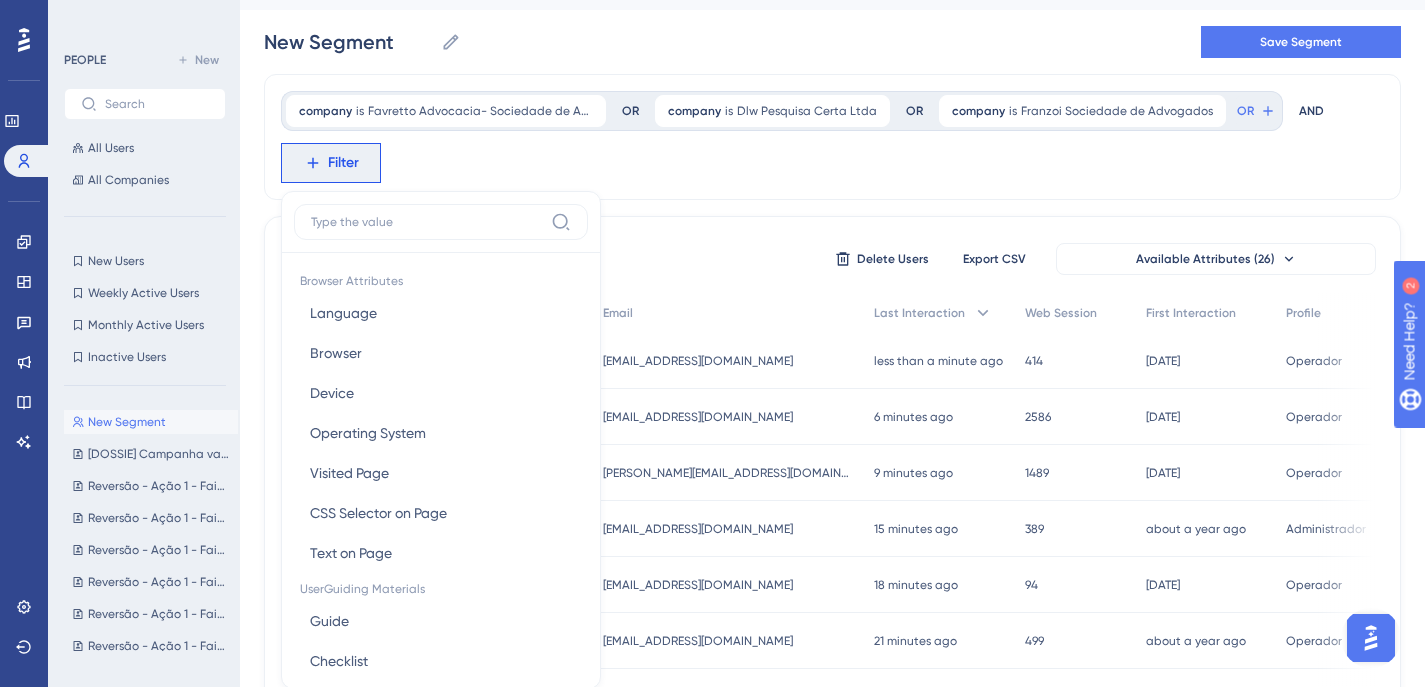 scroll, scrollTop: 142, scrollLeft: 0, axis: vertical 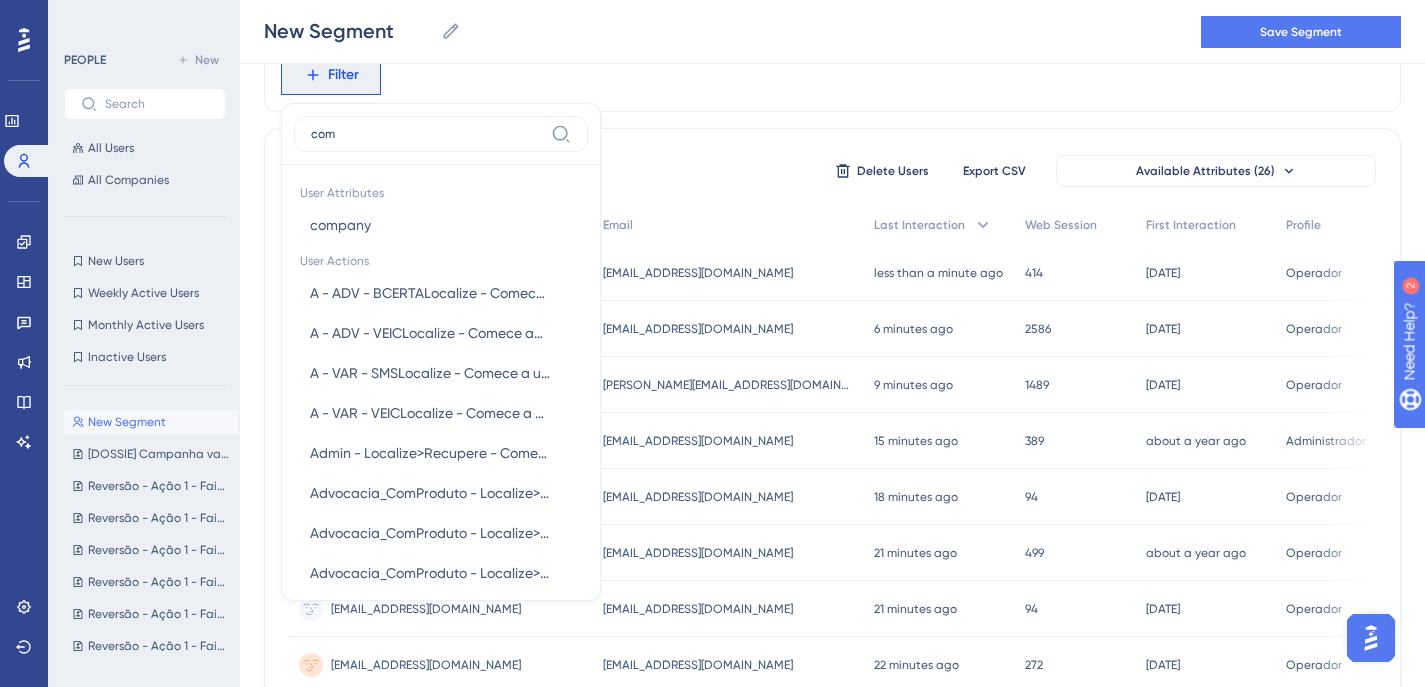 type on "com" 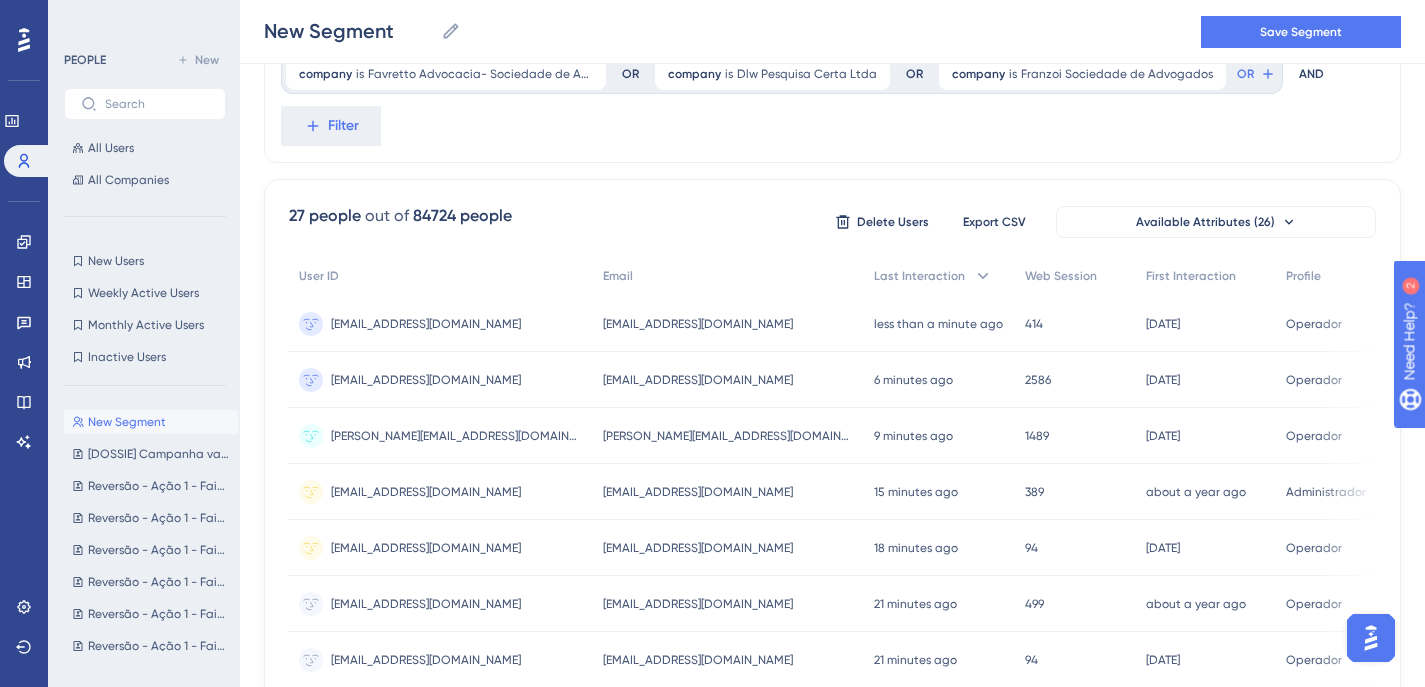 scroll, scrollTop: 0, scrollLeft: 0, axis: both 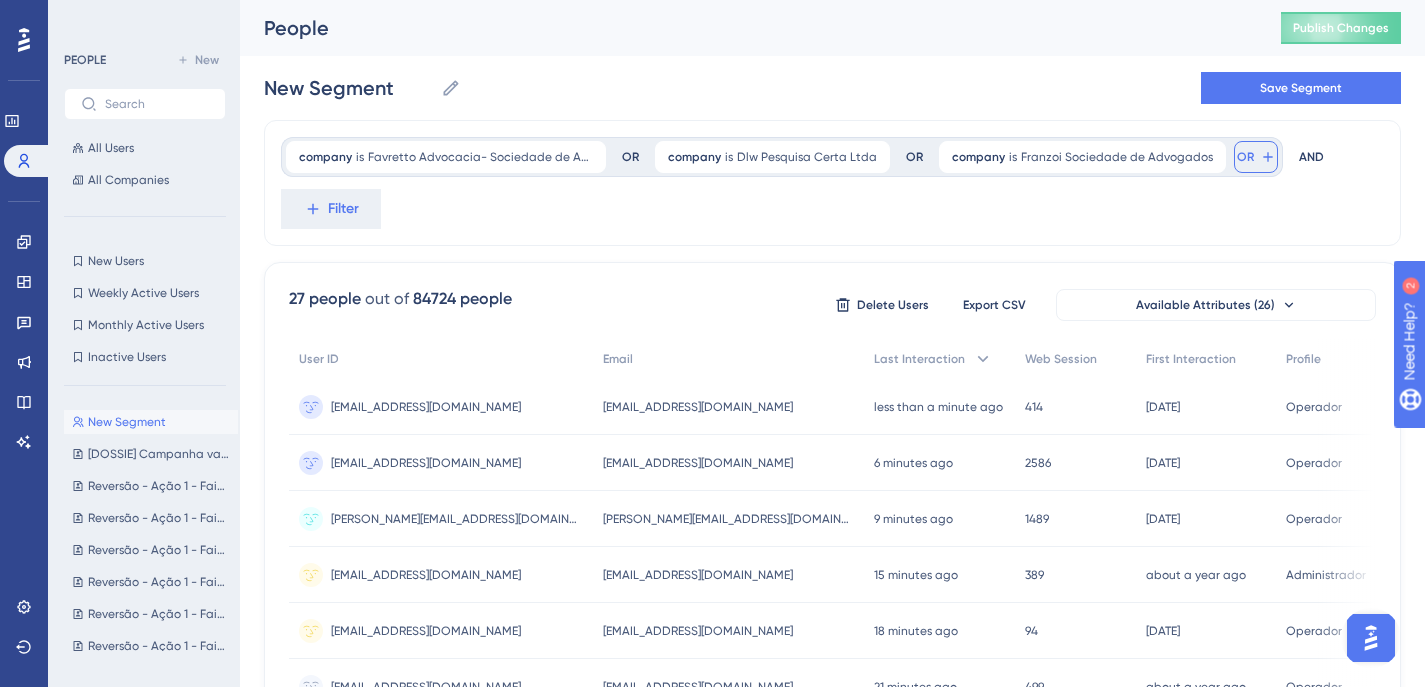 click on "OR" at bounding box center [1256, 157] 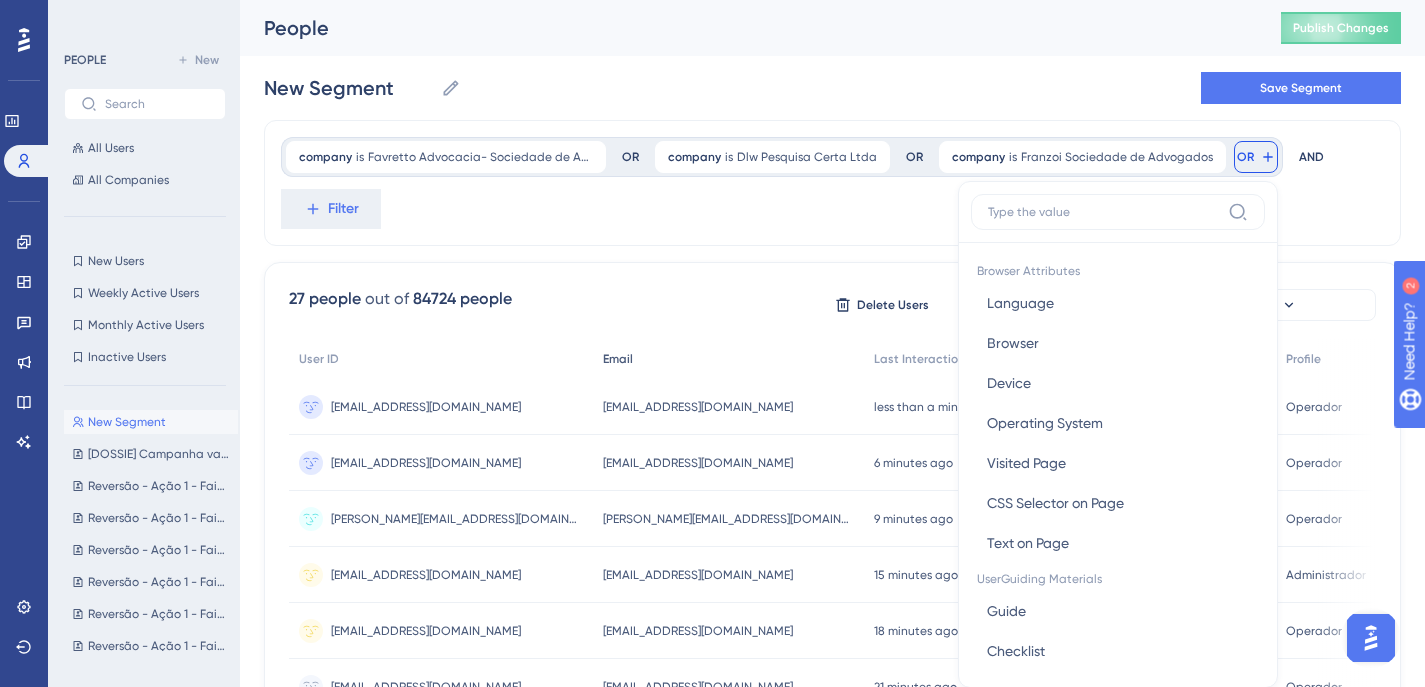 scroll, scrollTop: 91, scrollLeft: 0, axis: vertical 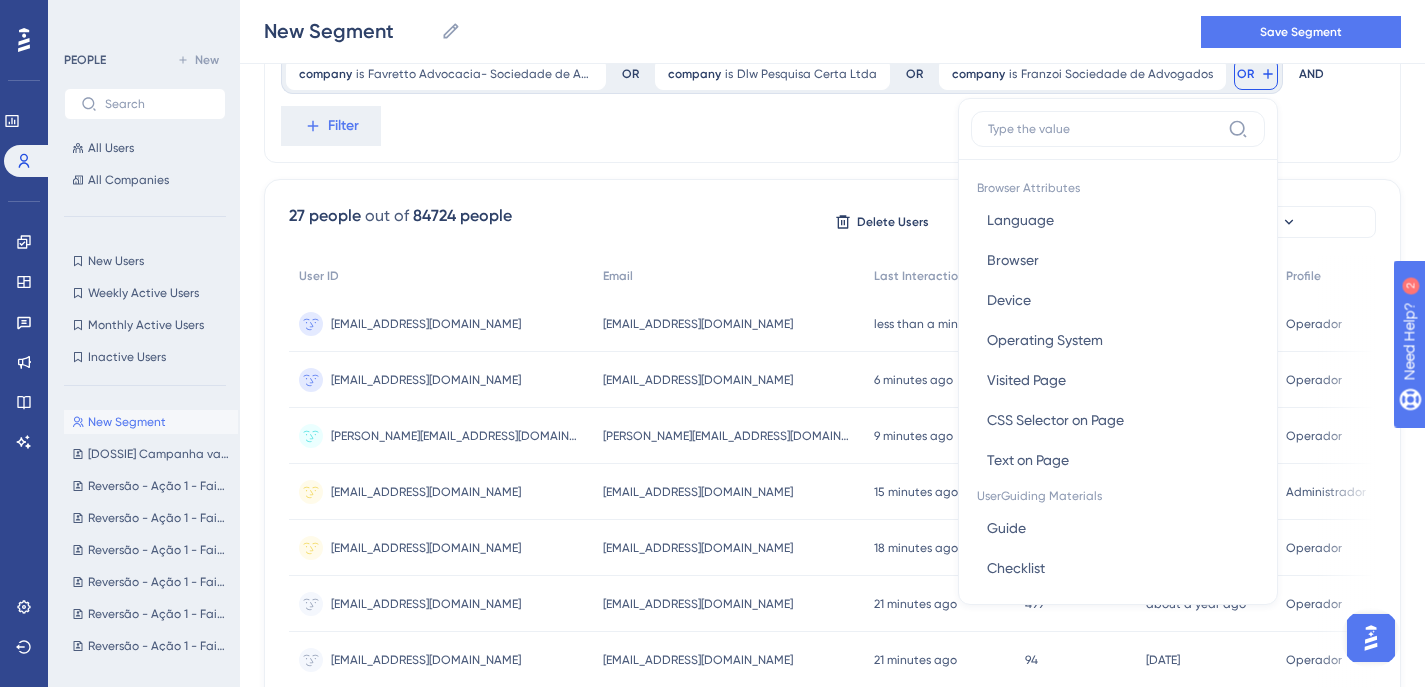 click at bounding box center [1104, 129] 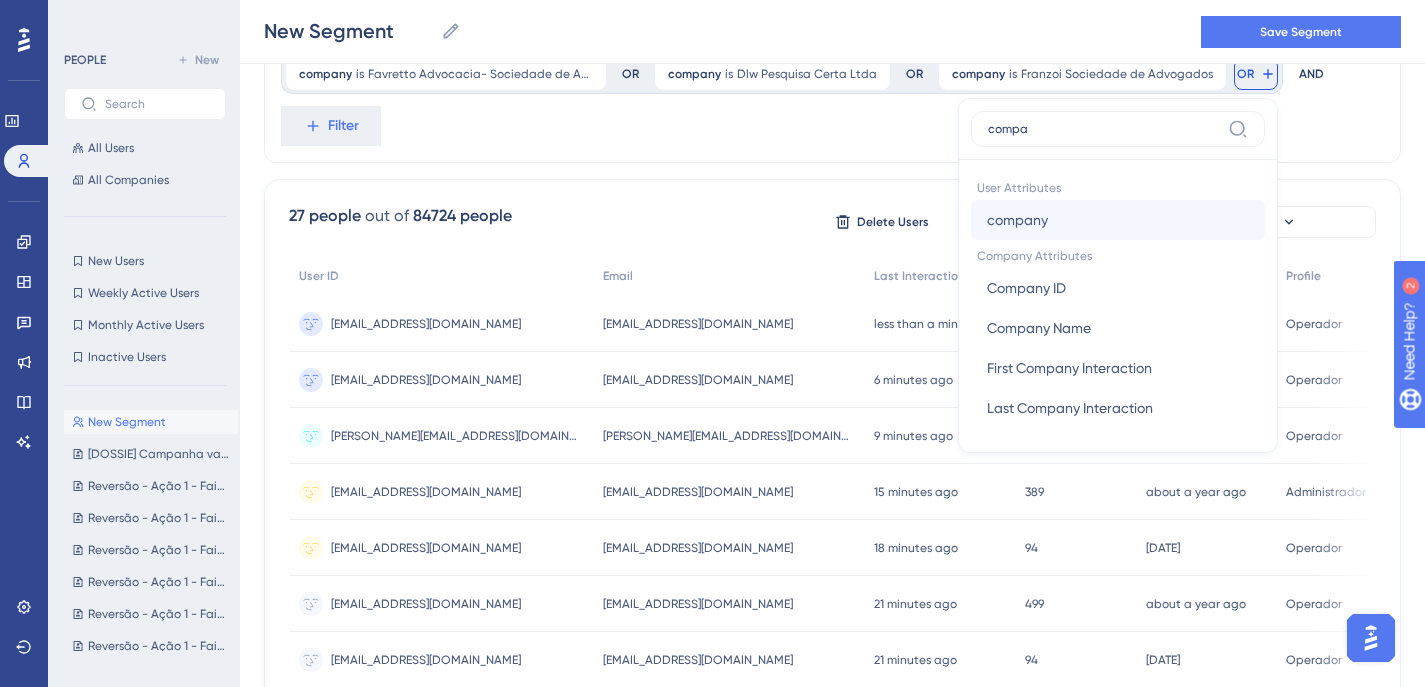 type on "compa" 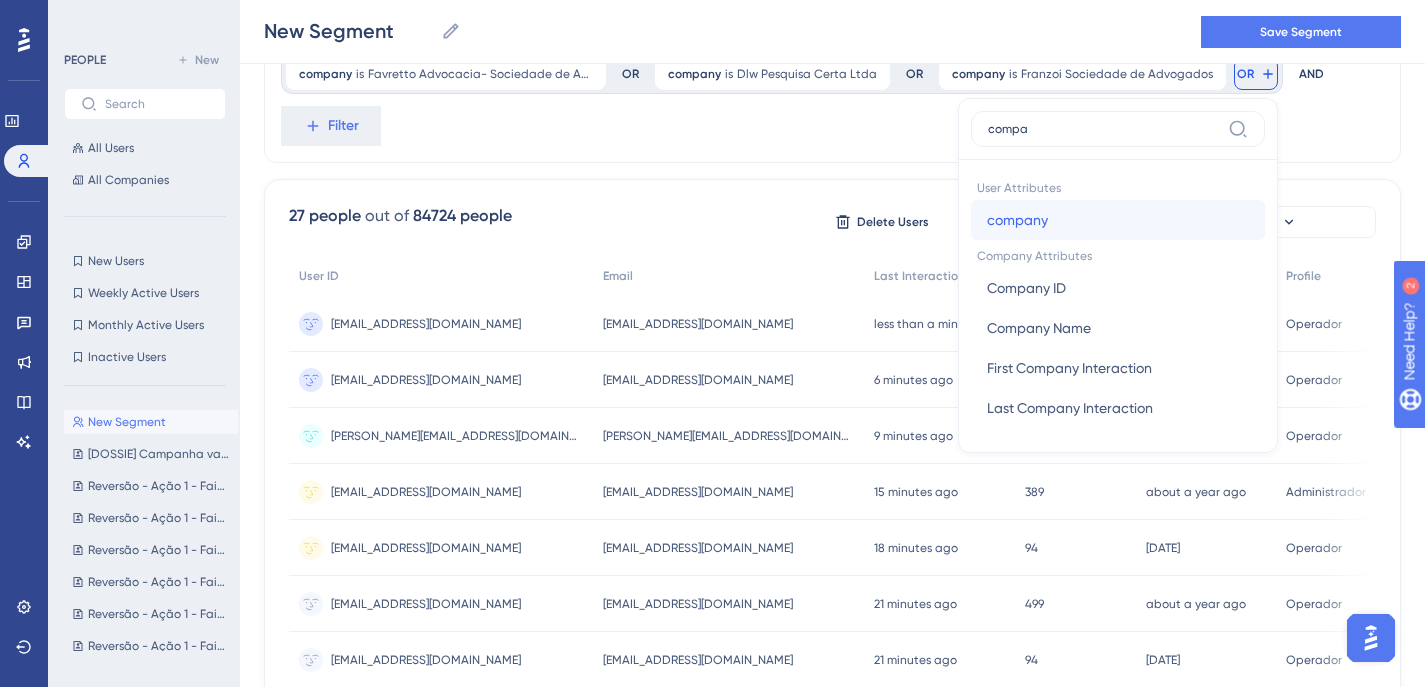 click on "company company" at bounding box center [1118, 220] 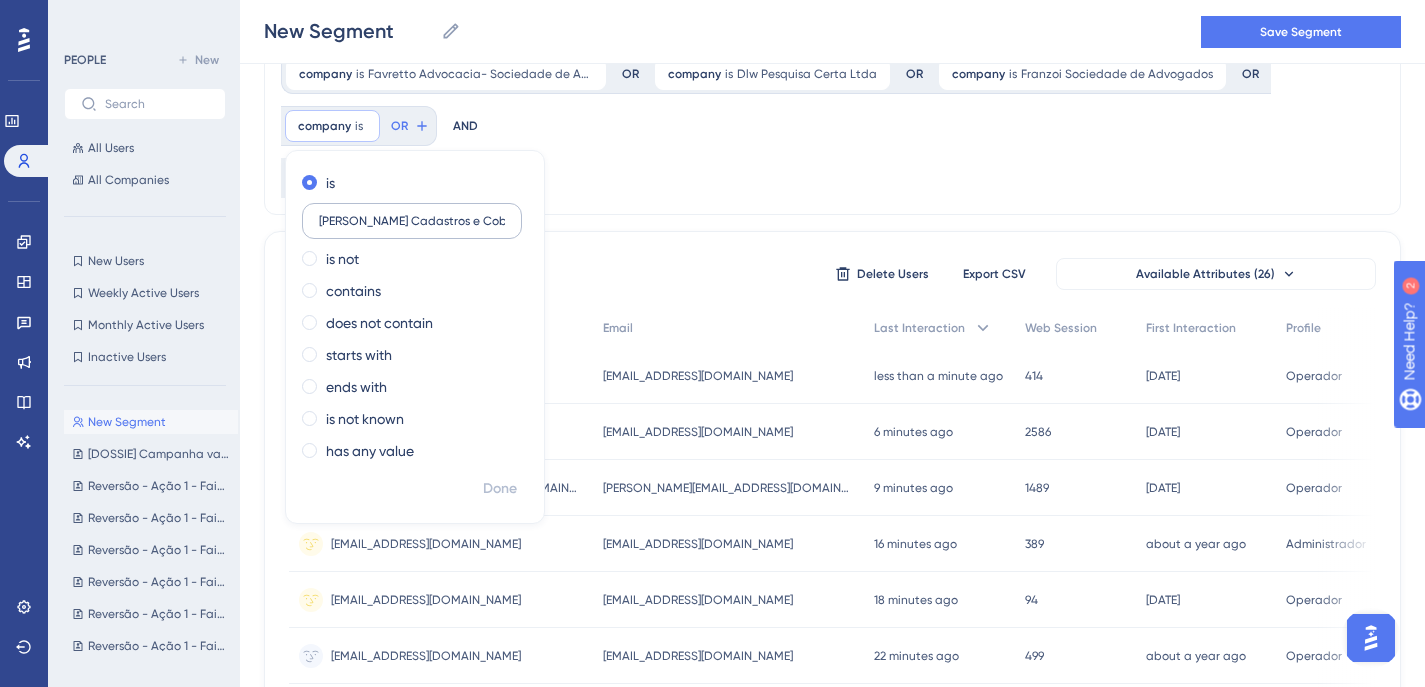 scroll, scrollTop: 0, scrollLeft: 38, axis: horizontal 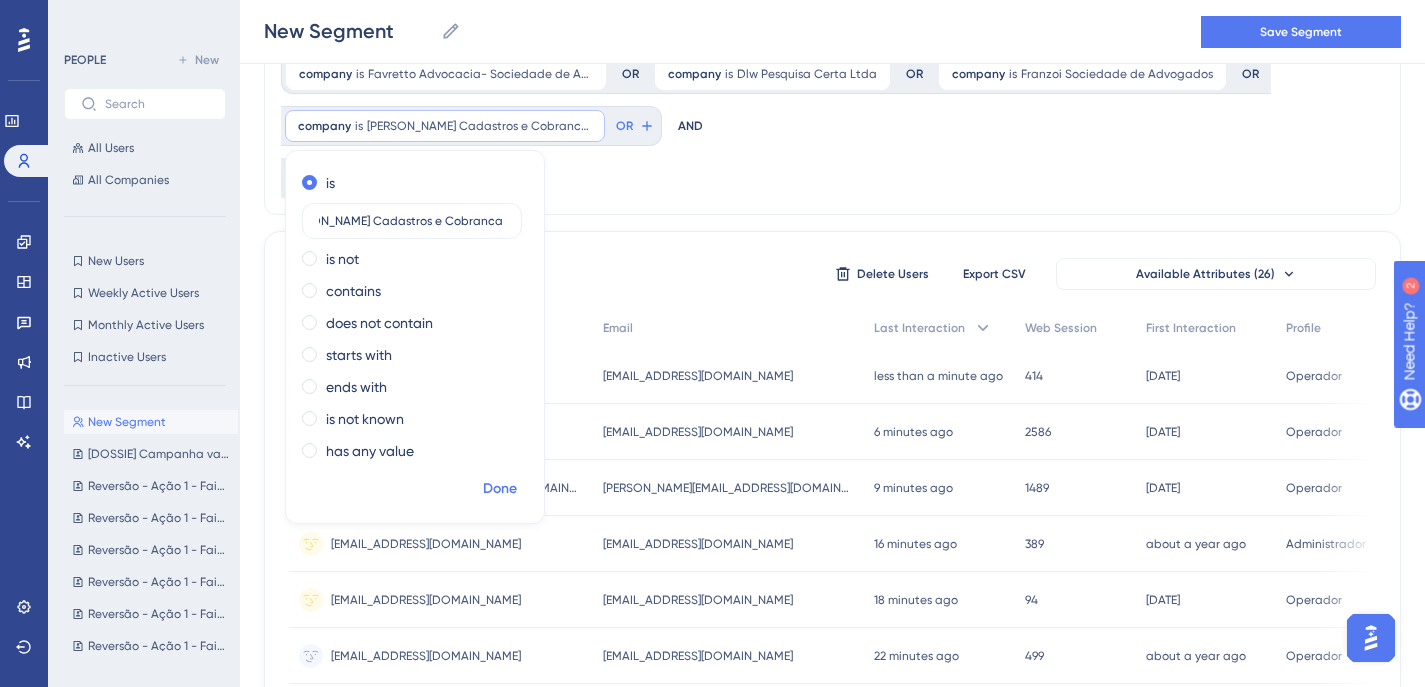 type on "[PERSON_NAME] Cadastros e Cobranca Ltda" 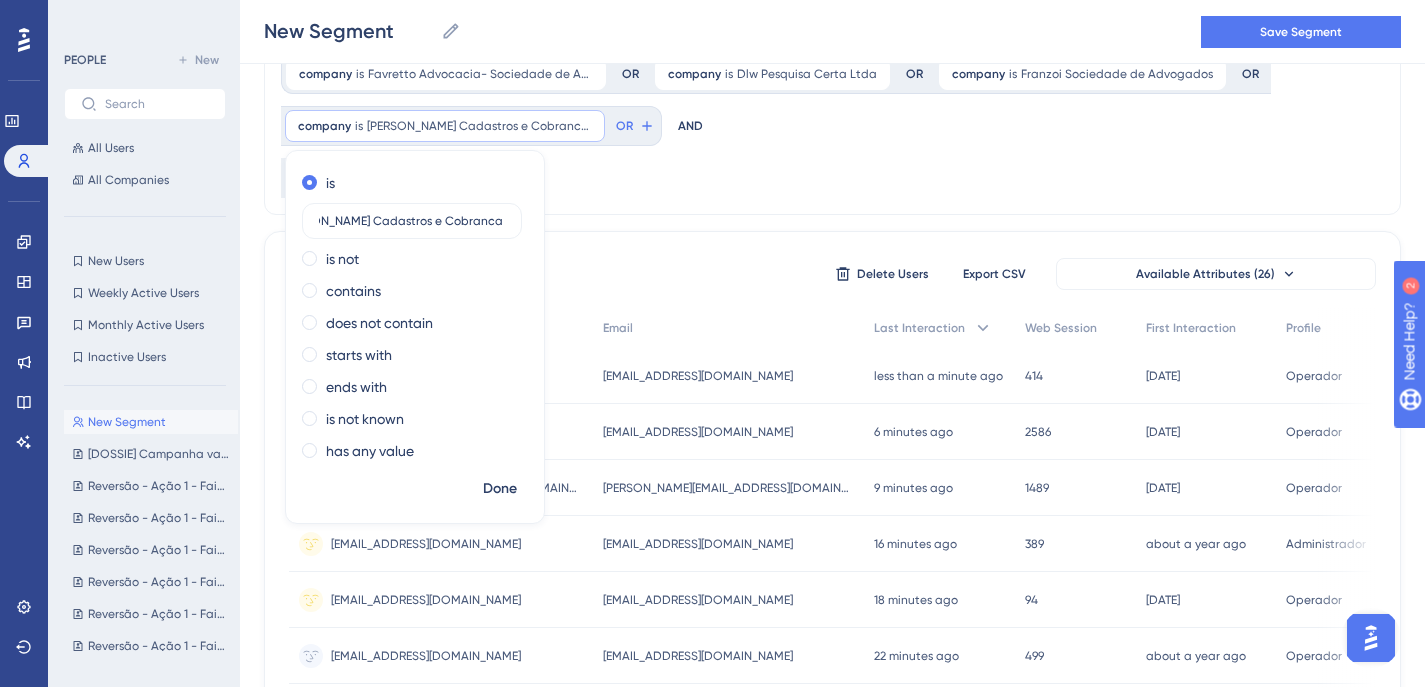 scroll, scrollTop: 0, scrollLeft: 0, axis: both 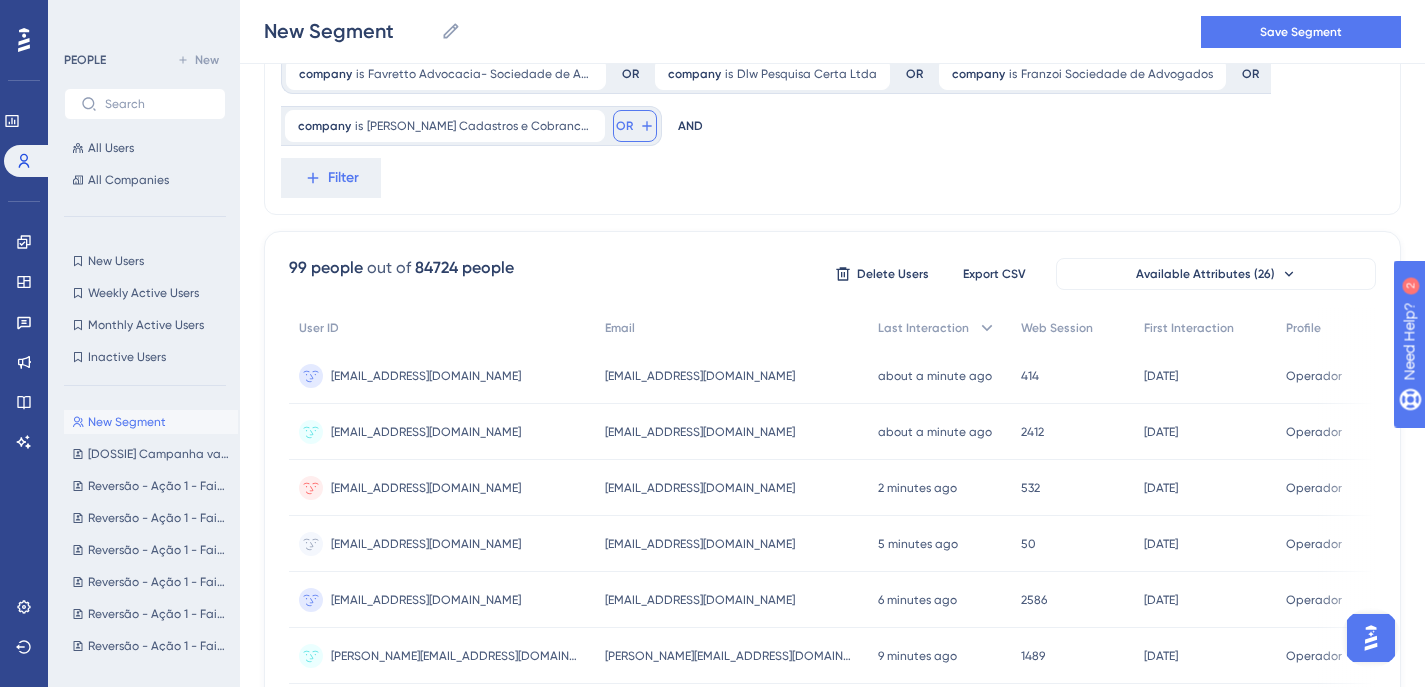 click 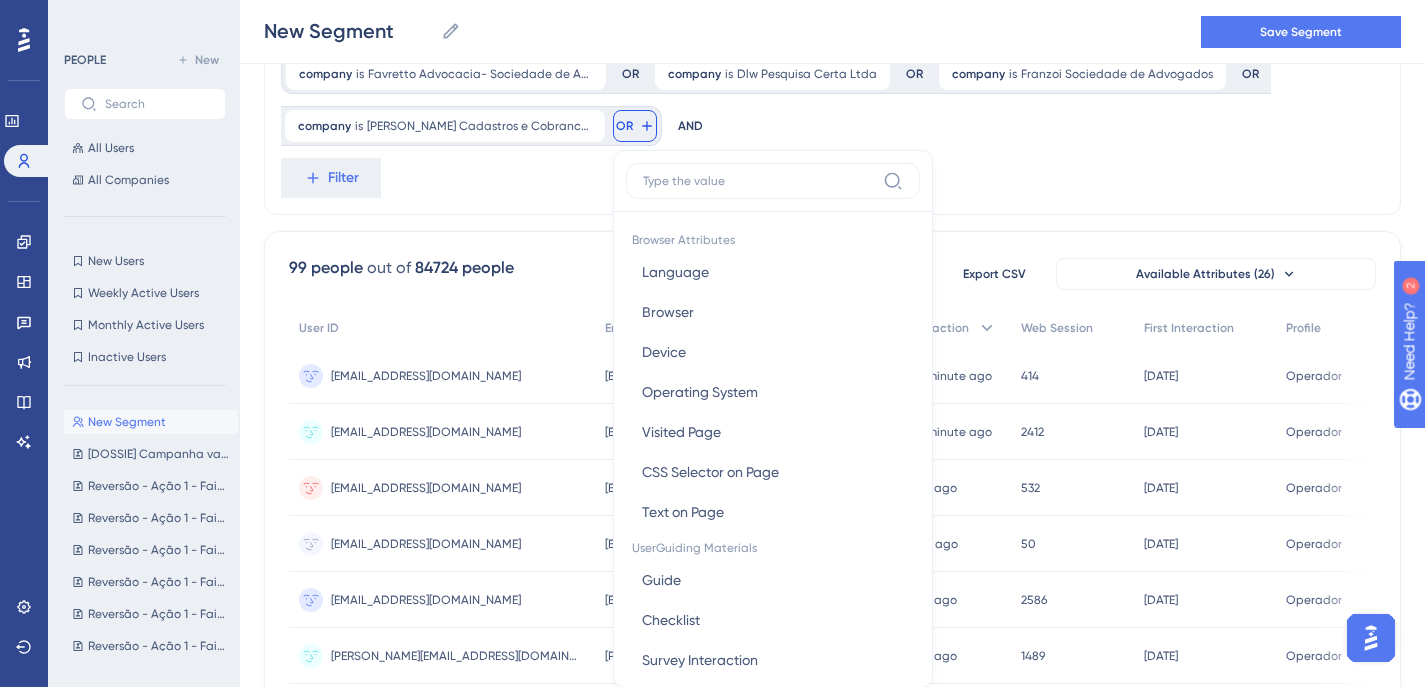 scroll, scrollTop: 166, scrollLeft: 0, axis: vertical 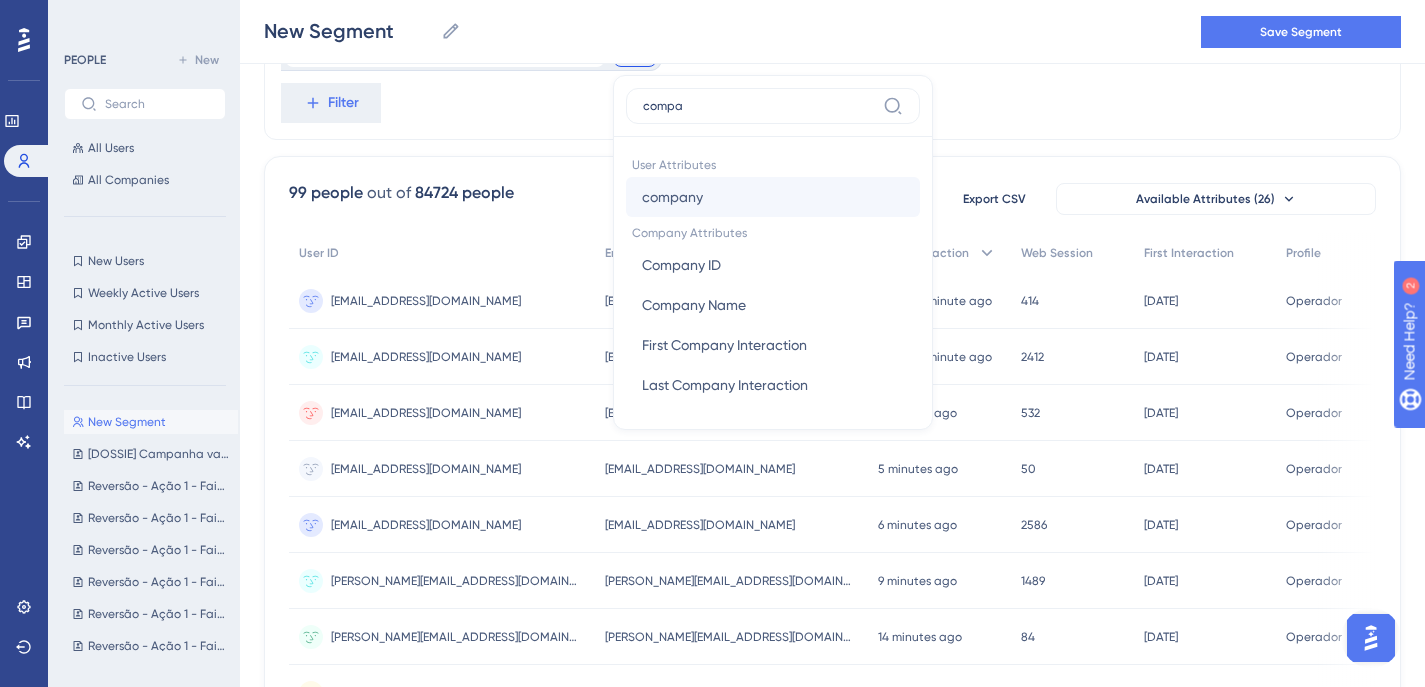 type on "compa" 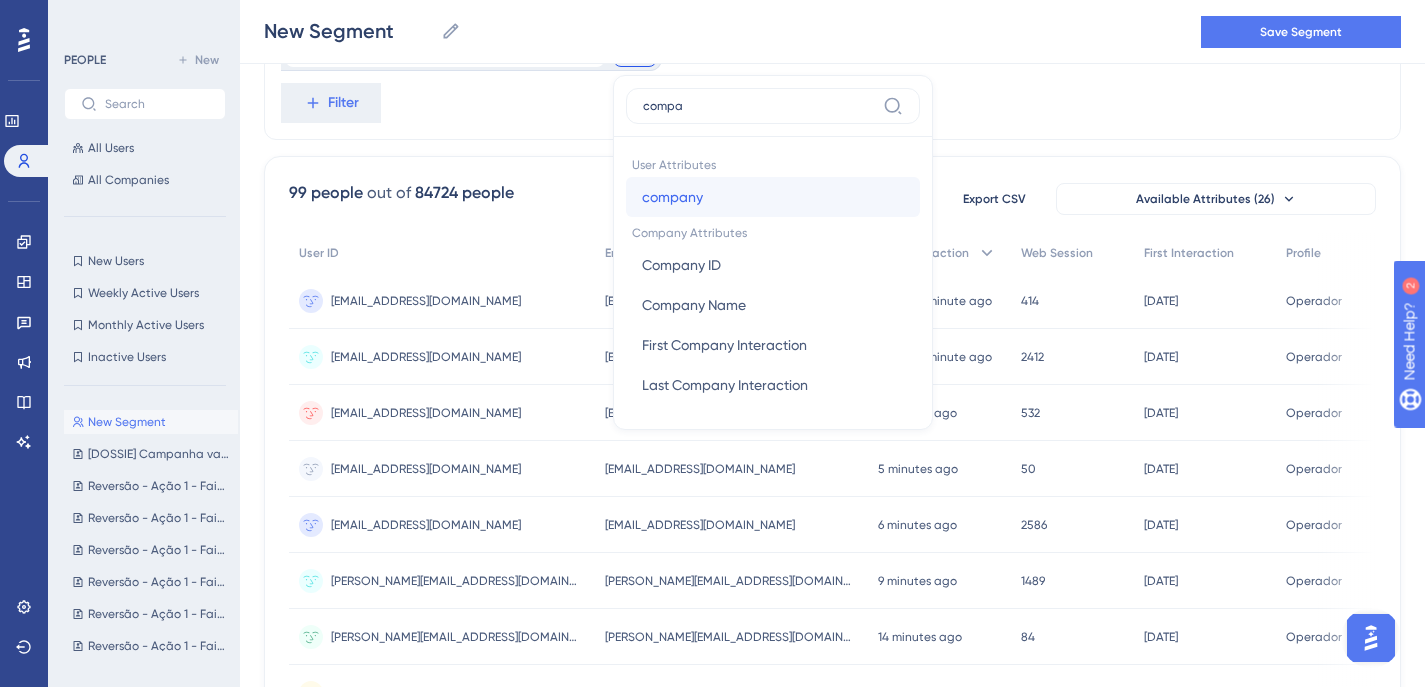 click on "company company" at bounding box center [773, 197] 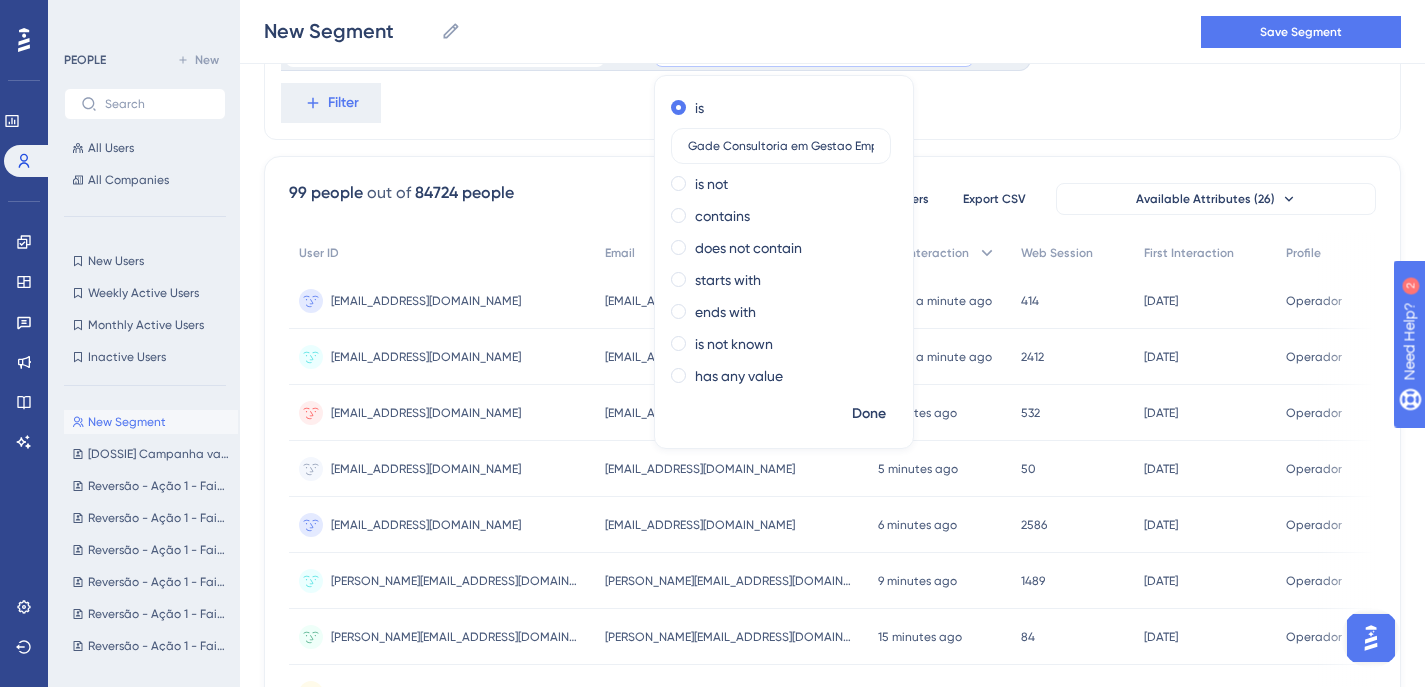 scroll, scrollTop: 0, scrollLeft: 136, axis: horizontal 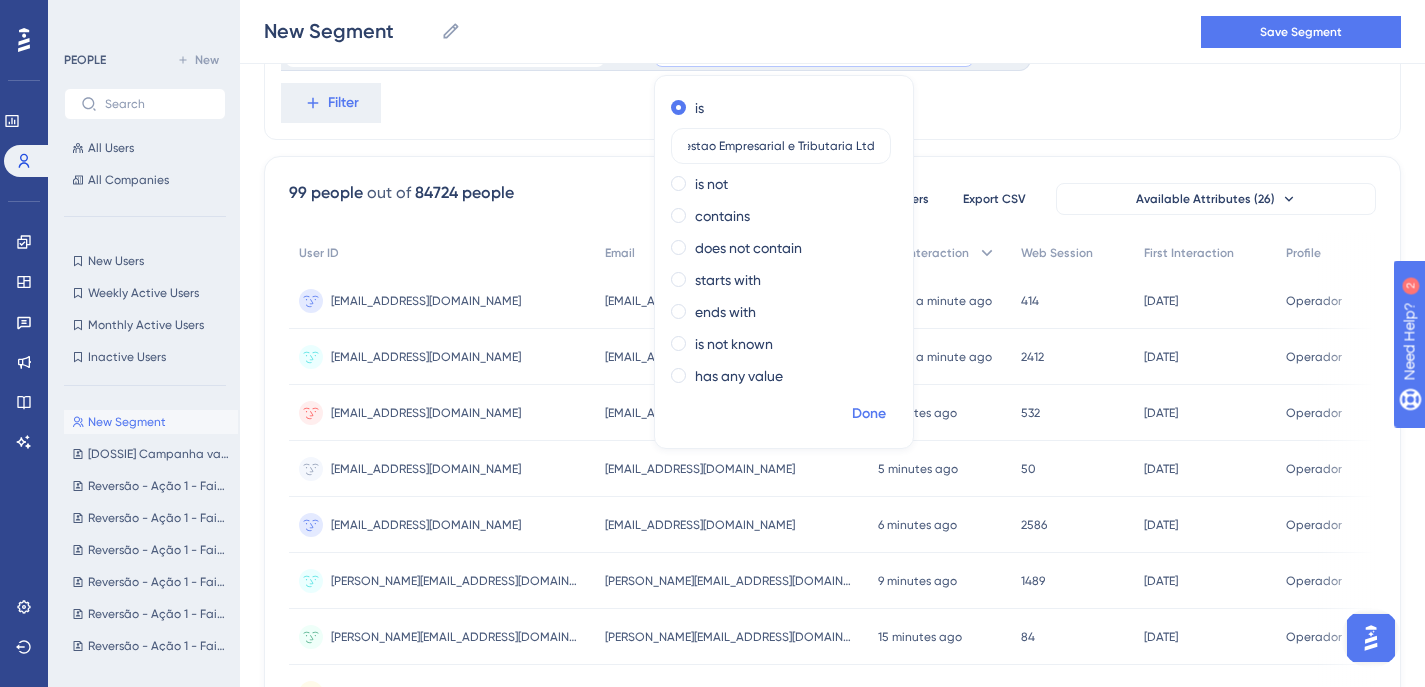 type on "Gade Consultoria em Gestao Empresarial e Tributaria Ltda" 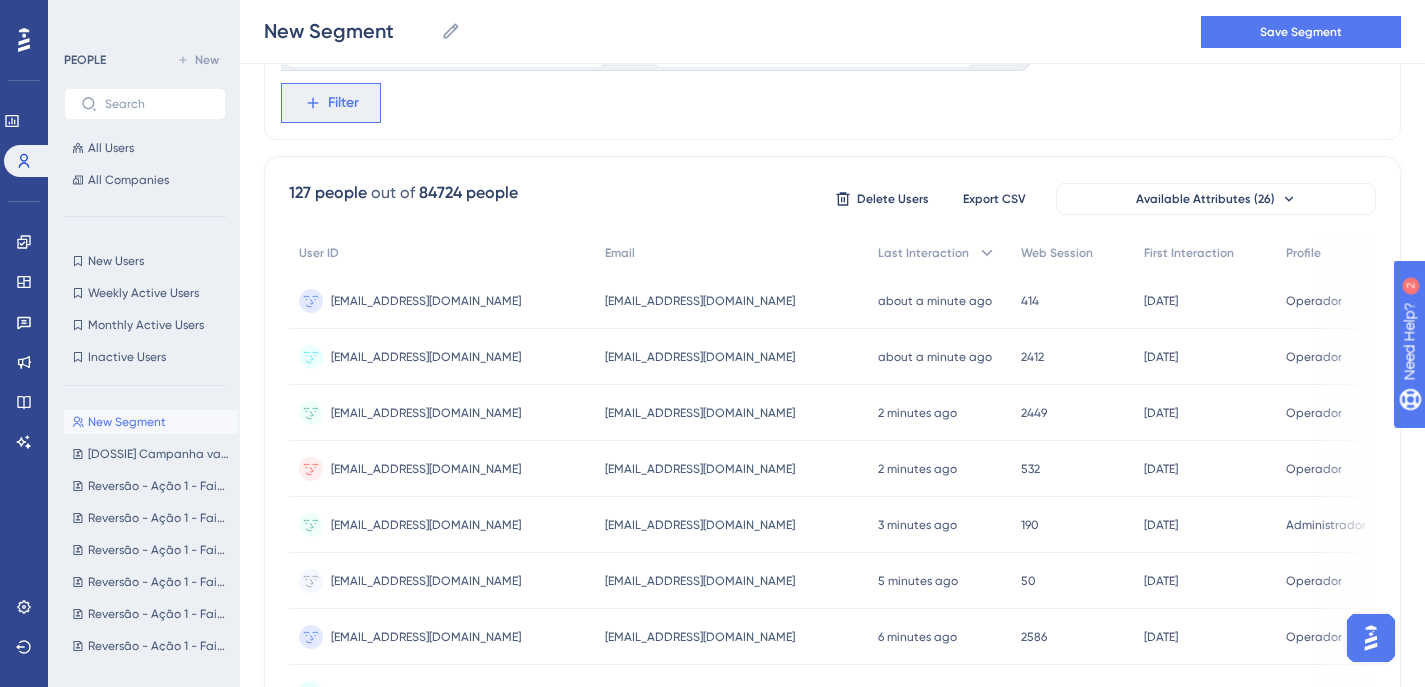 click on "Filter" at bounding box center (343, 103) 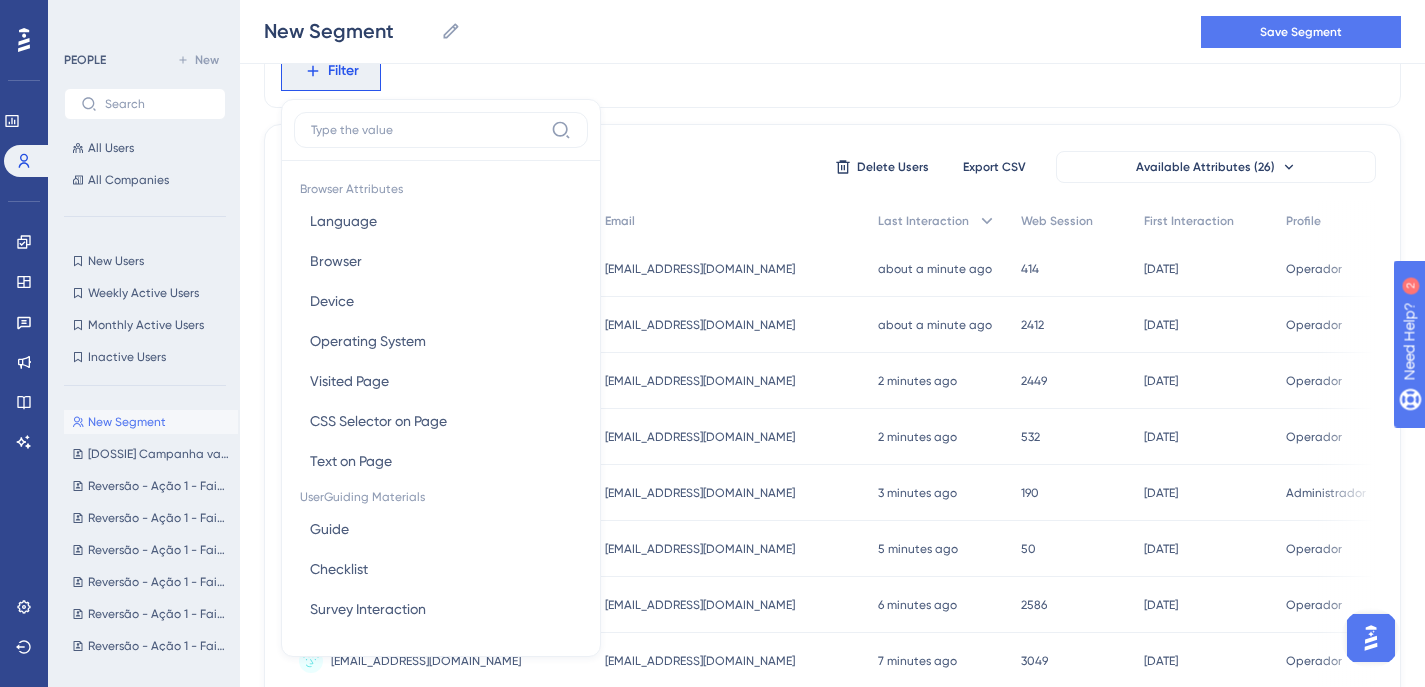 click on "127   people out of 84724   people Delete Users Export CSV Available Attributes (26) User ID Email Last Interaction Web Session First Interaction Profile [EMAIL_ADDRESS][DOMAIN_NAME] [EMAIL_ADDRESS][DOMAIN_NAME] [EMAIL_ADDRESS][DOMAIN_NAME] [EMAIL_ADDRESS][DOMAIN_NAME] about a minute ago [DATE] 11:36 414 414 [DATE] [DATE] 10:58 Operador Operador [EMAIL_ADDRESS][DOMAIN_NAME] [EMAIL_ADDRESS][DOMAIN_NAME] [EMAIL_ADDRESS][DOMAIN_NAME] [EMAIL_ADDRESS][DOMAIN_NAME] about a minute ago [DATE] 11:36 2412 2412 [DATE] [DATE] 11:37 Operador Operador [EMAIL_ADDRESS][DOMAIN_NAME] [EMAIL_ADDRESS][DOMAIN_NAME] [EMAIL_ADDRESS][DOMAIN_NAME] [EMAIL_ADDRESS][DOMAIN_NAME] 2 minutes ago [DATE] 11:35 2449 2449 [DATE] [DATE] 15:26 Operador Operador [EMAIL_ADDRESS][DOMAIN_NAME] [EMAIL_ADDRESS][DOMAIN_NAME] [EMAIL_ADDRESS][DOMAIN_NAME] [EMAIL_ADDRESS][DOMAIN_NAME] 2 minutes ago [DATE] 11:35 532 532 [DATE] [DATE] 13:47 Operador Operador [EMAIL_ADDRESS][DOMAIN_NAME] 3 minutes ago 190" at bounding box center (832, 787) 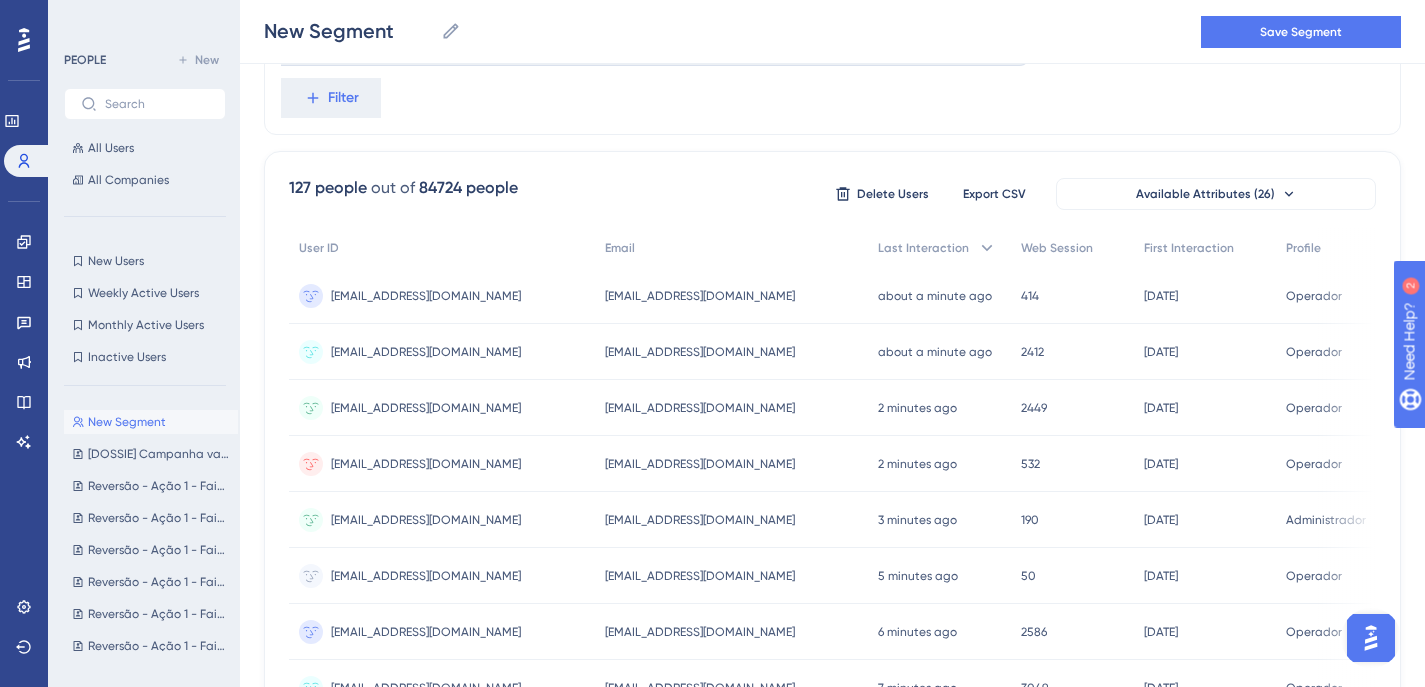 scroll, scrollTop: 0, scrollLeft: 0, axis: both 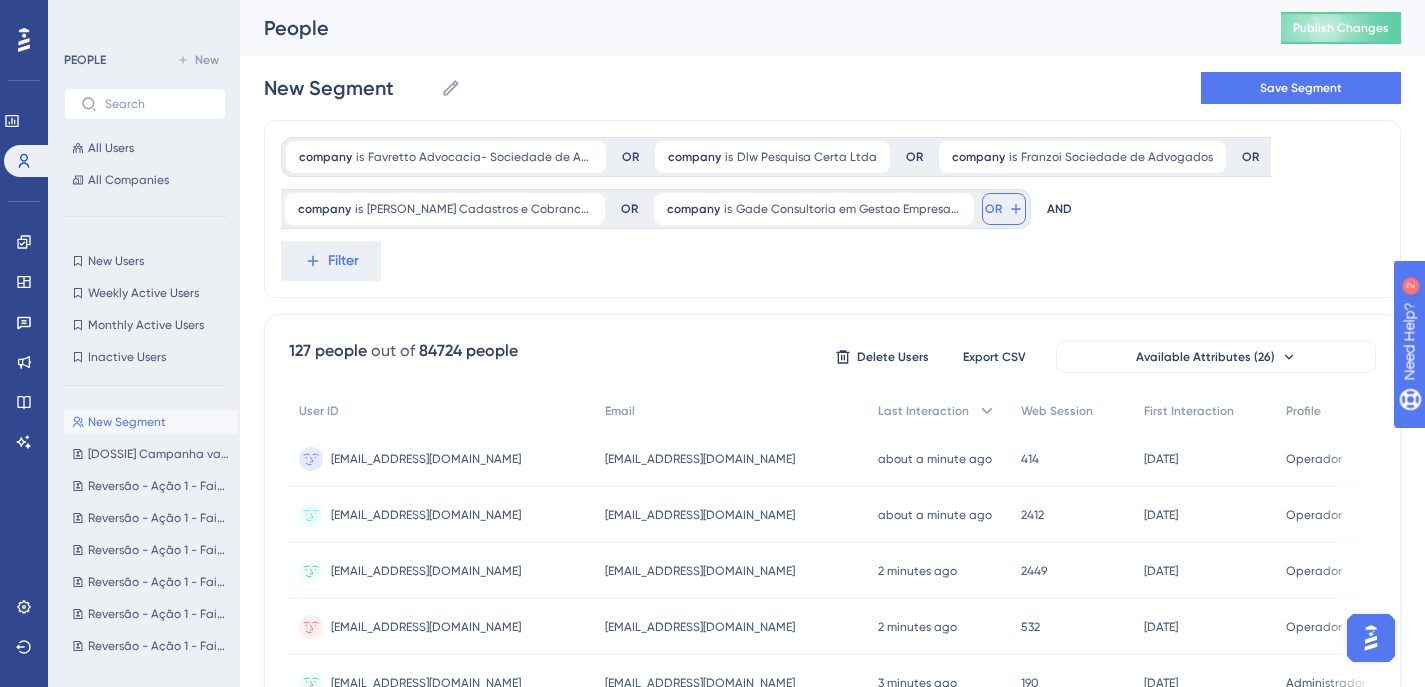 click 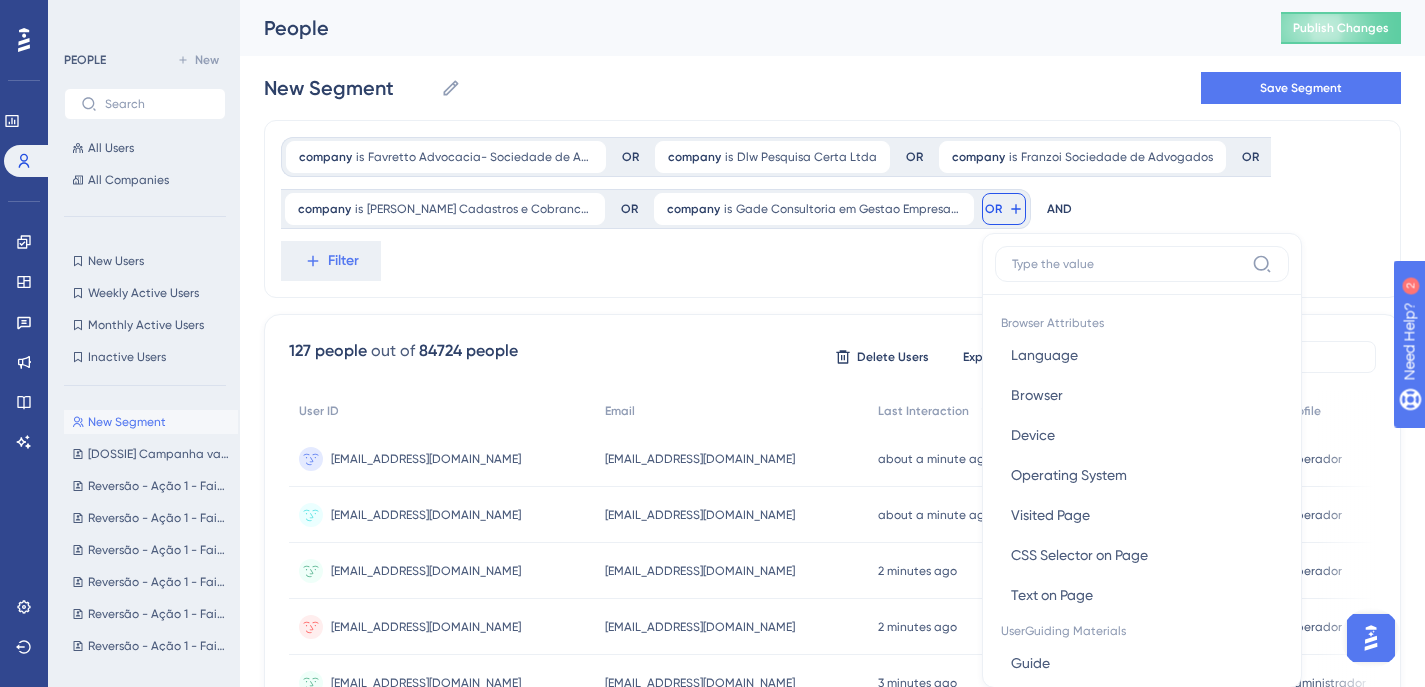 scroll, scrollTop: 99, scrollLeft: 0, axis: vertical 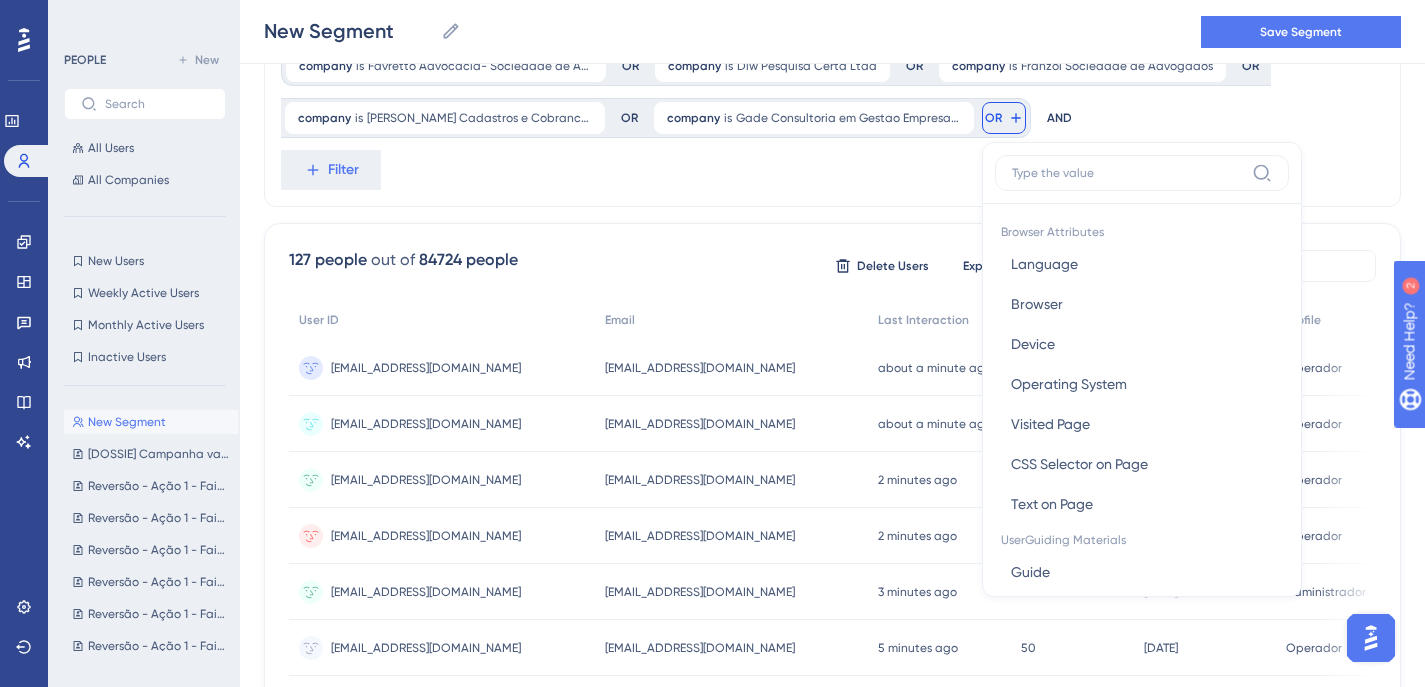 click at bounding box center (1128, 173) 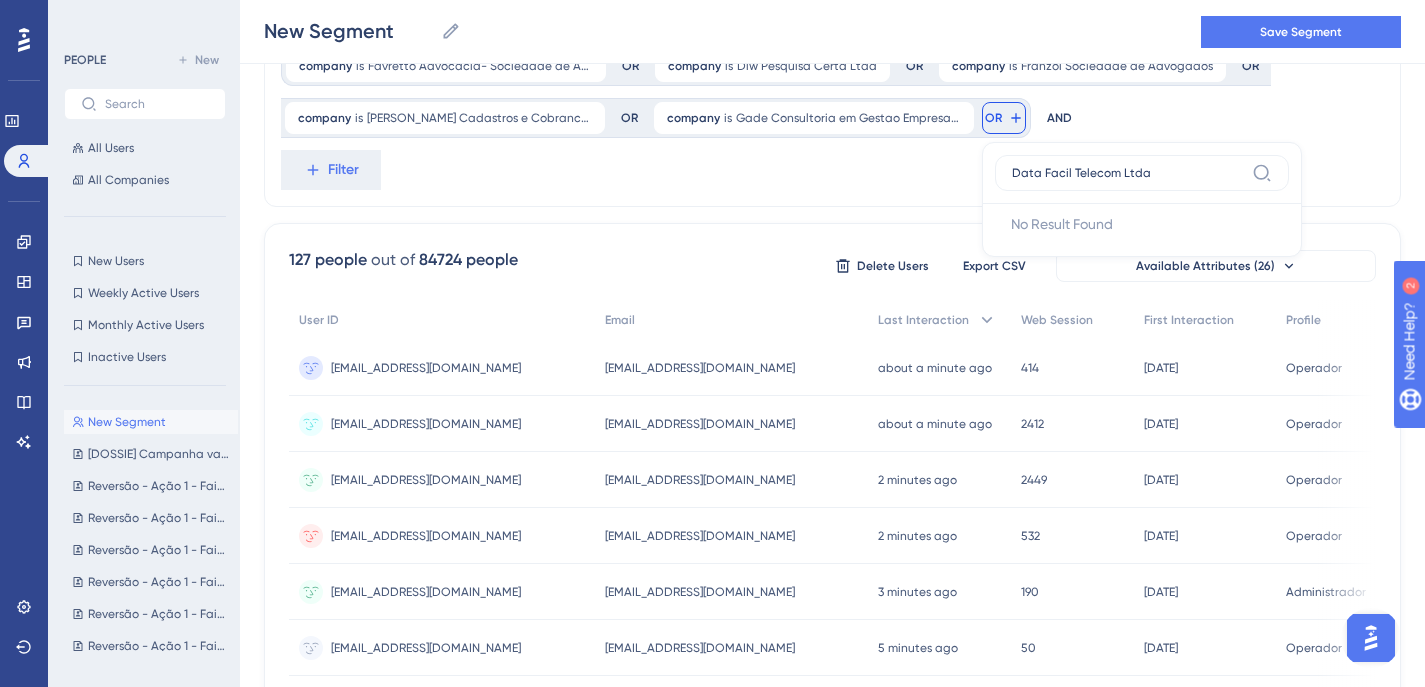 drag, startPoint x: 1159, startPoint y: 175, endPoint x: 1001, endPoint y: 172, distance: 158.02847 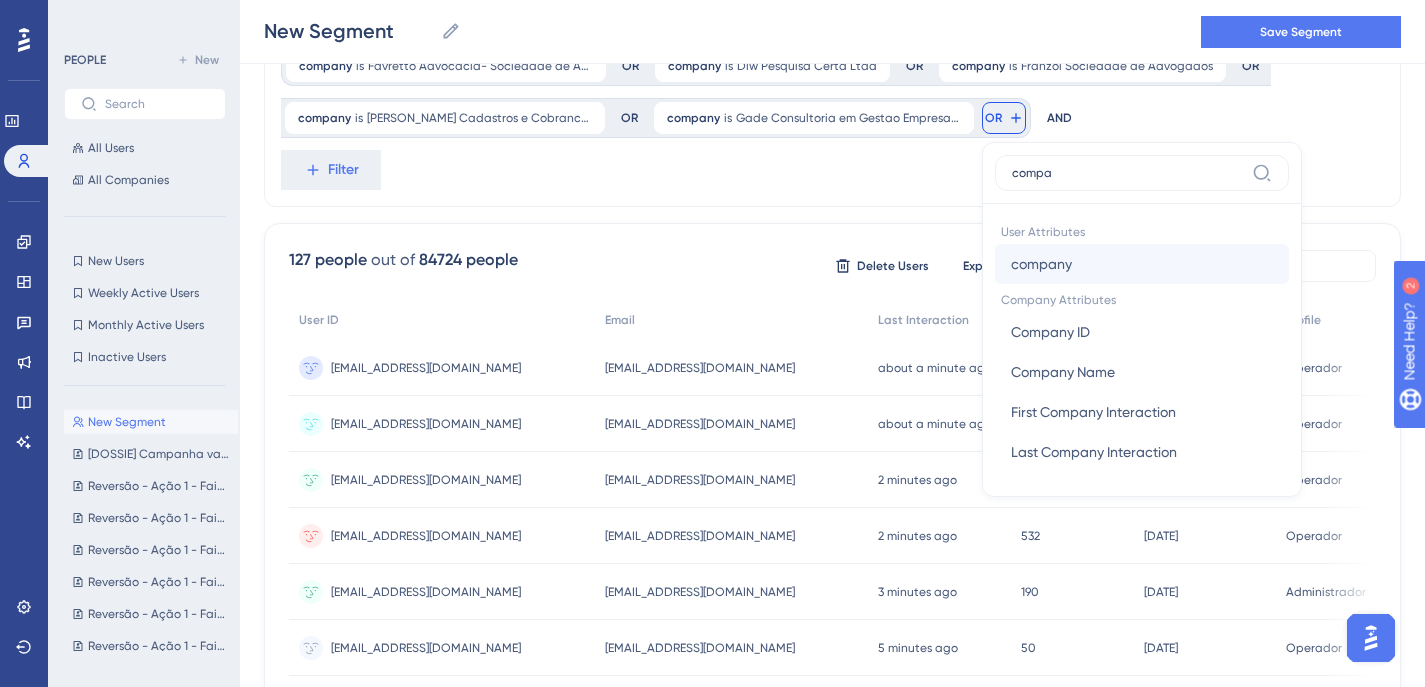 type on "compa" 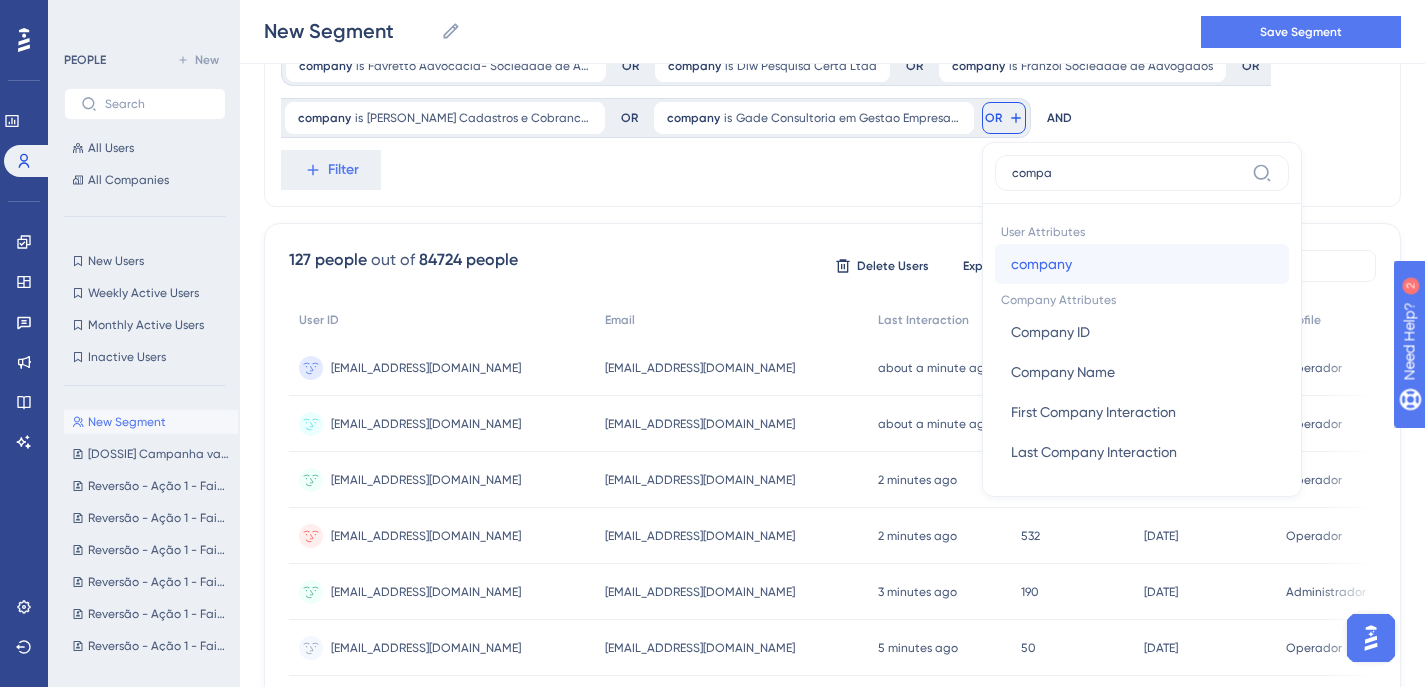 click on "company" at bounding box center (1041, 264) 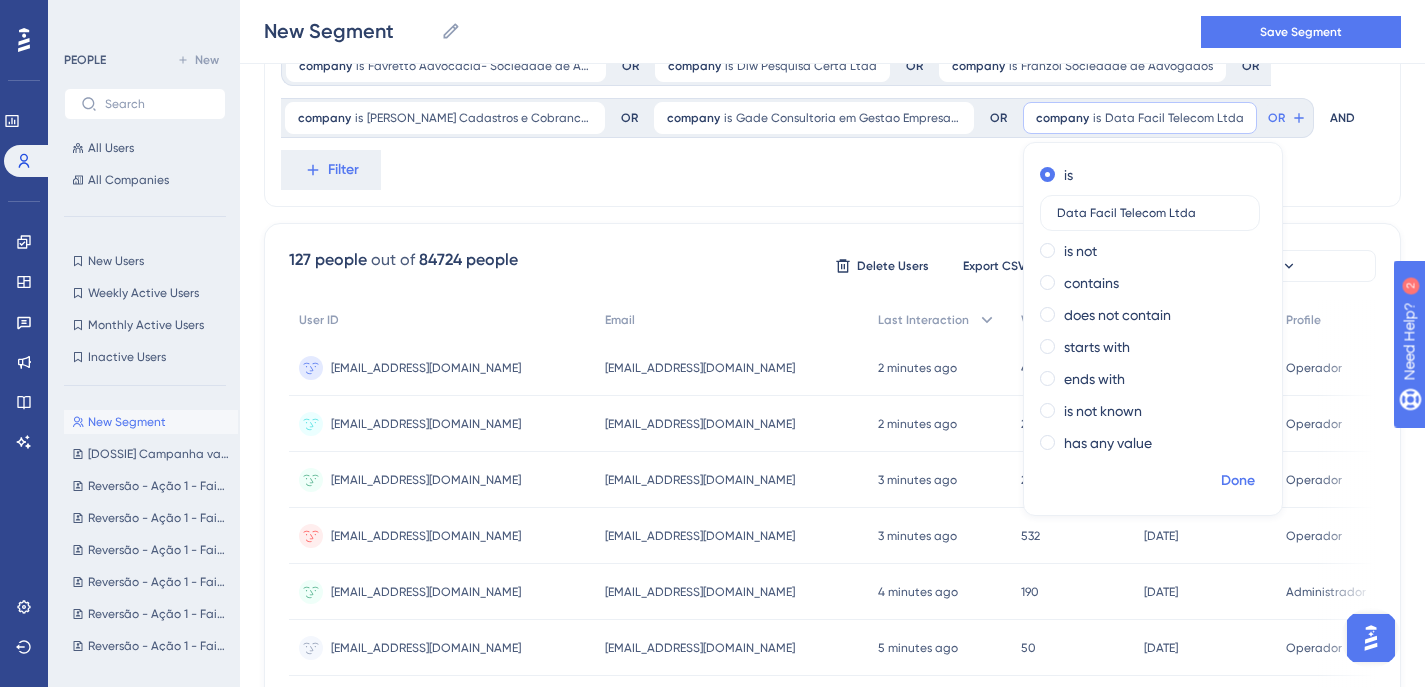 type on "Data Facil Telecom Ltda" 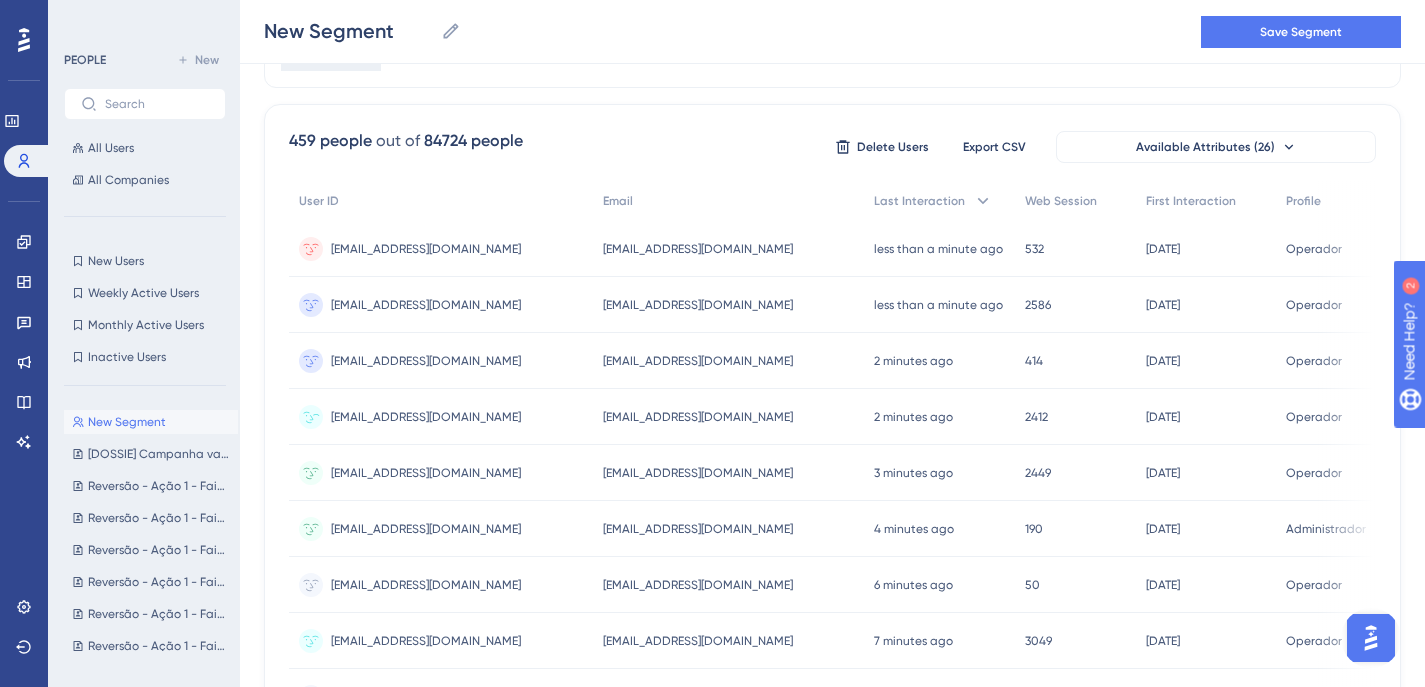 scroll, scrollTop: 0, scrollLeft: 0, axis: both 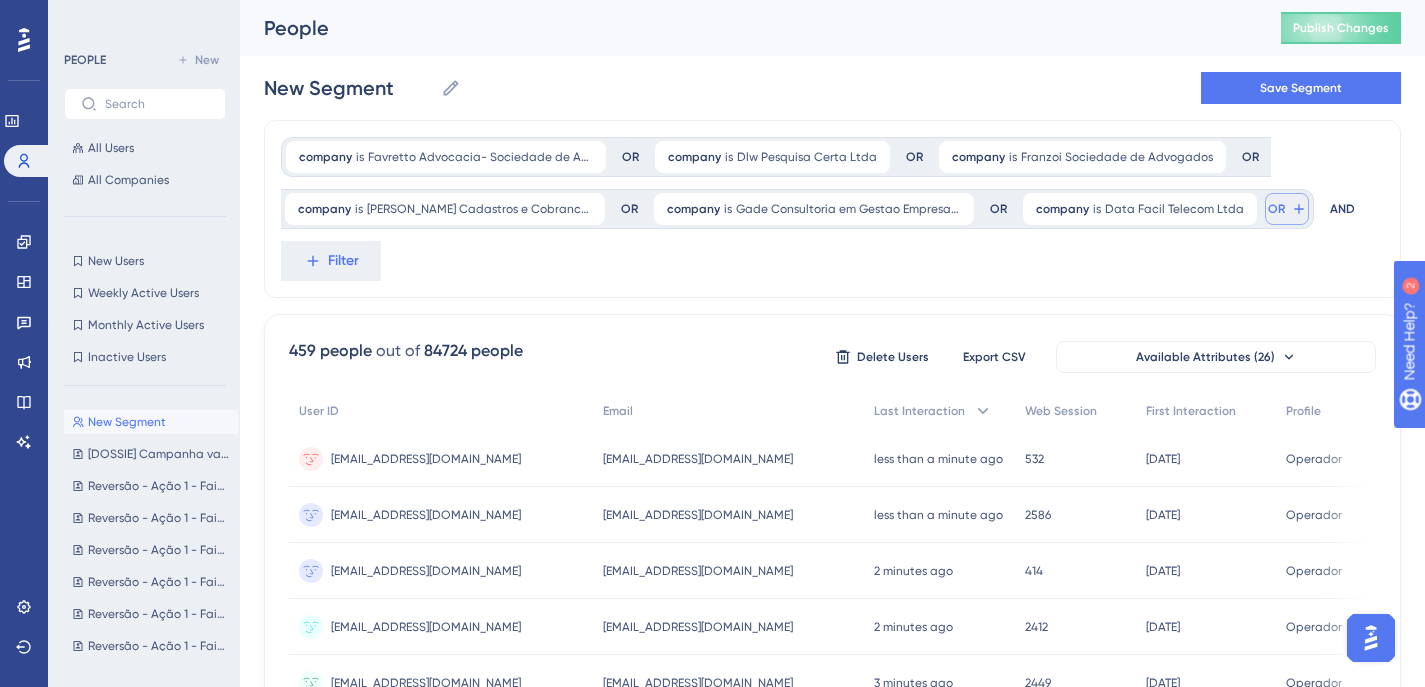 click 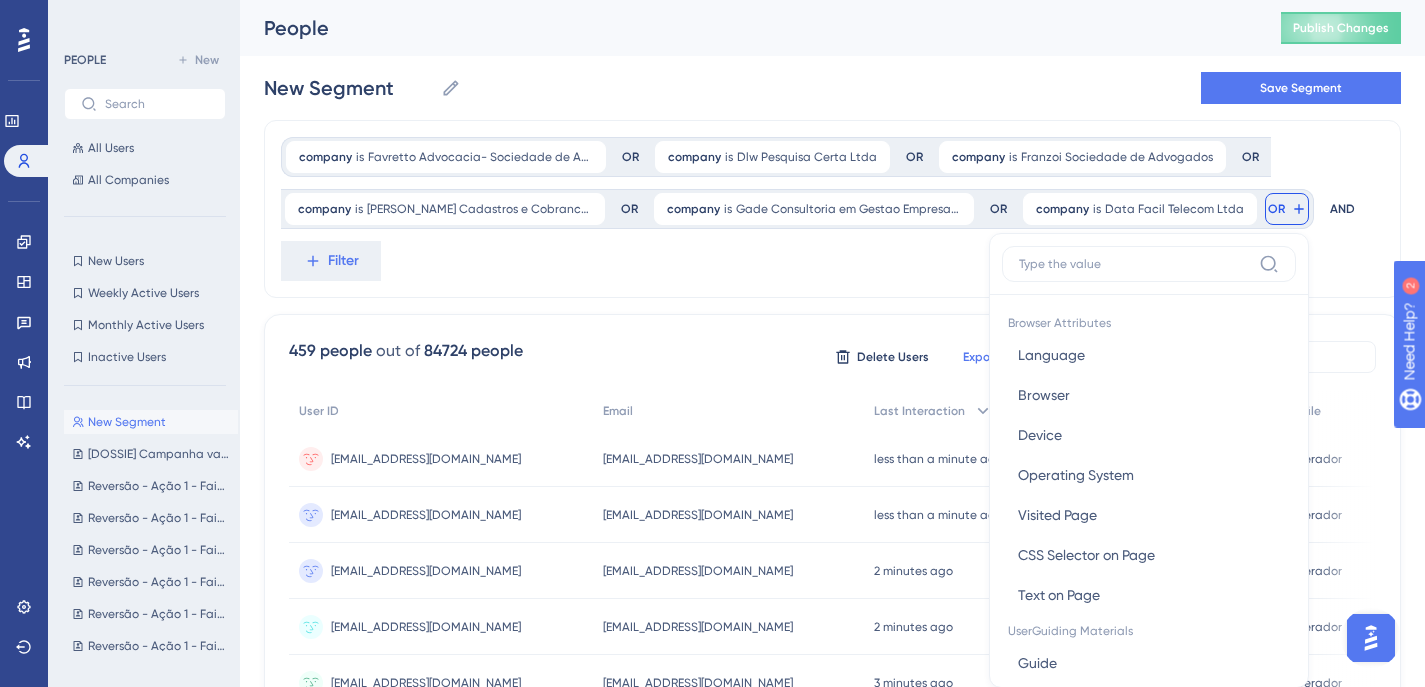 scroll, scrollTop: 99, scrollLeft: 0, axis: vertical 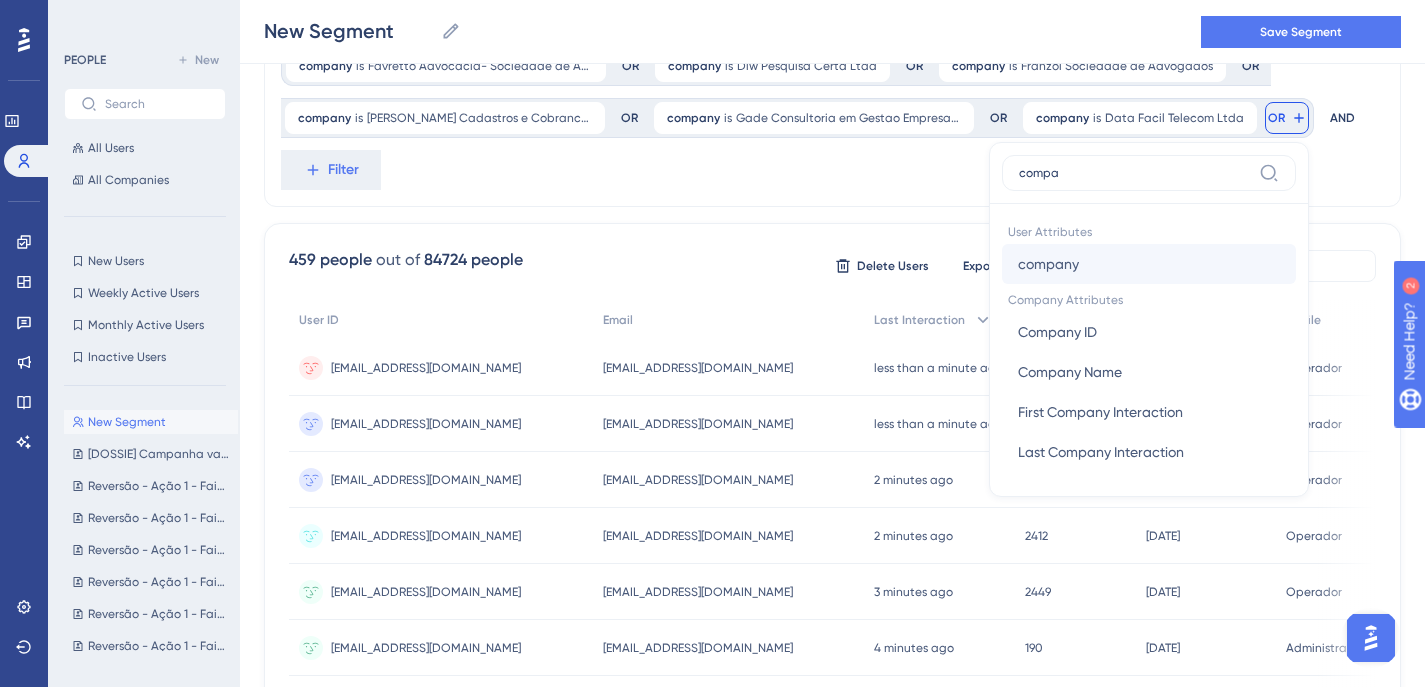 type on "compa" 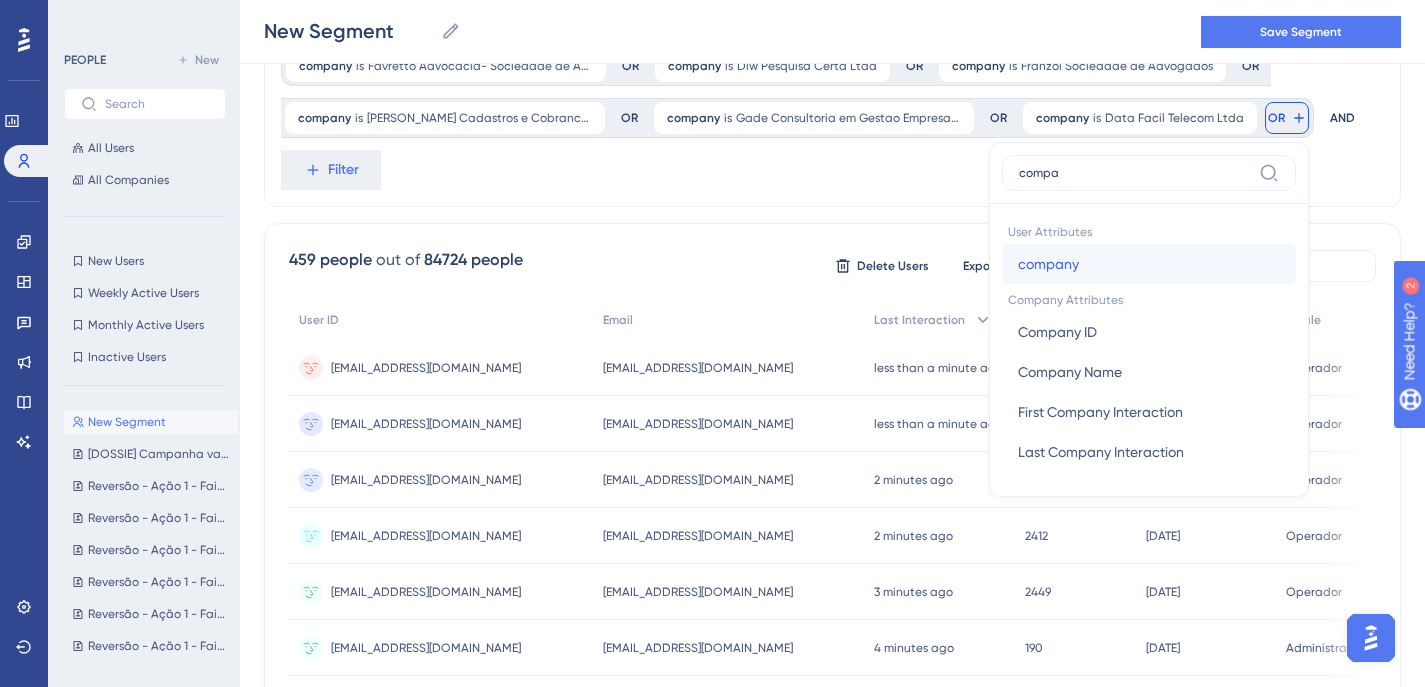 click on "company company" at bounding box center [1149, 264] 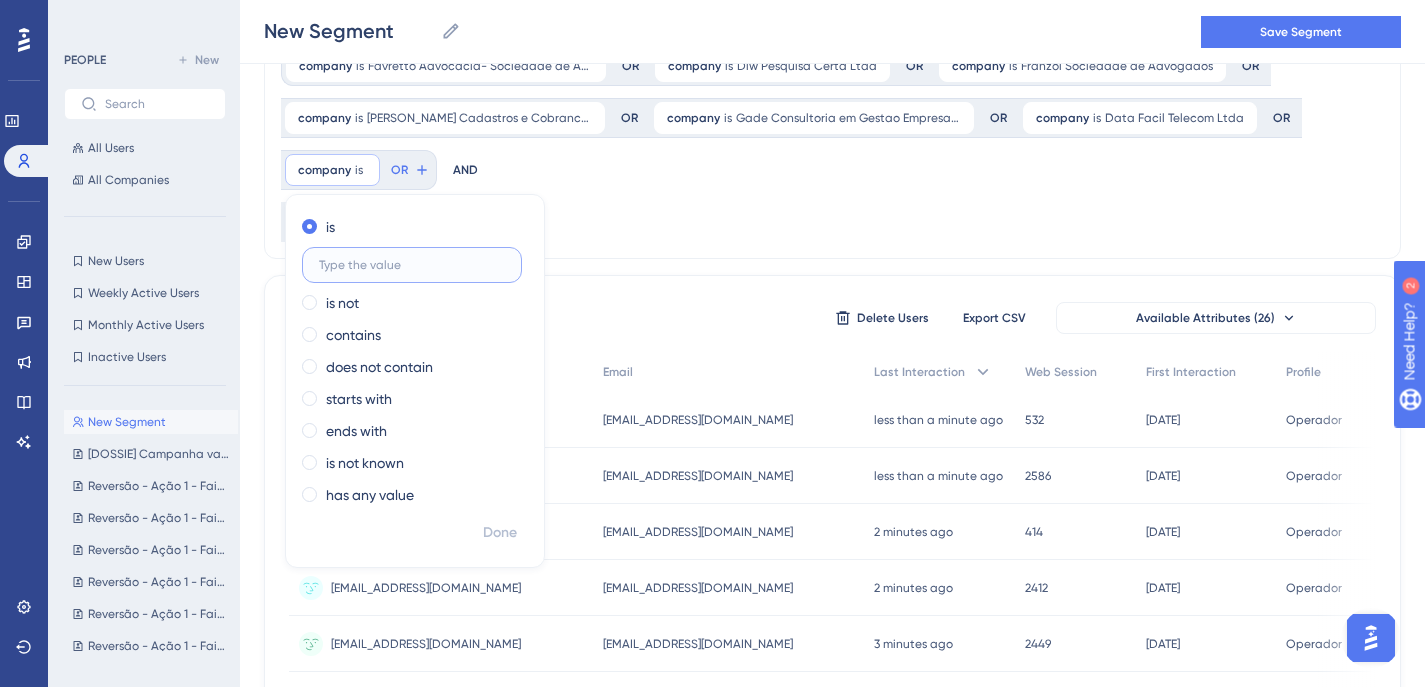 paste on "Vetorial Consultoria e Participacoes Ltda" 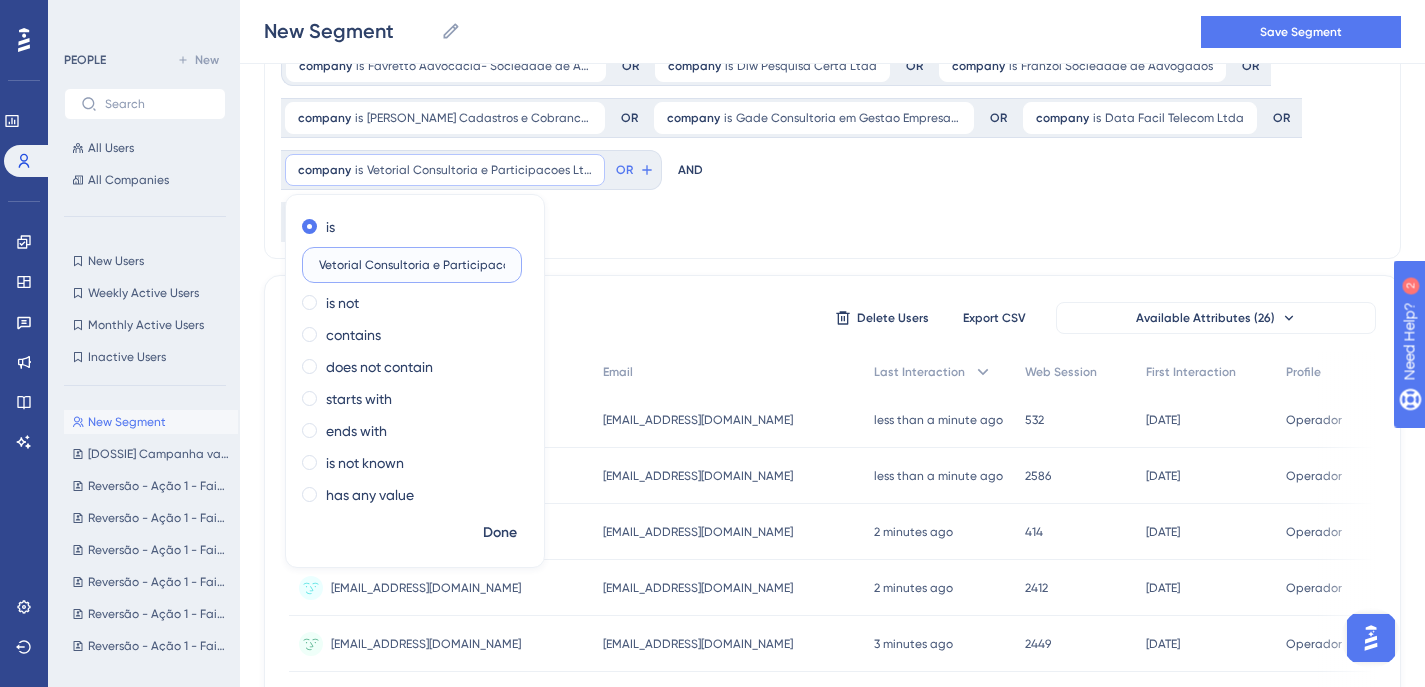 scroll, scrollTop: 0, scrollLeft: 38, axis: horizontal 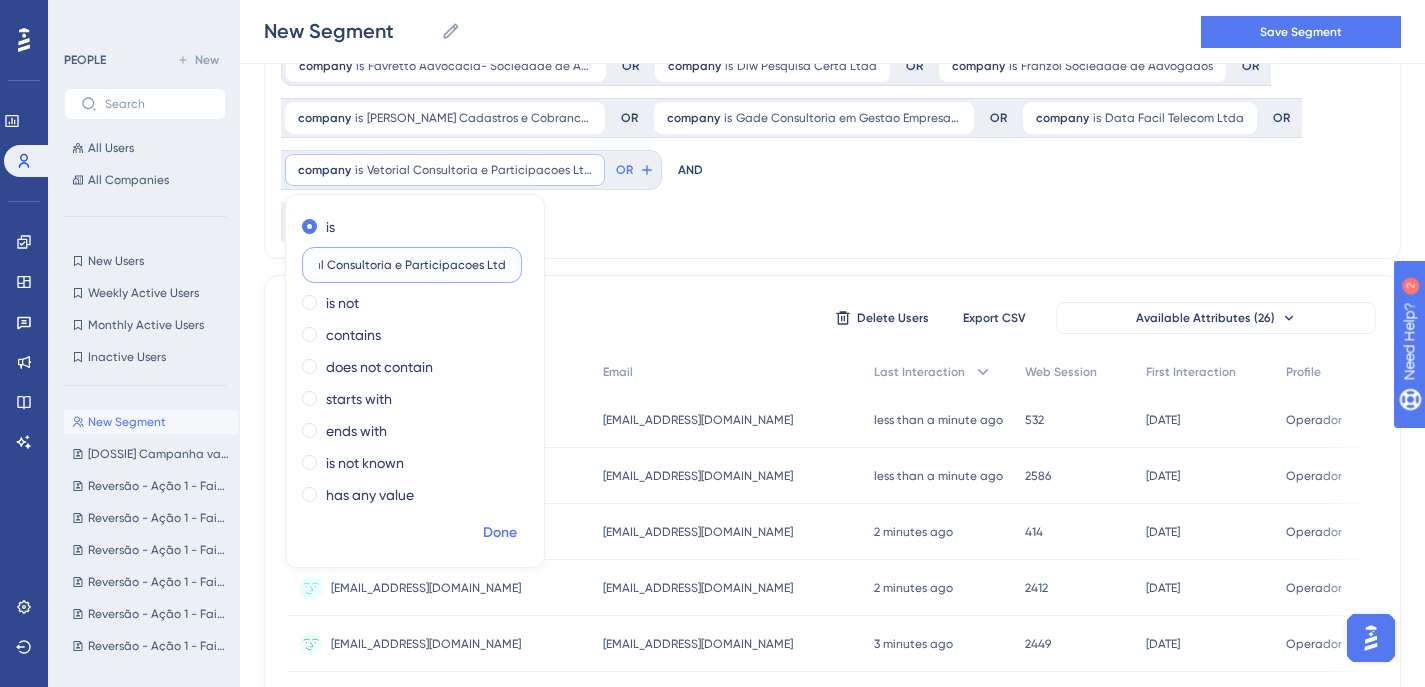 type on "Vetorial Consultoria e Participacoes Ltda" 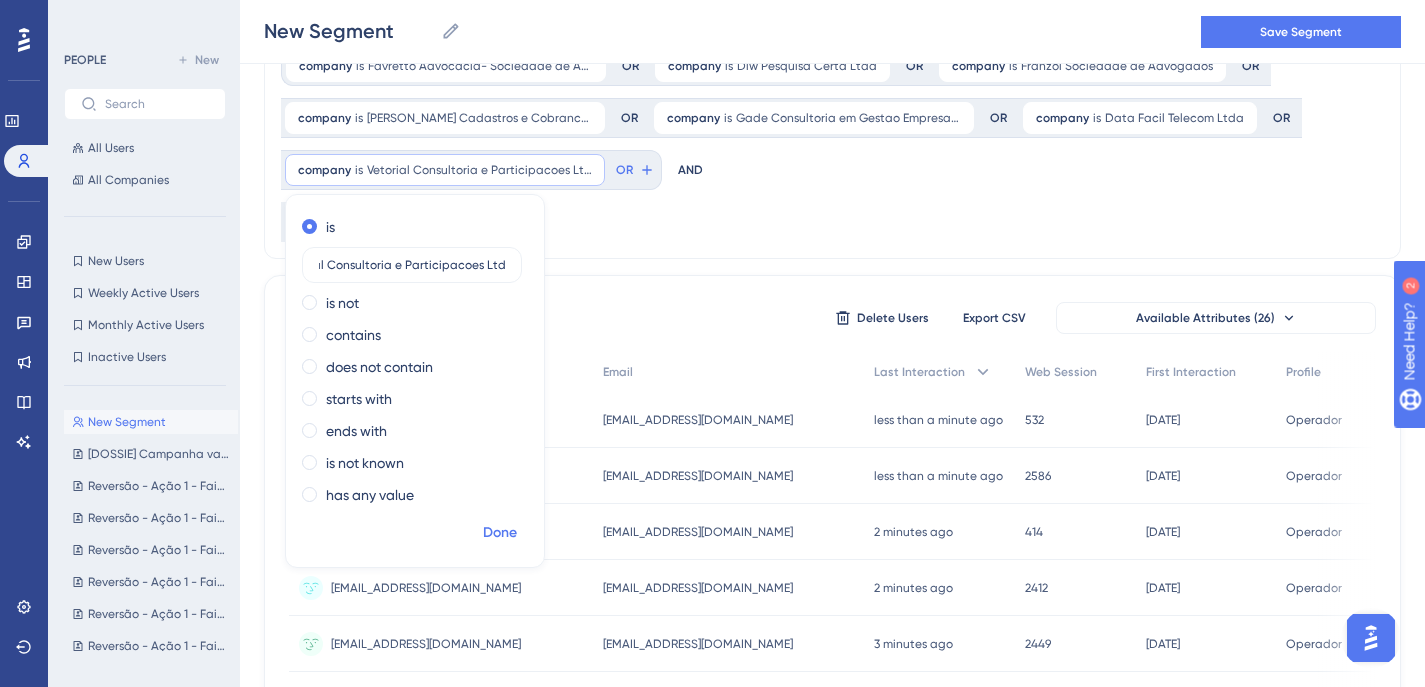scroll, scrollTop: 0, scrollLeft: 0, axis: both 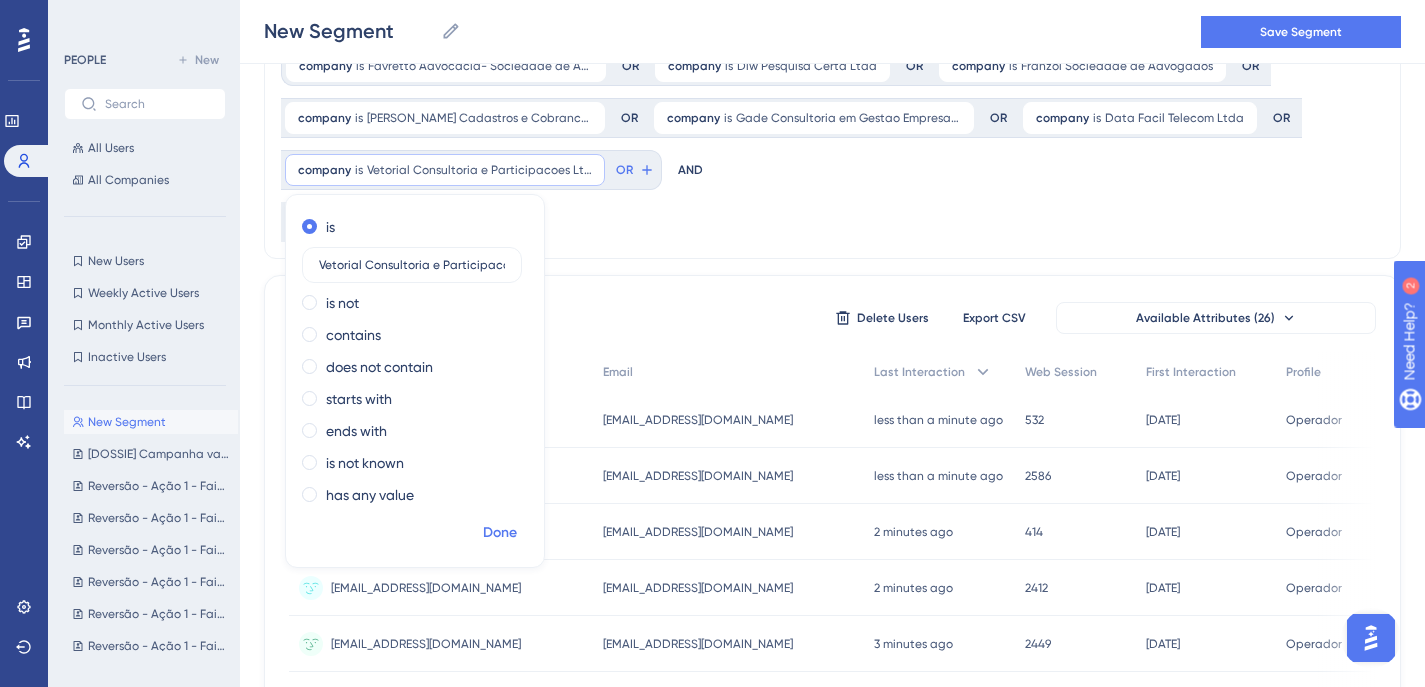 click on "Done" at bounding box center (500, 533) 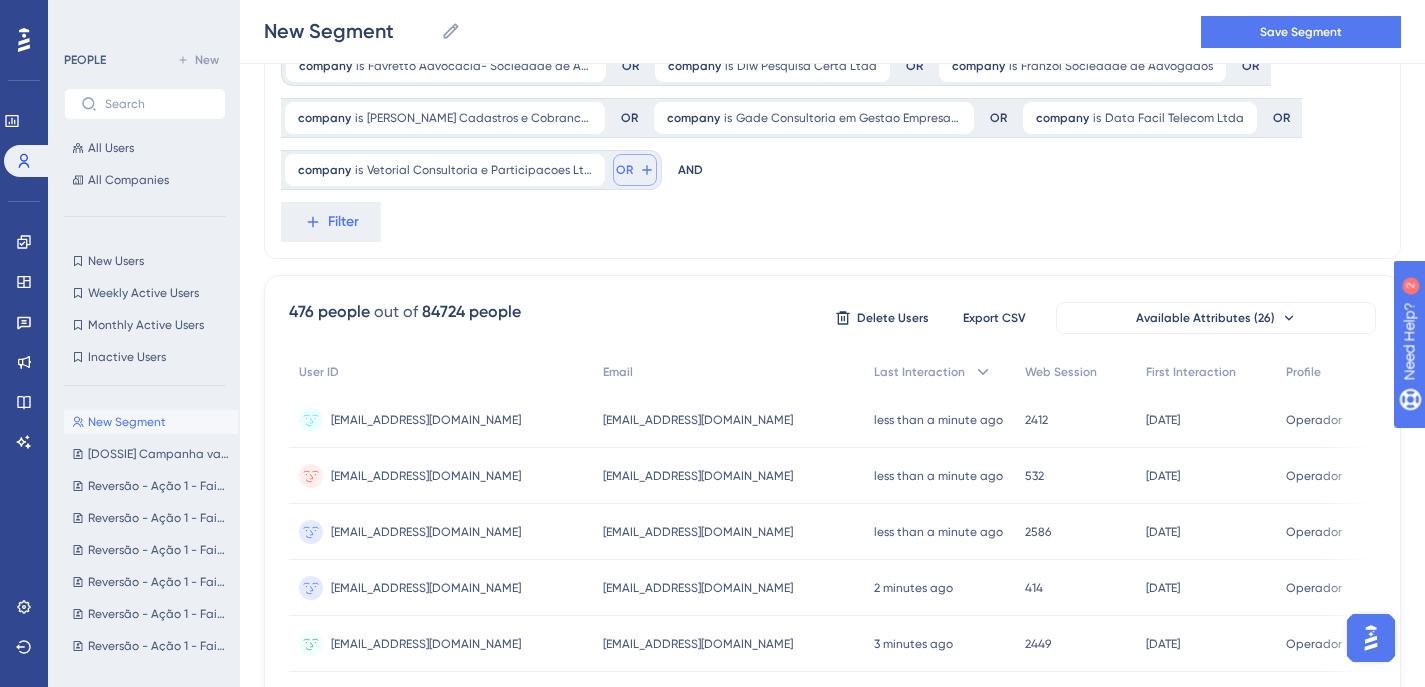 click 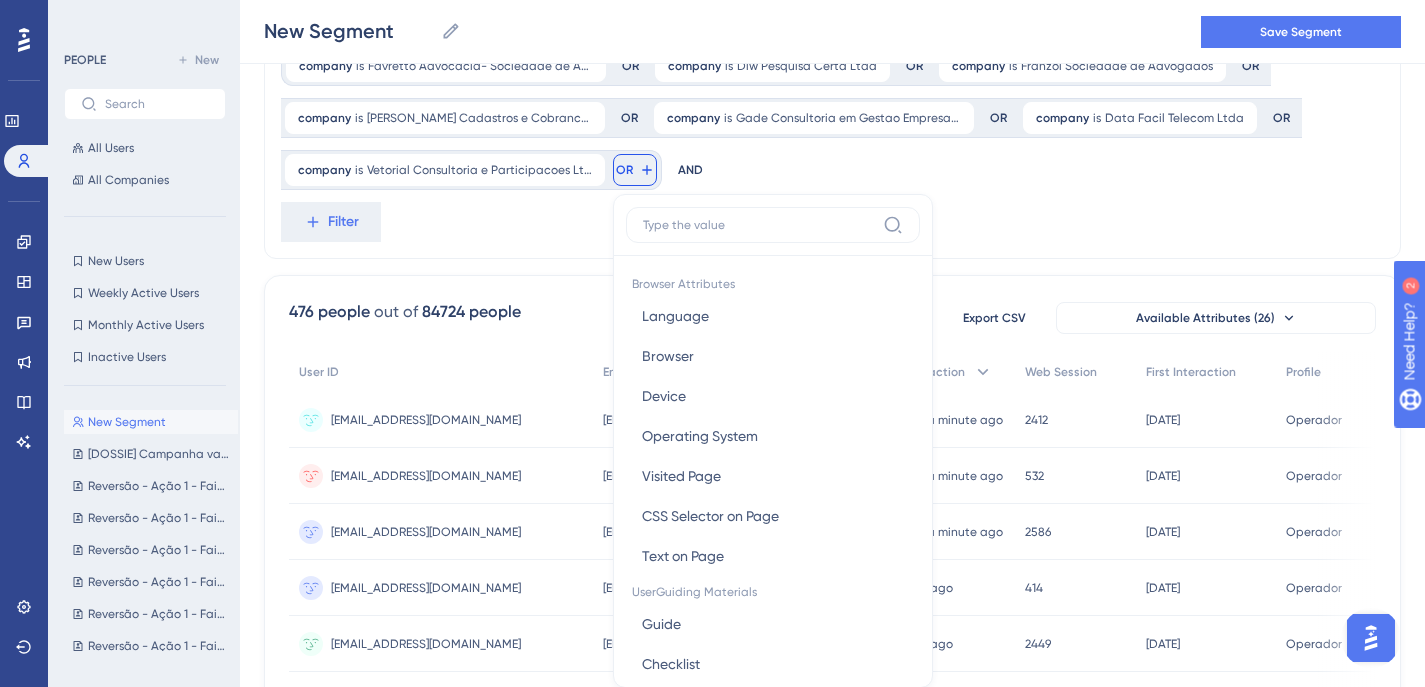 scroll, scrollTop: 196, scrollLeft: 0, axis: vertical 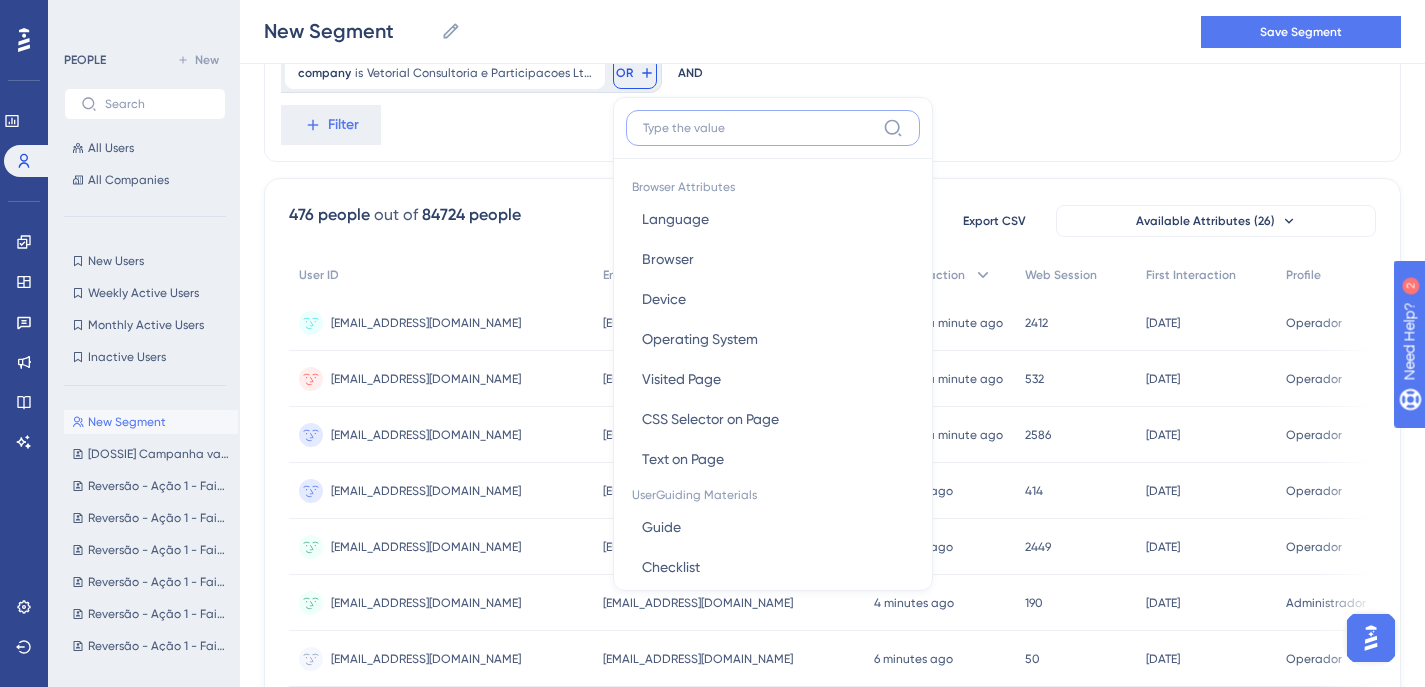 click at bounding box center [759, 128] 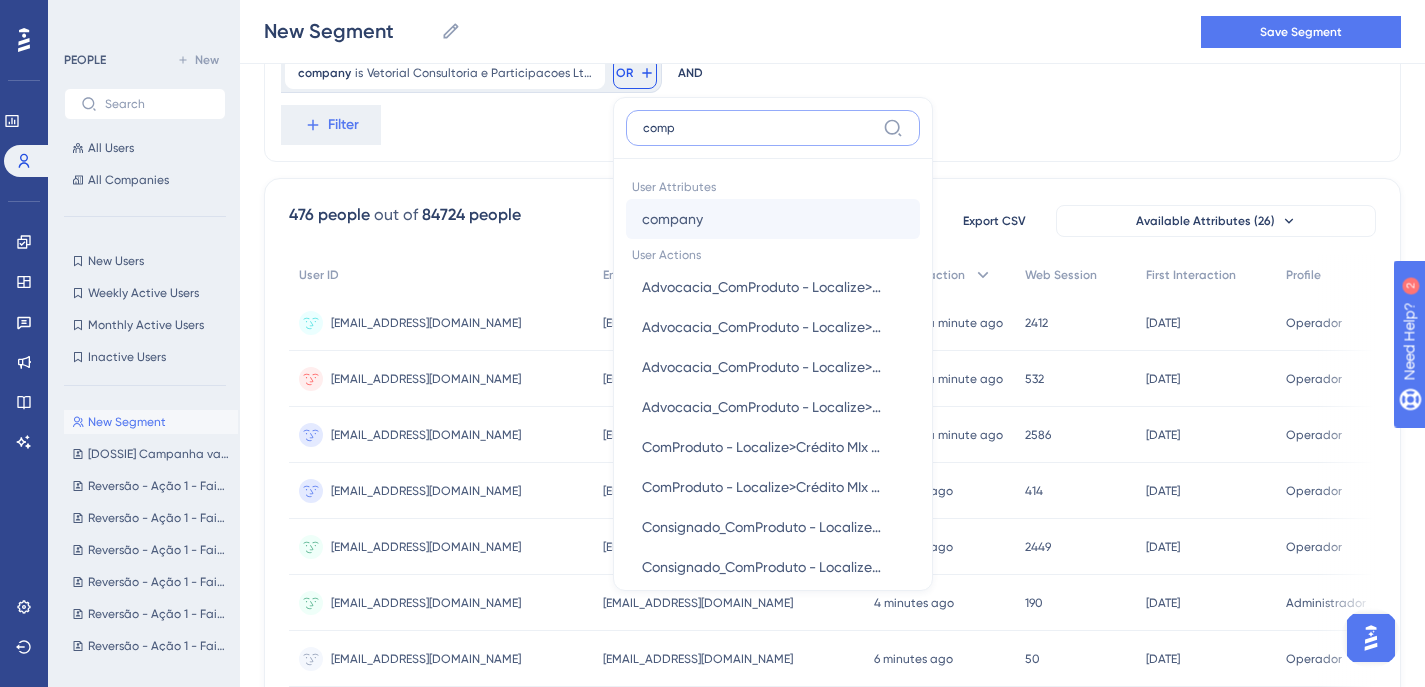 type on "comp" 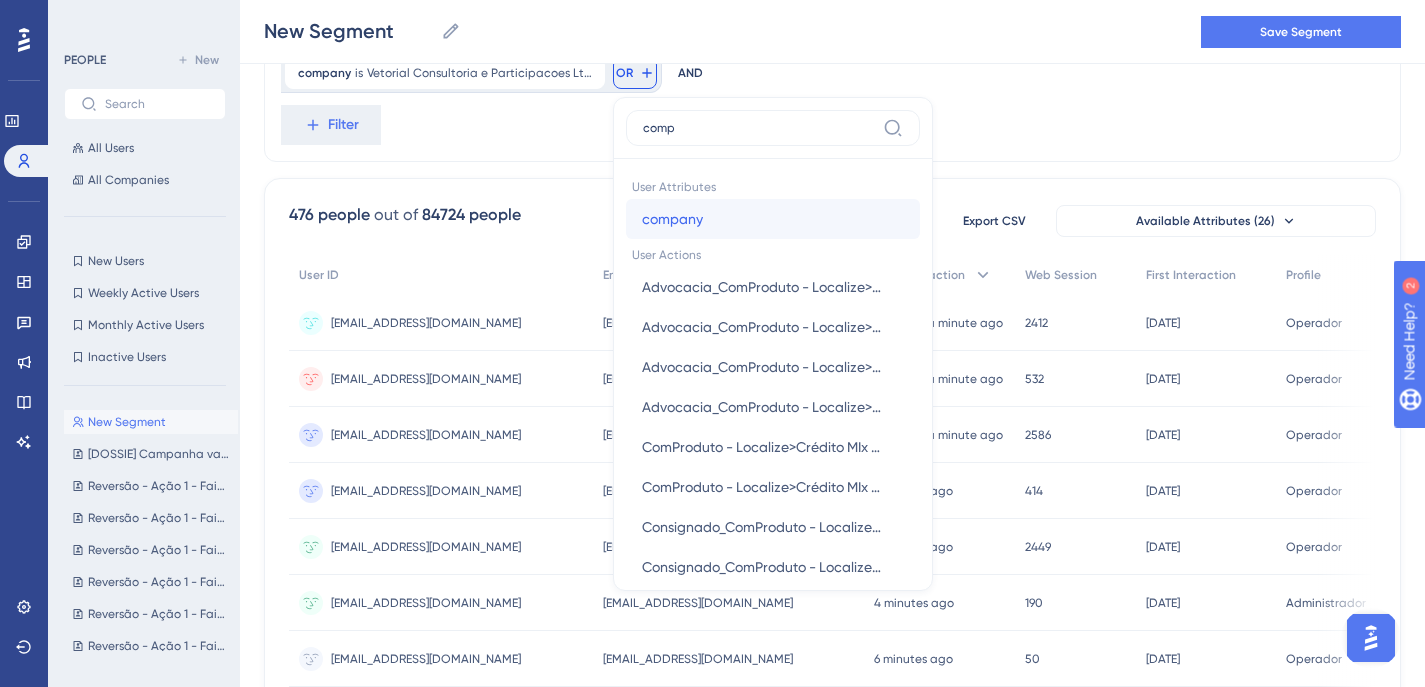 click on "company company" at bounding box center (773, 219) 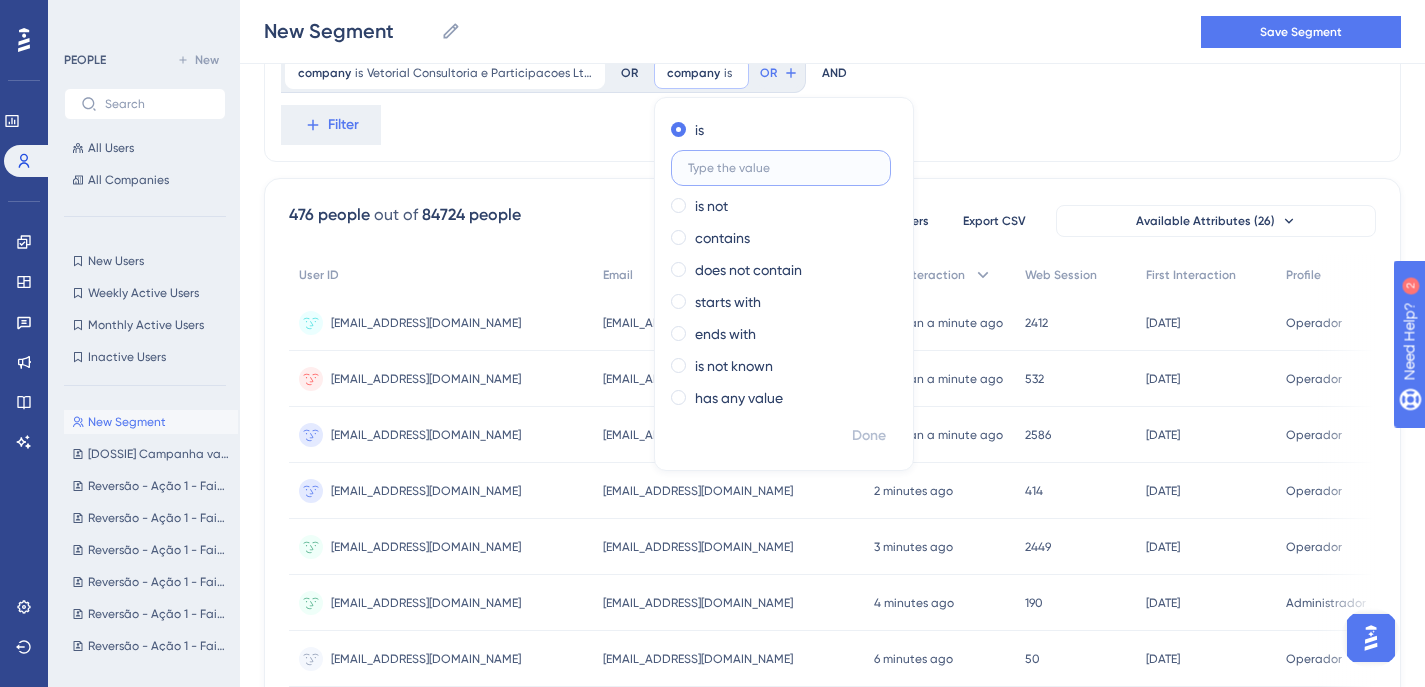 click at bounding box center (781, 168) 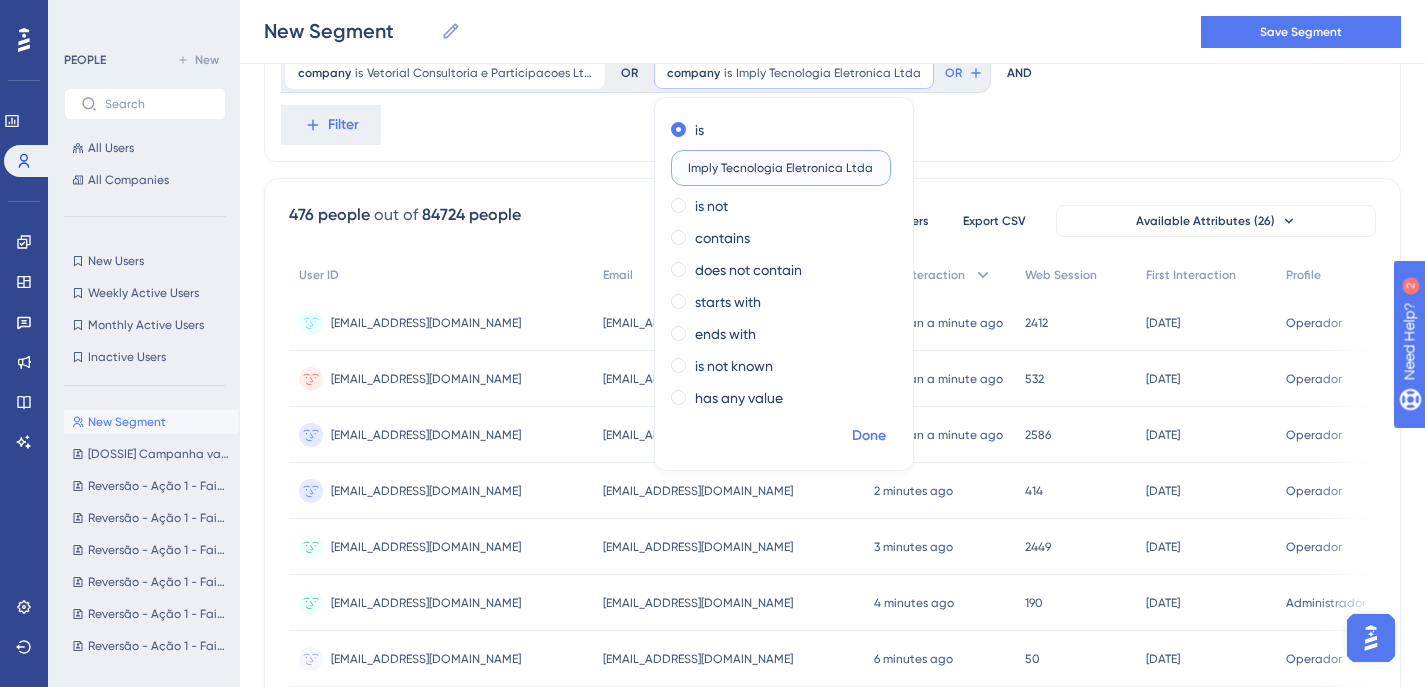 type on "Imply Tecnologia Eletronica Ltda" 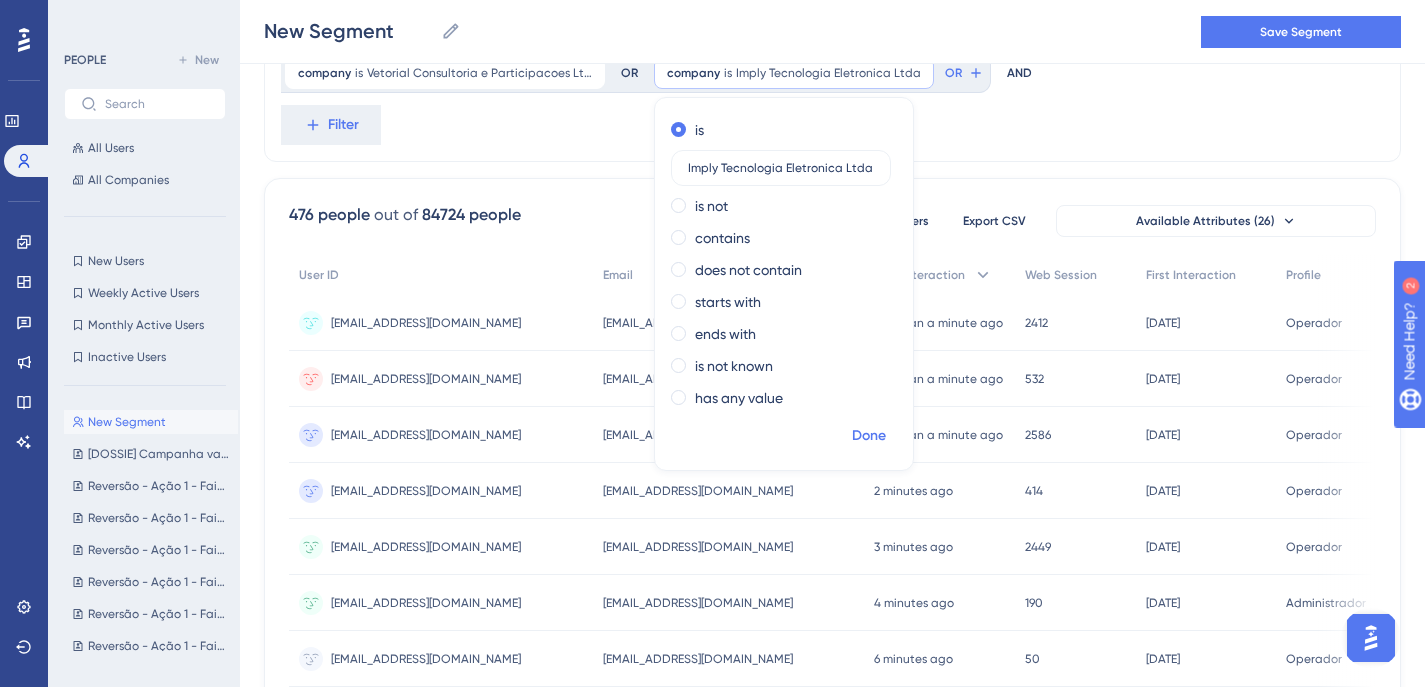 click on "Done" at bounding box center [869, 436] 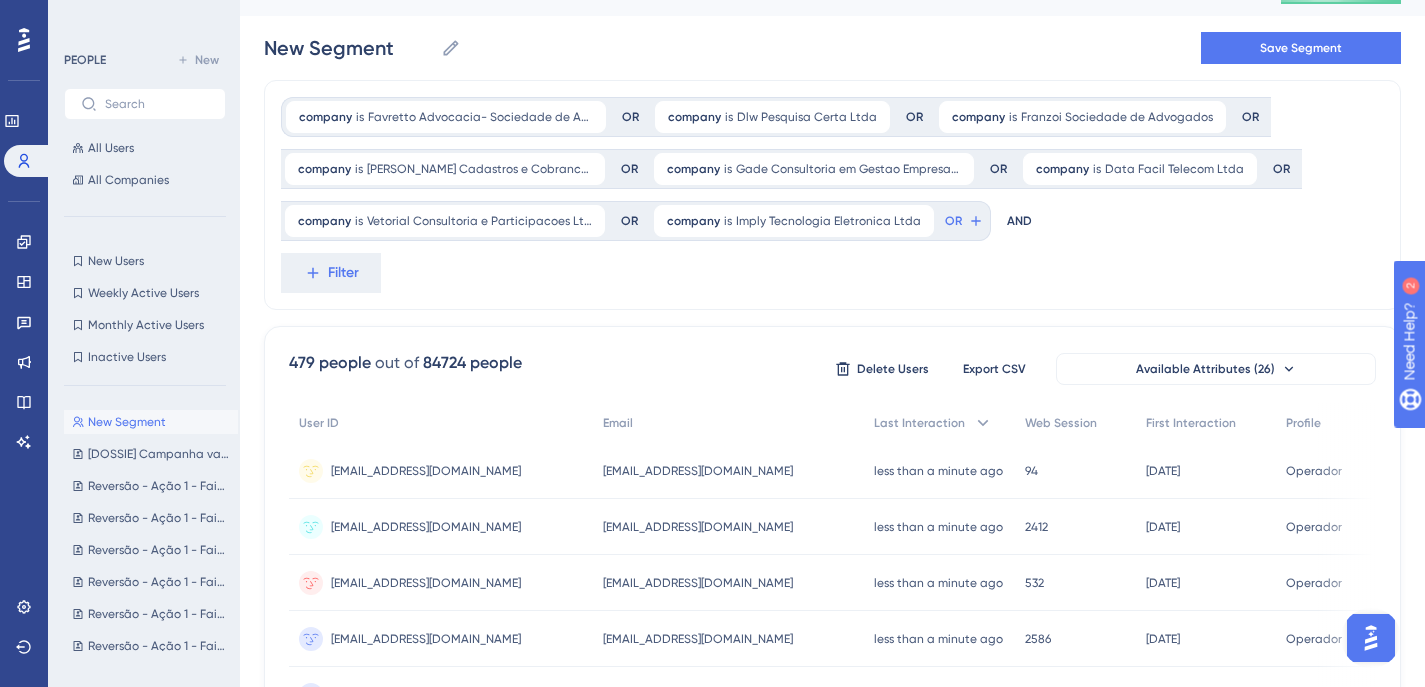 scroll, scrollTop: 1, scrollLeft: 0, axis: vertical 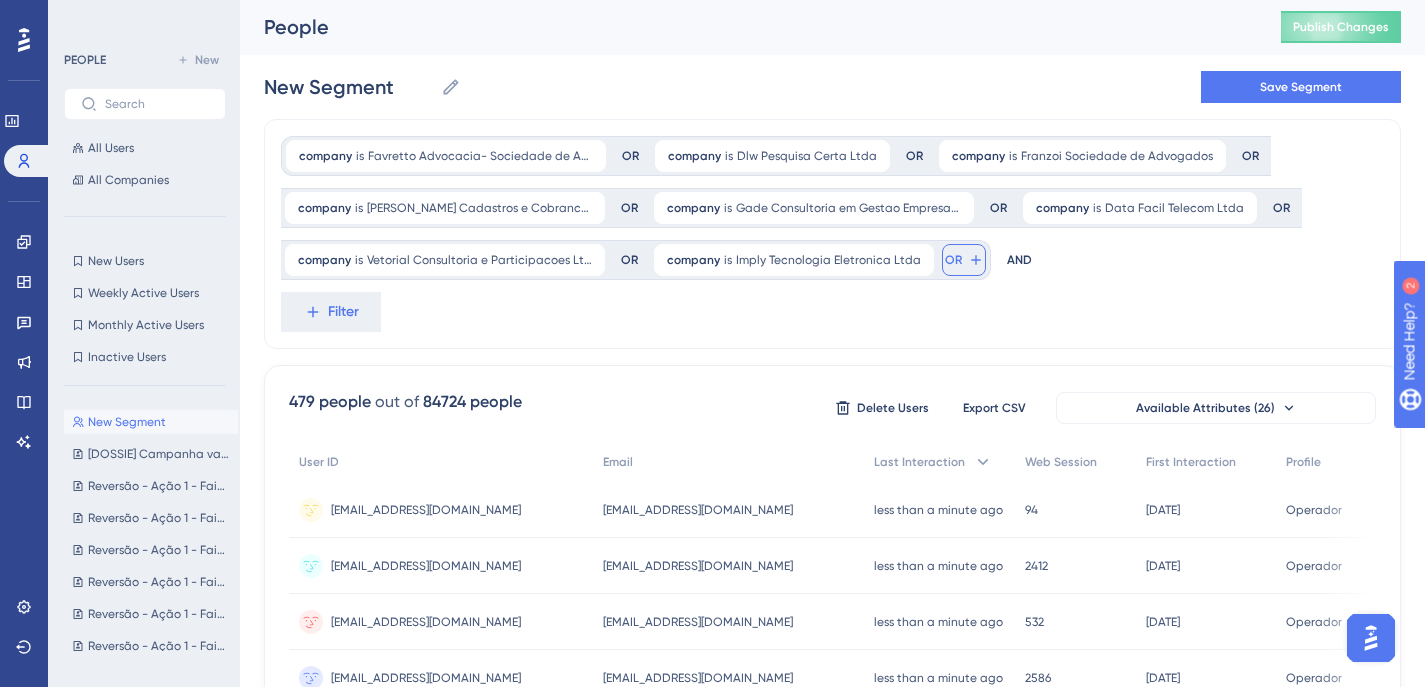 click 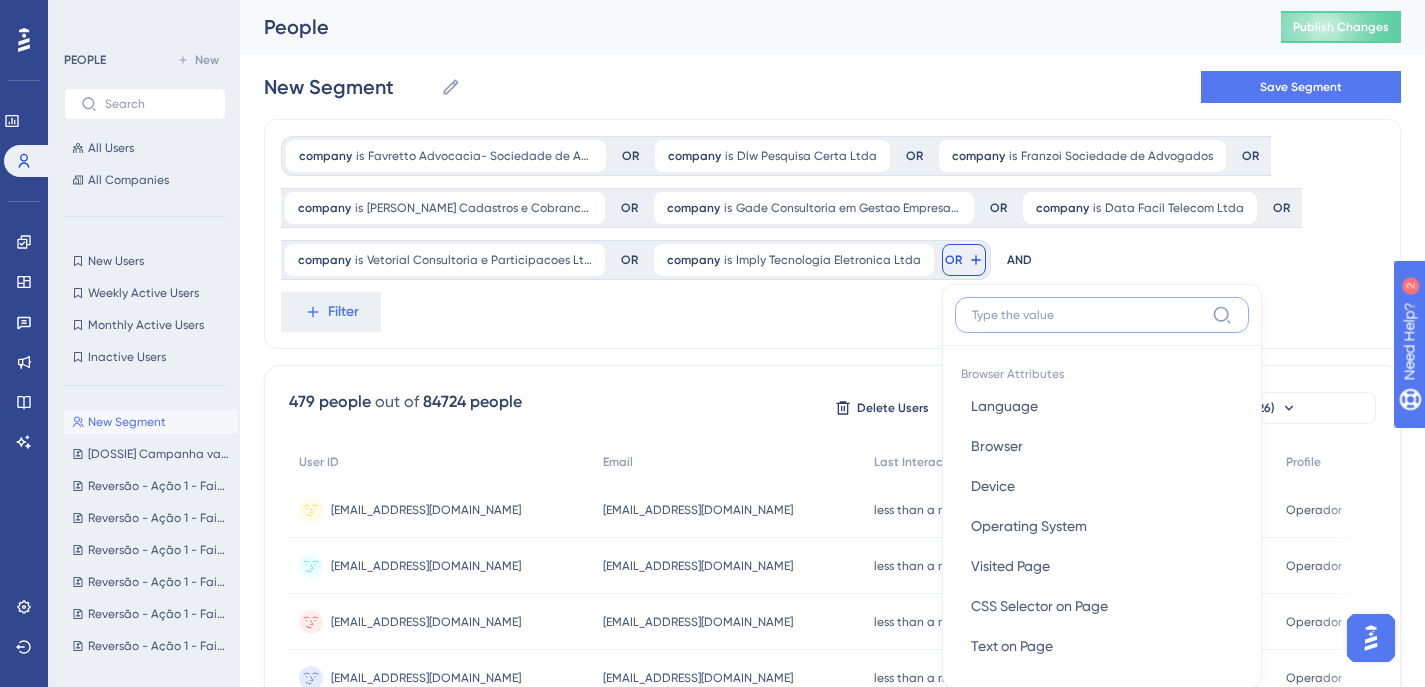scroll, scrollTop: 143, scrollLeft: 0, axis: vertical 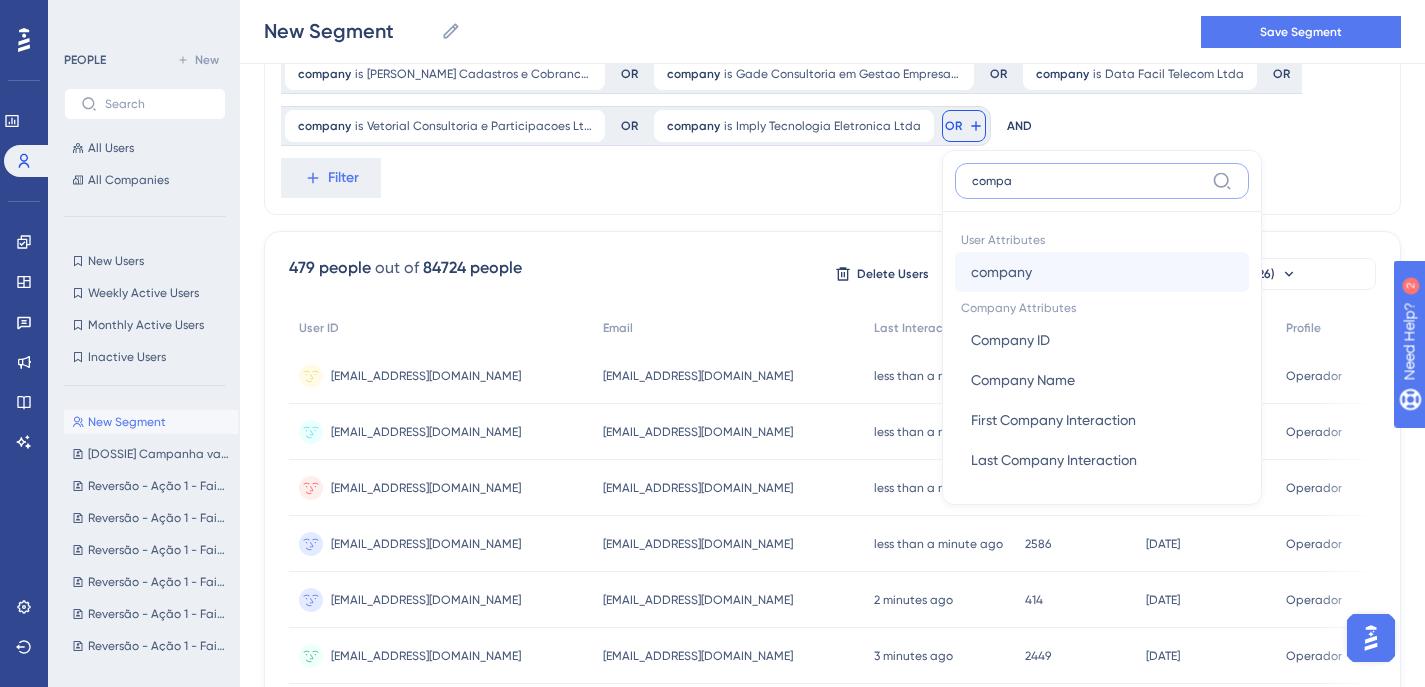 type on "compa" 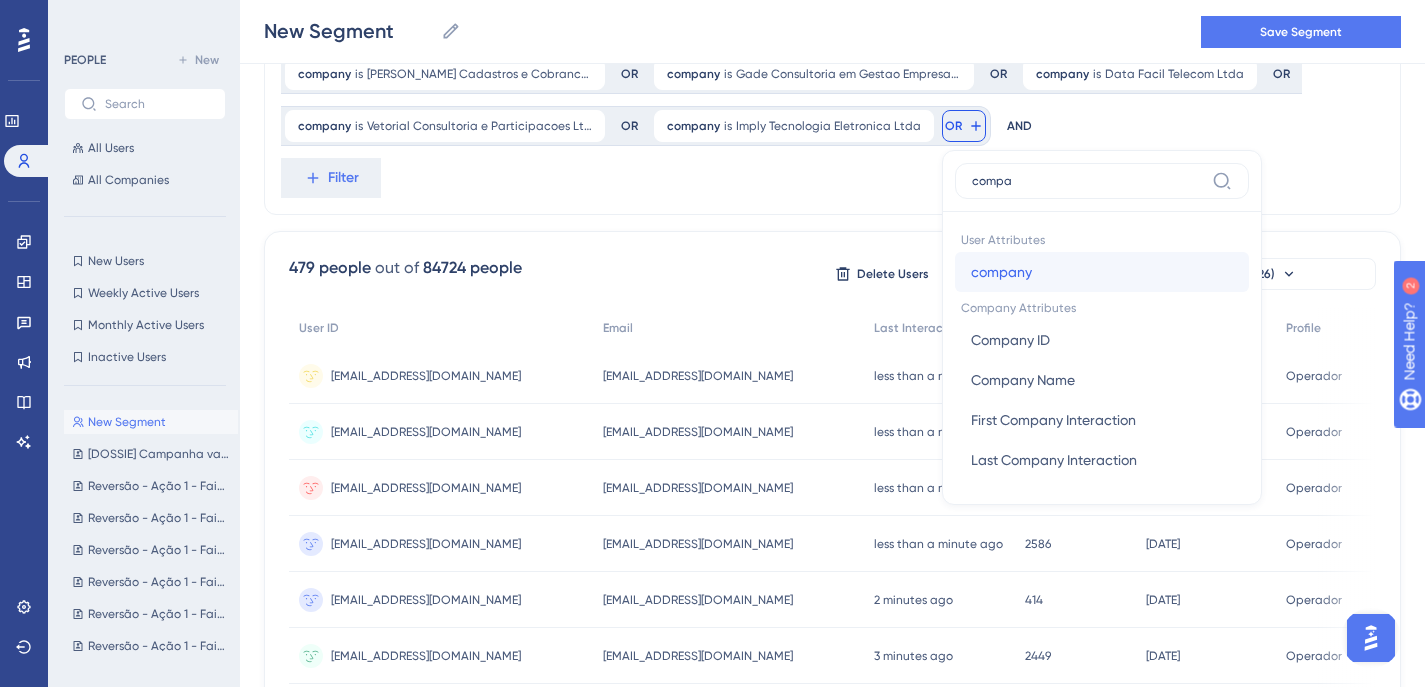 click on "company" at bounding box center (1001, 272) 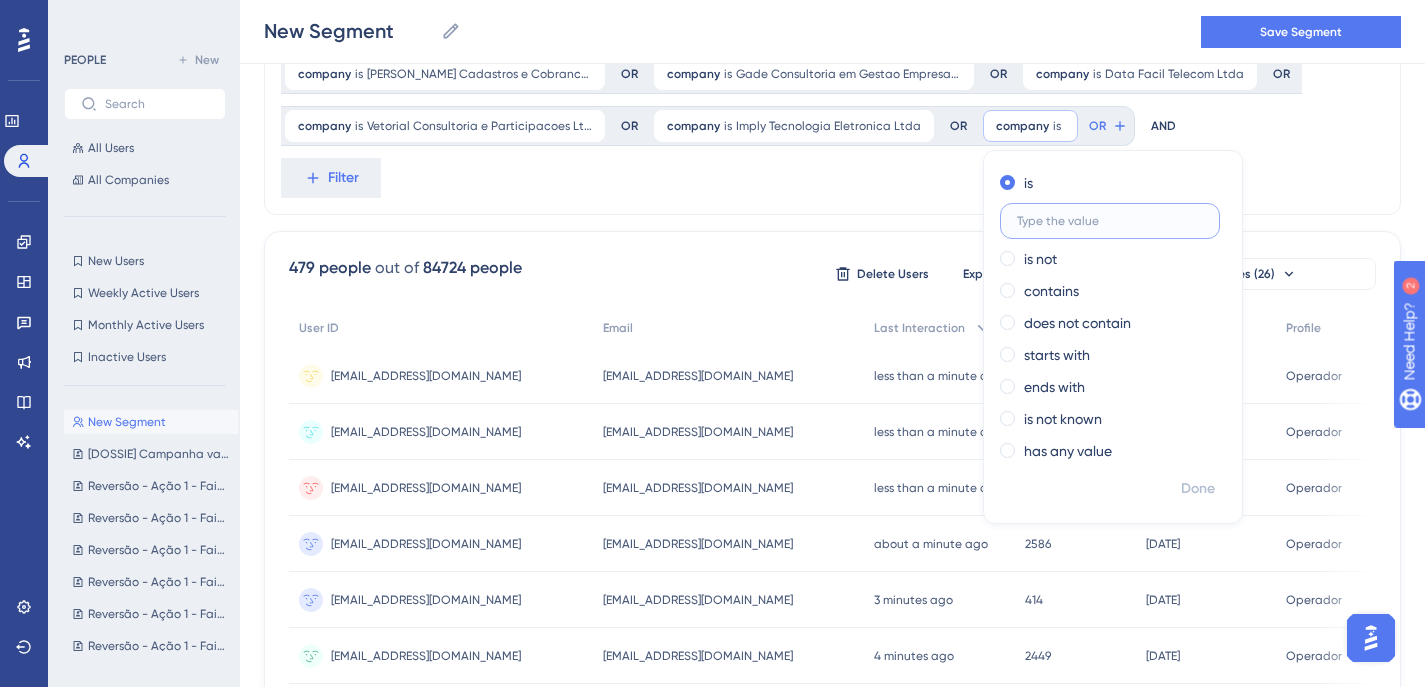 click at bounding box center (1110, 221) 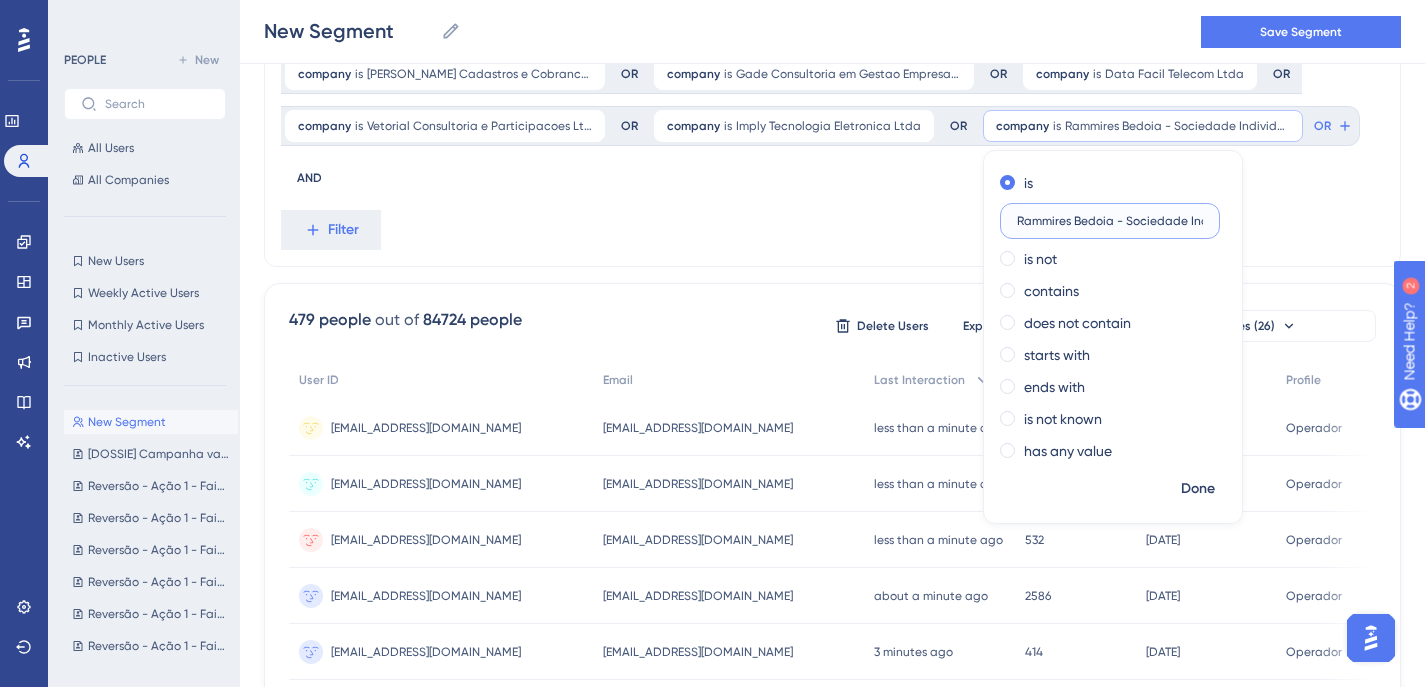 scroll, scrollTop: 0, scrollLeft: 118, axis: horizontal 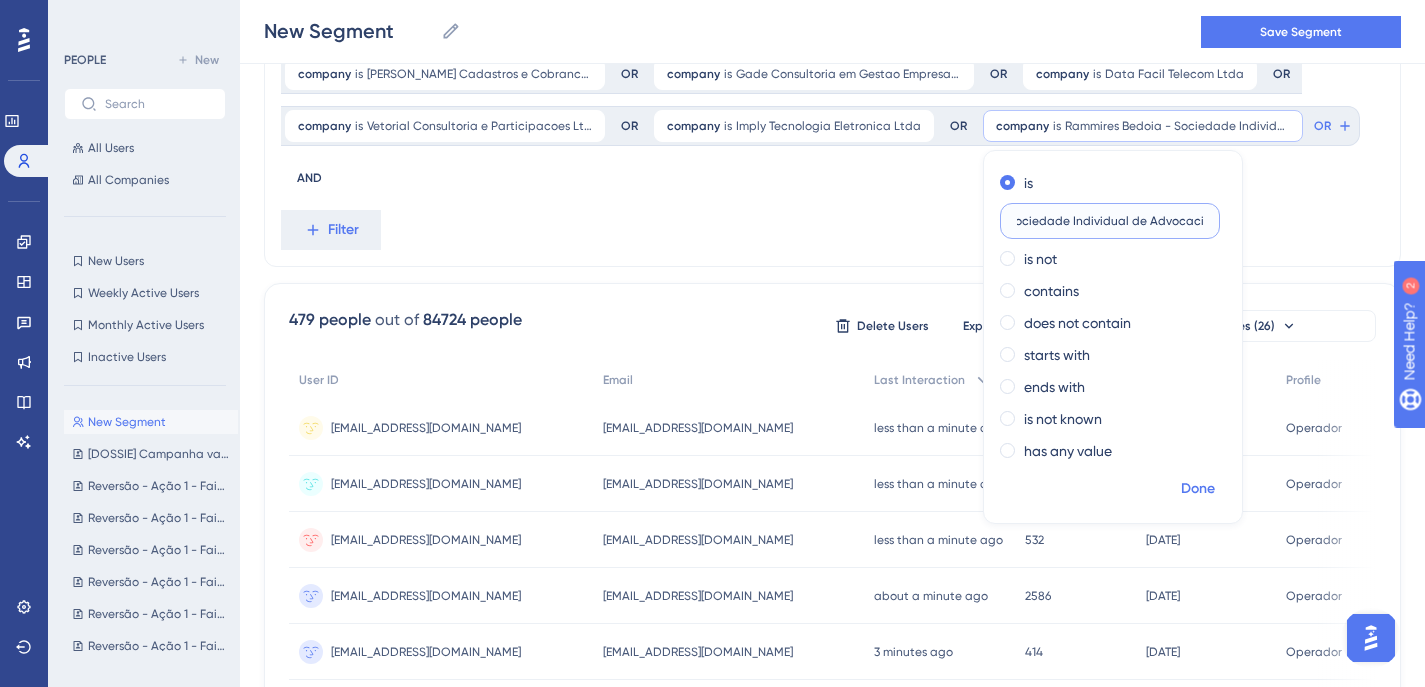 type on "Rammires Bedoia - Sociedade Individual de Advocacia" 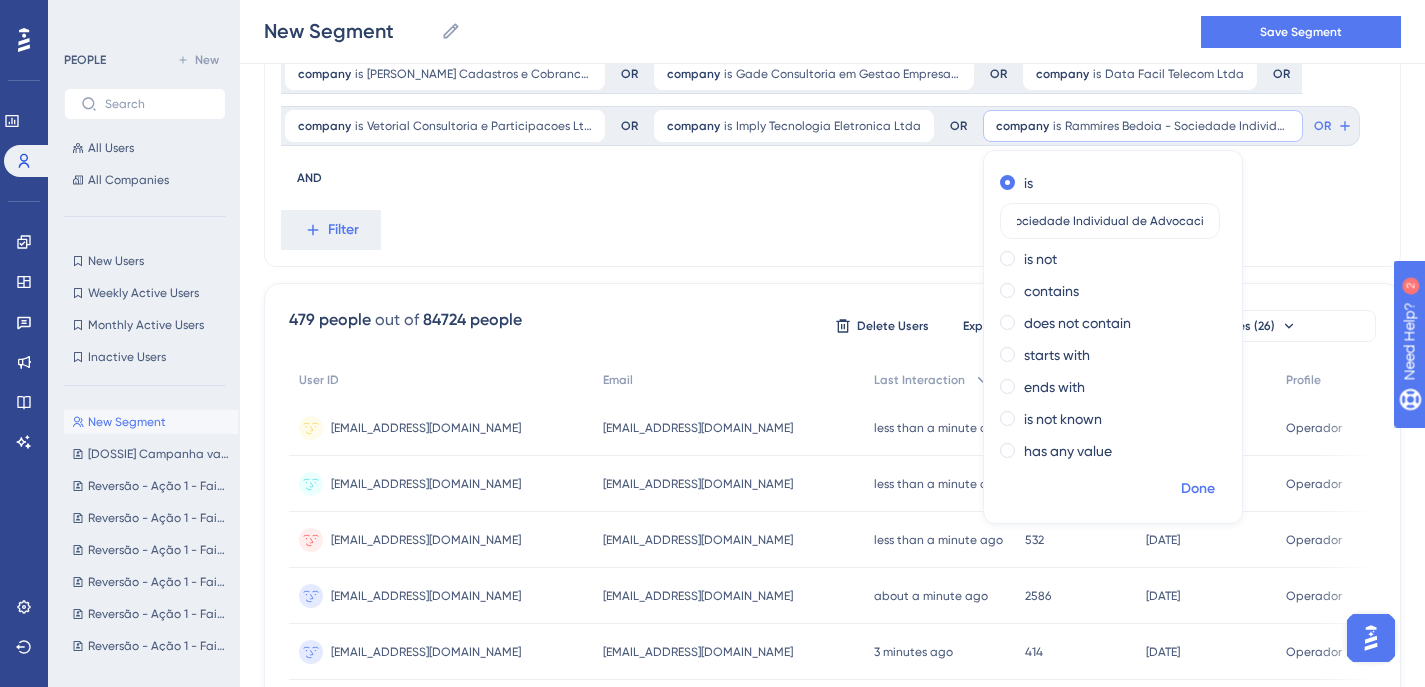 click on "Done" at bounding box center (1198, 489) 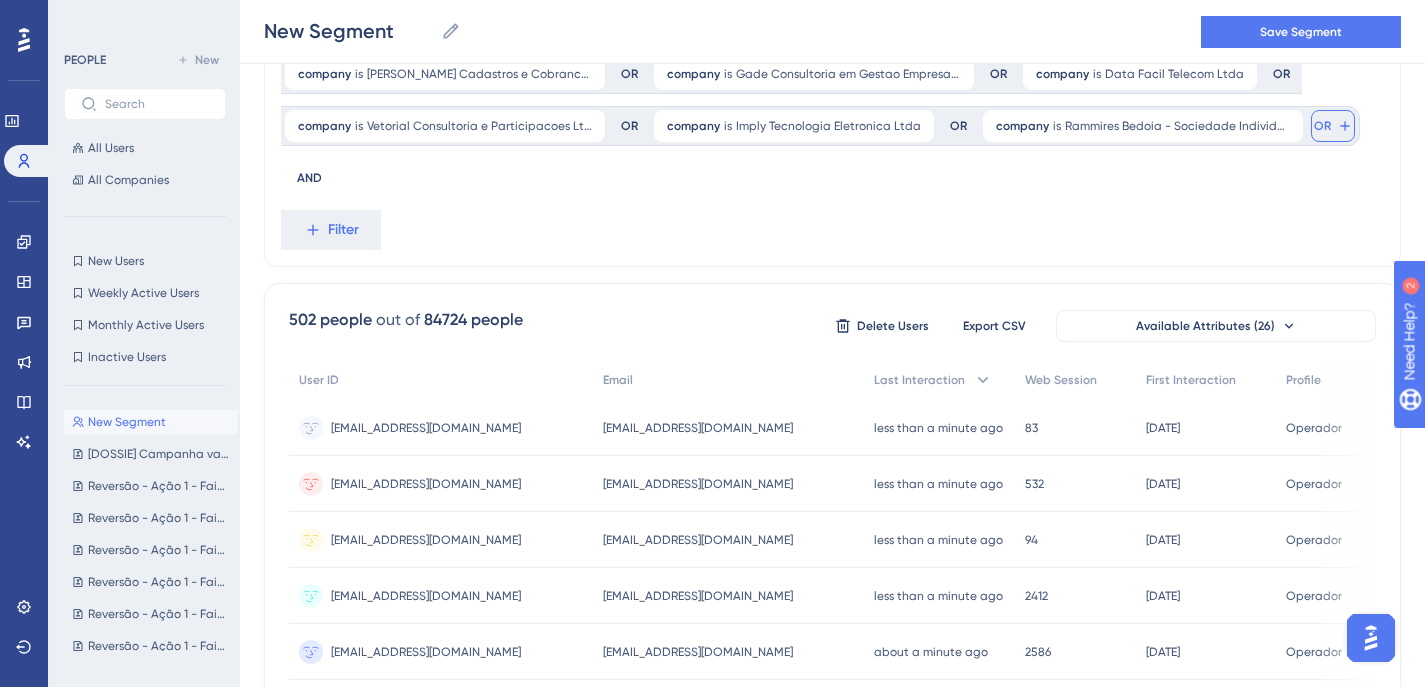 click on "OR" at bounding box center [1333, 126] 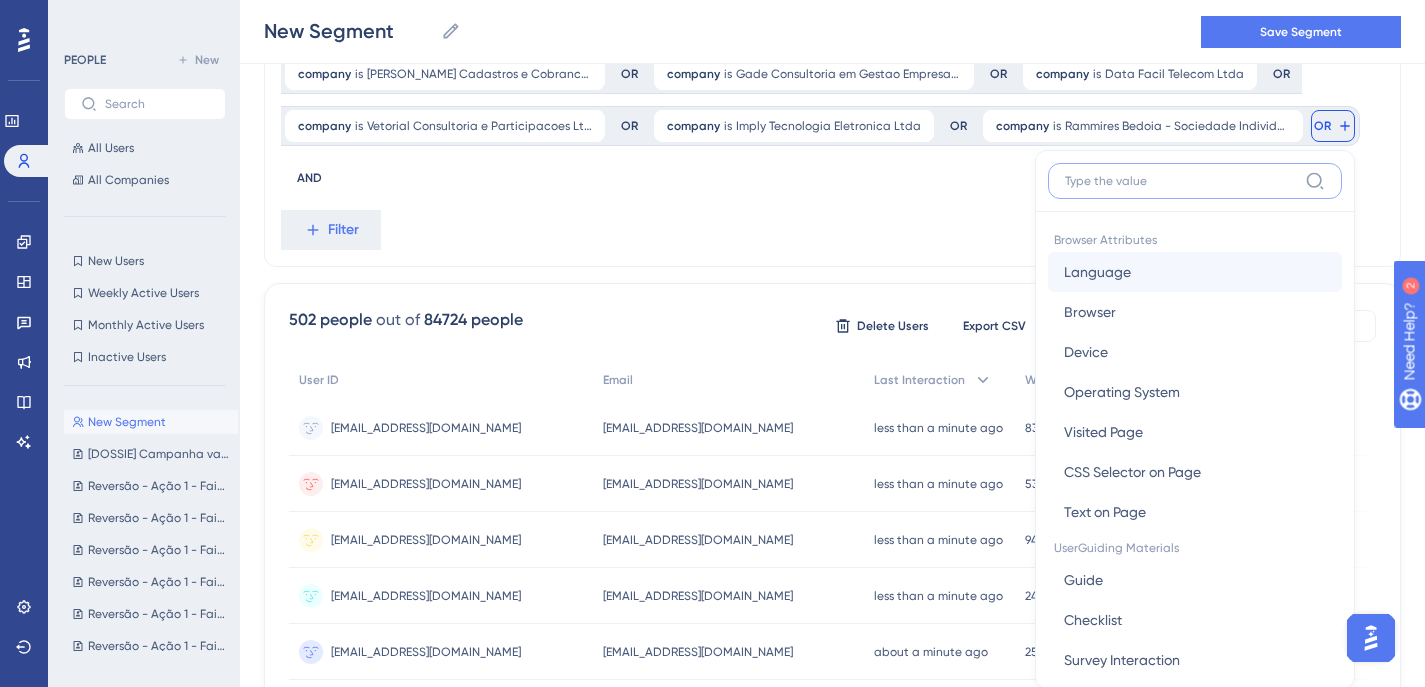scroll, scrollTop: 219, scrollLeft: 0, axis: vertical 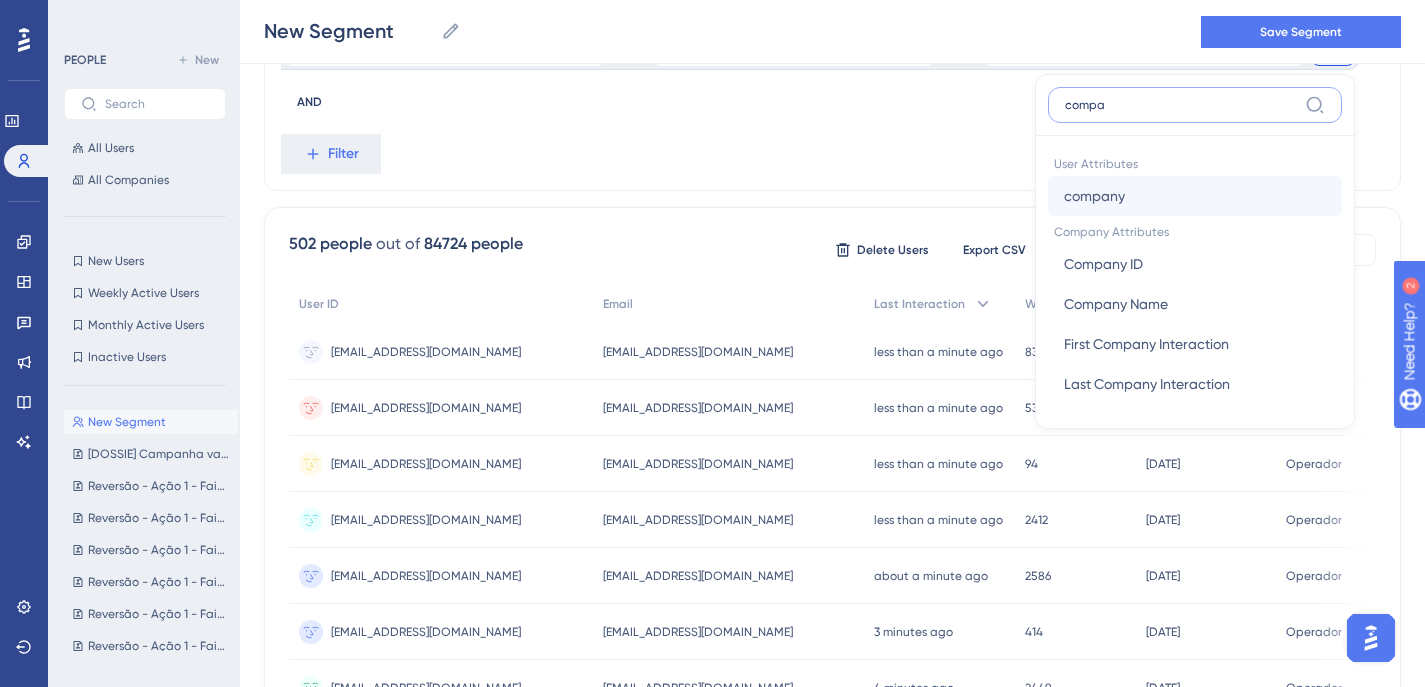 type on "compa" 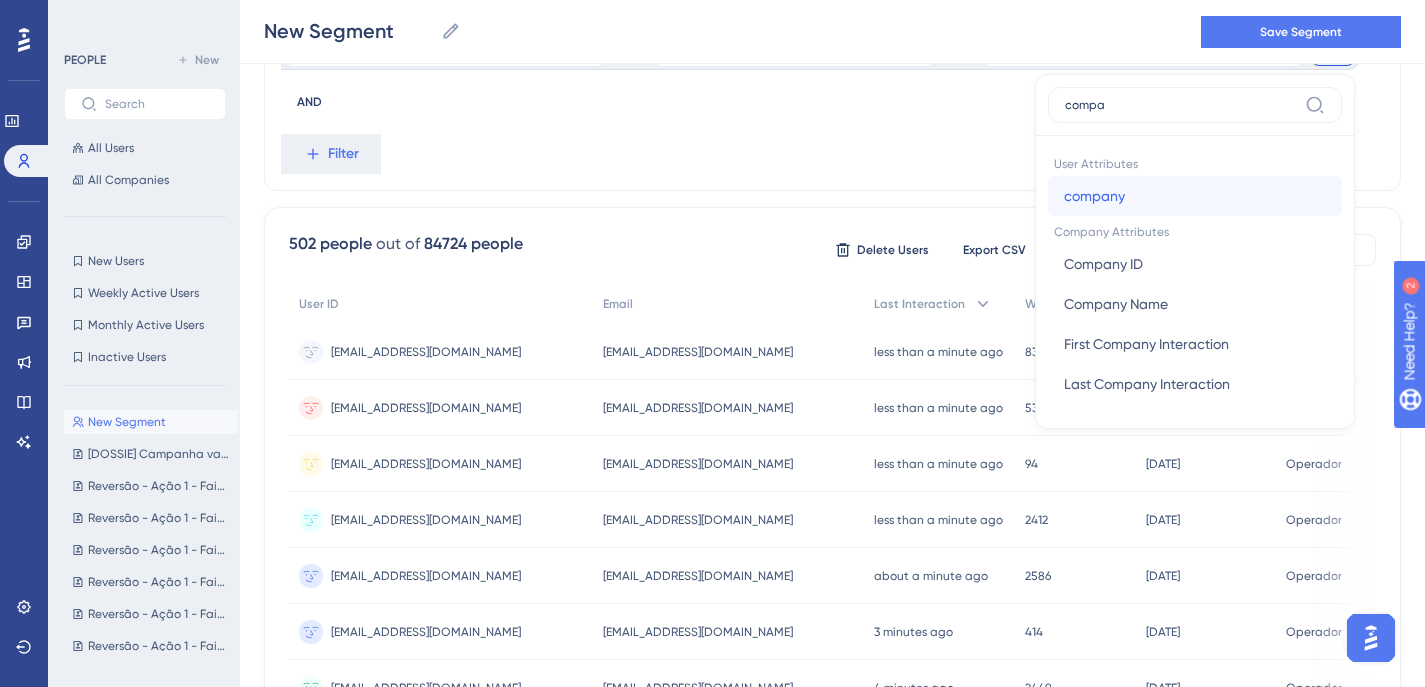 click on "company company" at bounding box center [1195, 196] 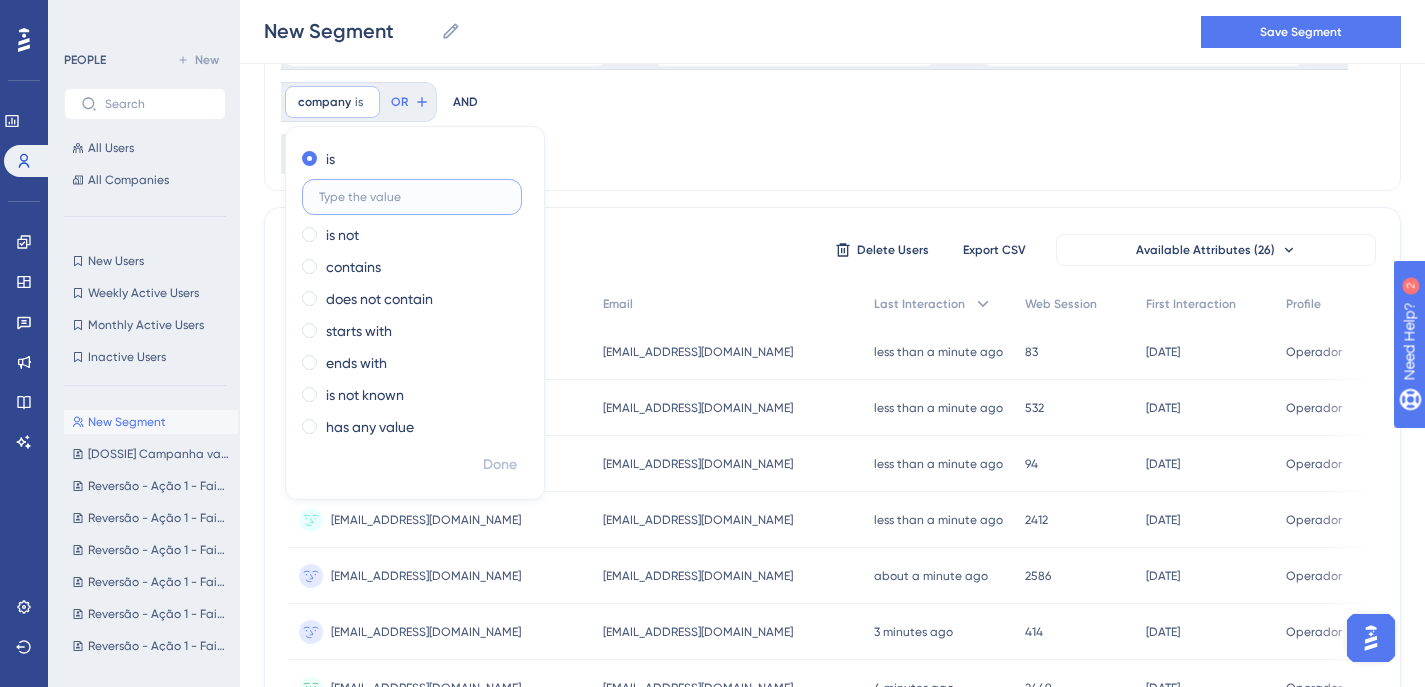 click at bounding box center [412, 197] 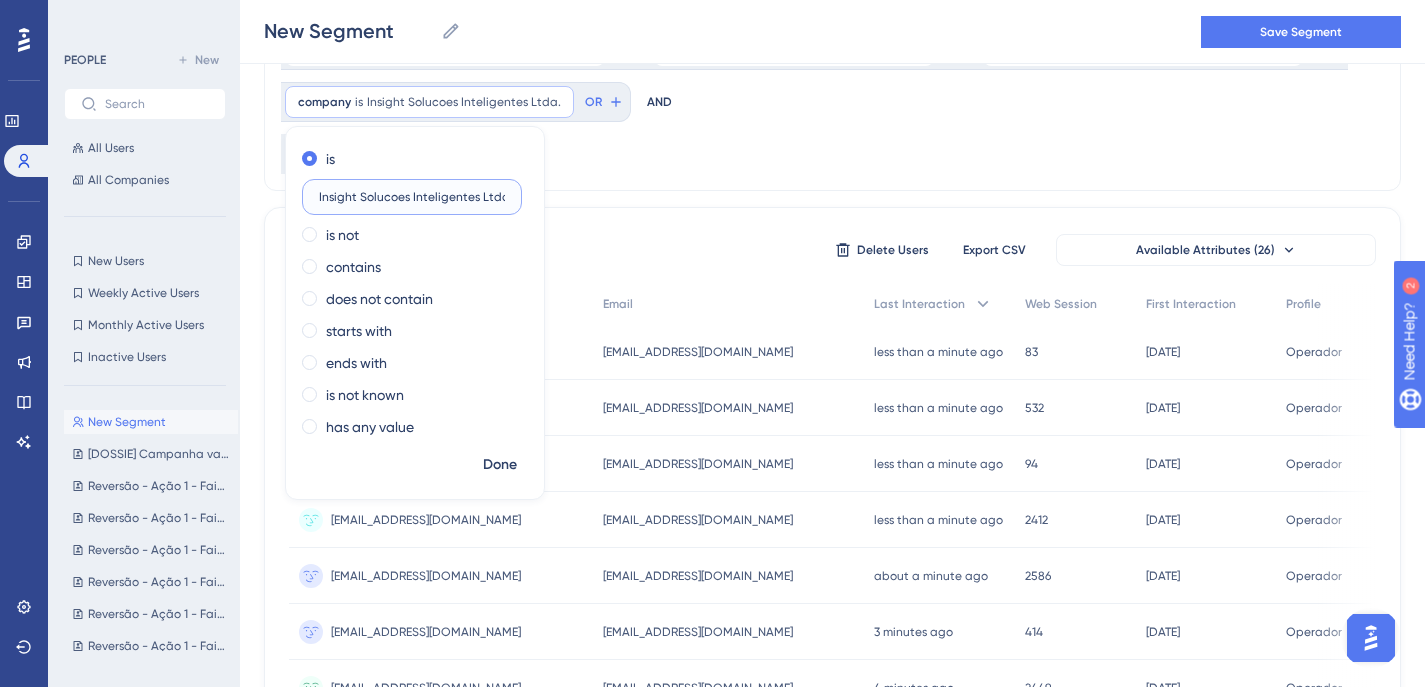 scroll, scrollTop: 0, scrollLeft: 1, axis: horizontal 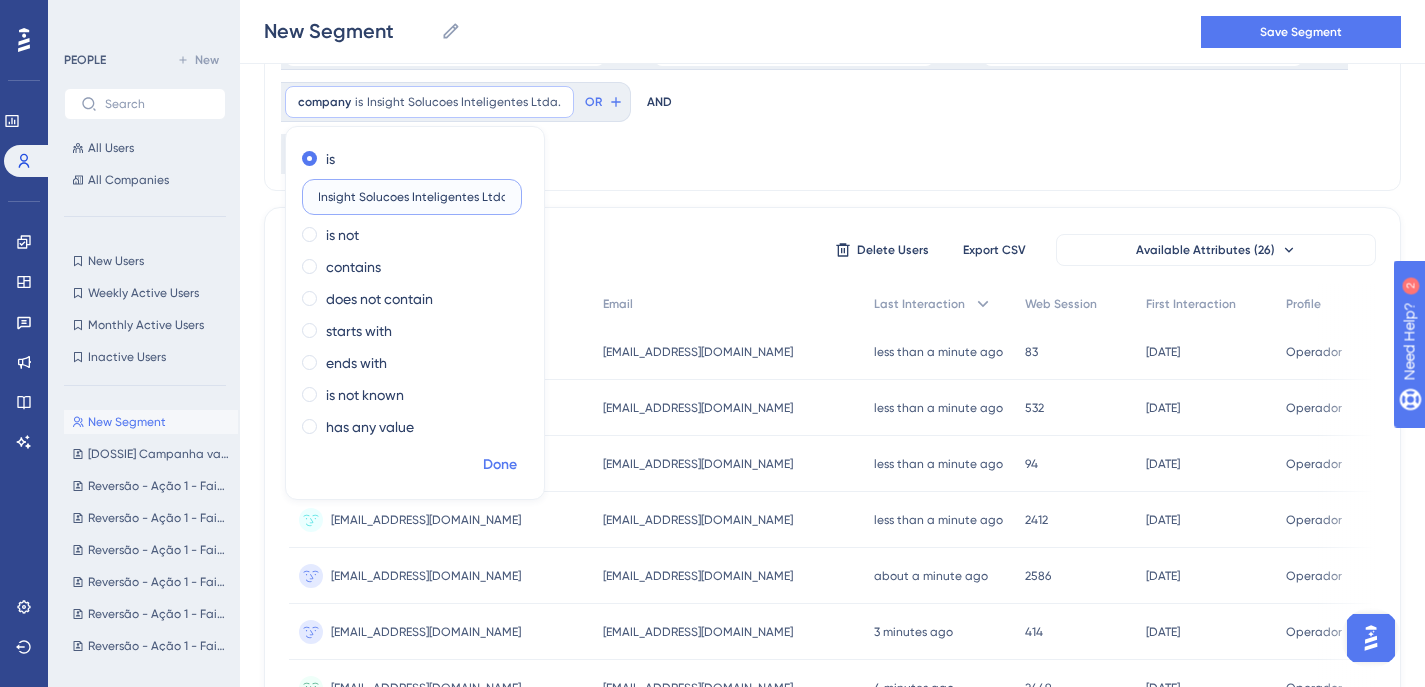 type on "Insight Solucoes Inteligentes Ltda." 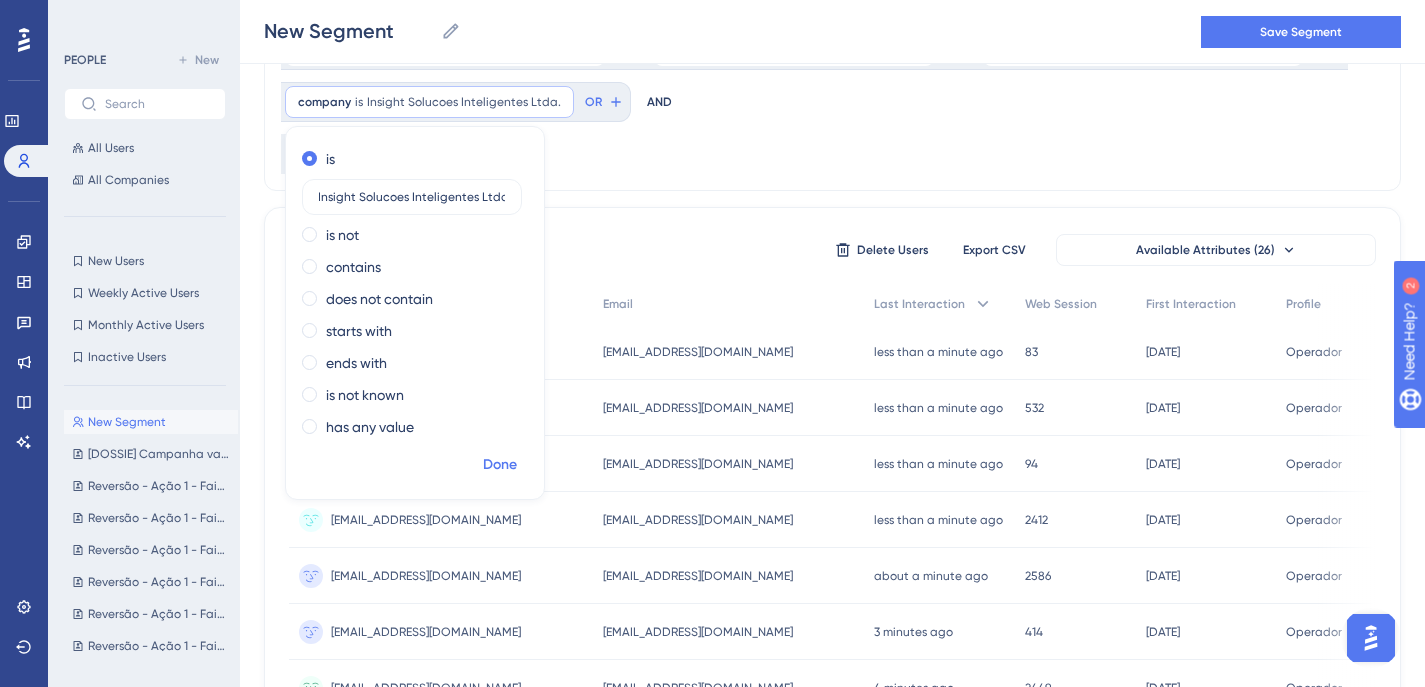 click on "Done" at bounding box center [500, 465] 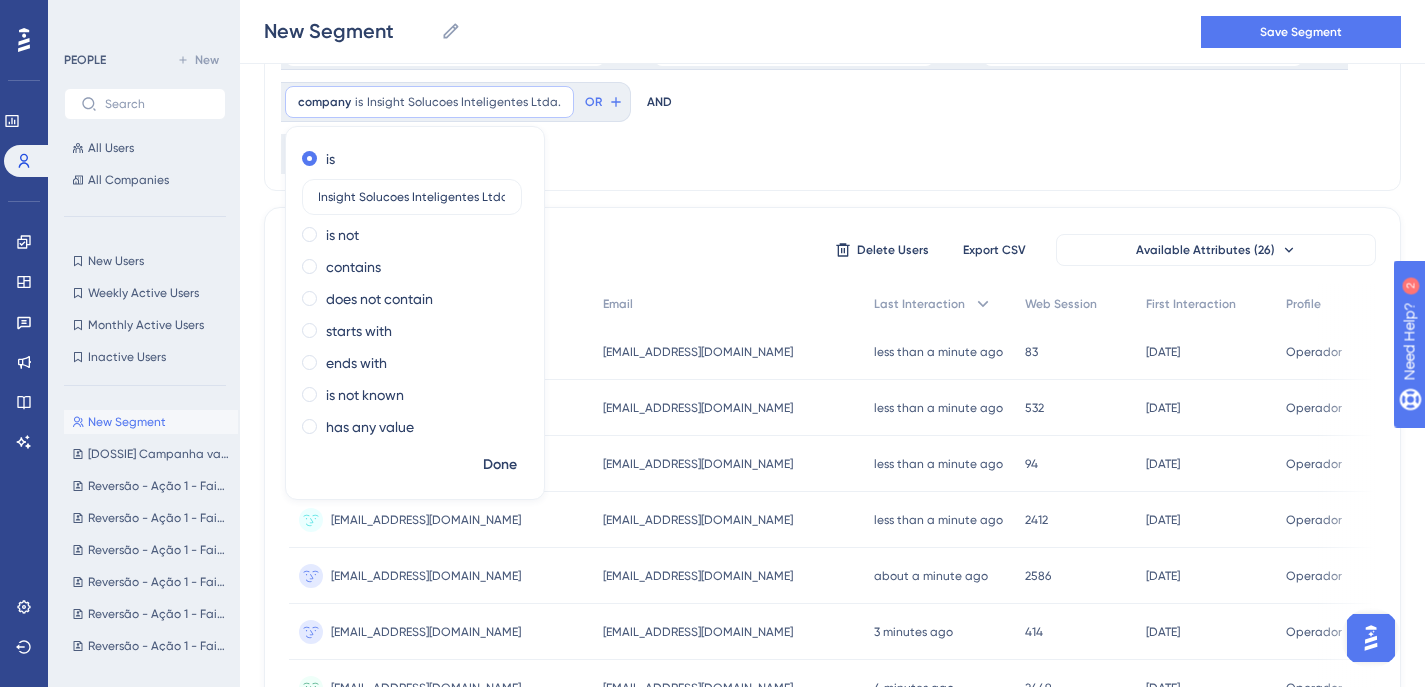 scroll, scrollTop: 0, scrollLeft: 0, axis: both 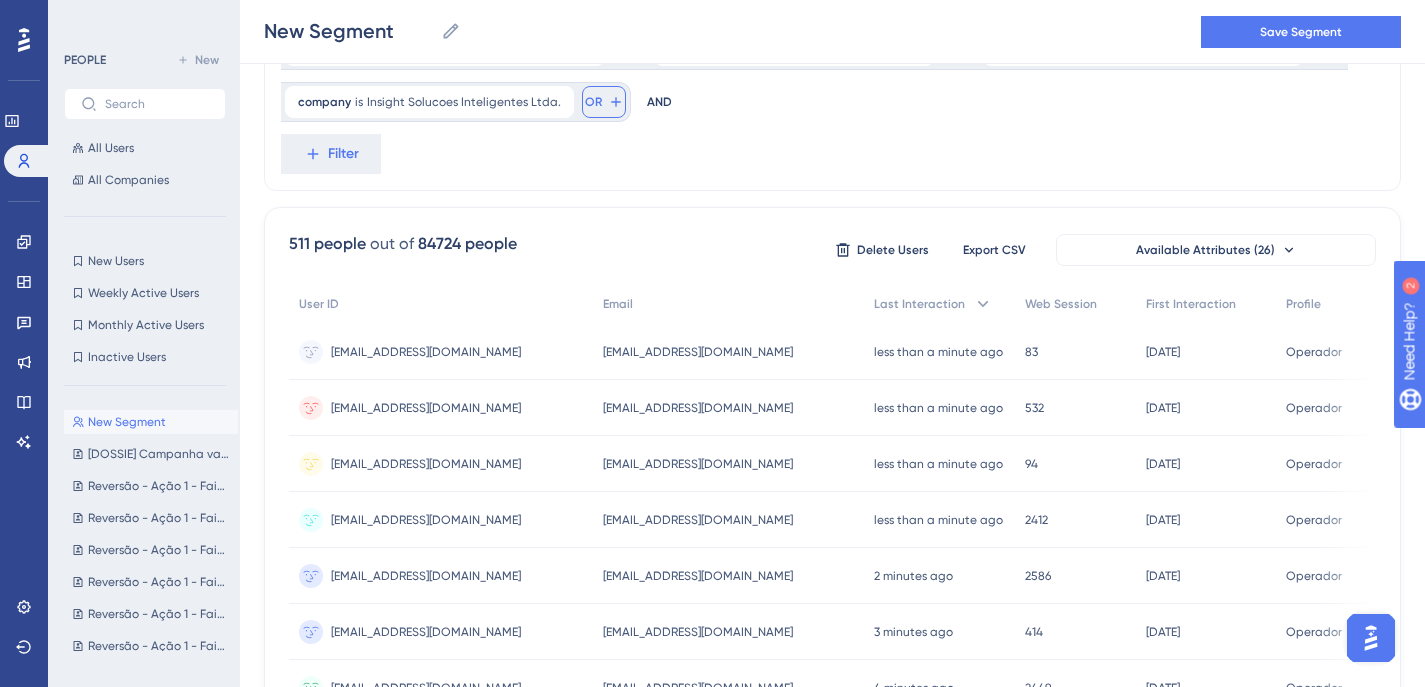 click on "OR" at bounding box center [604, 102] 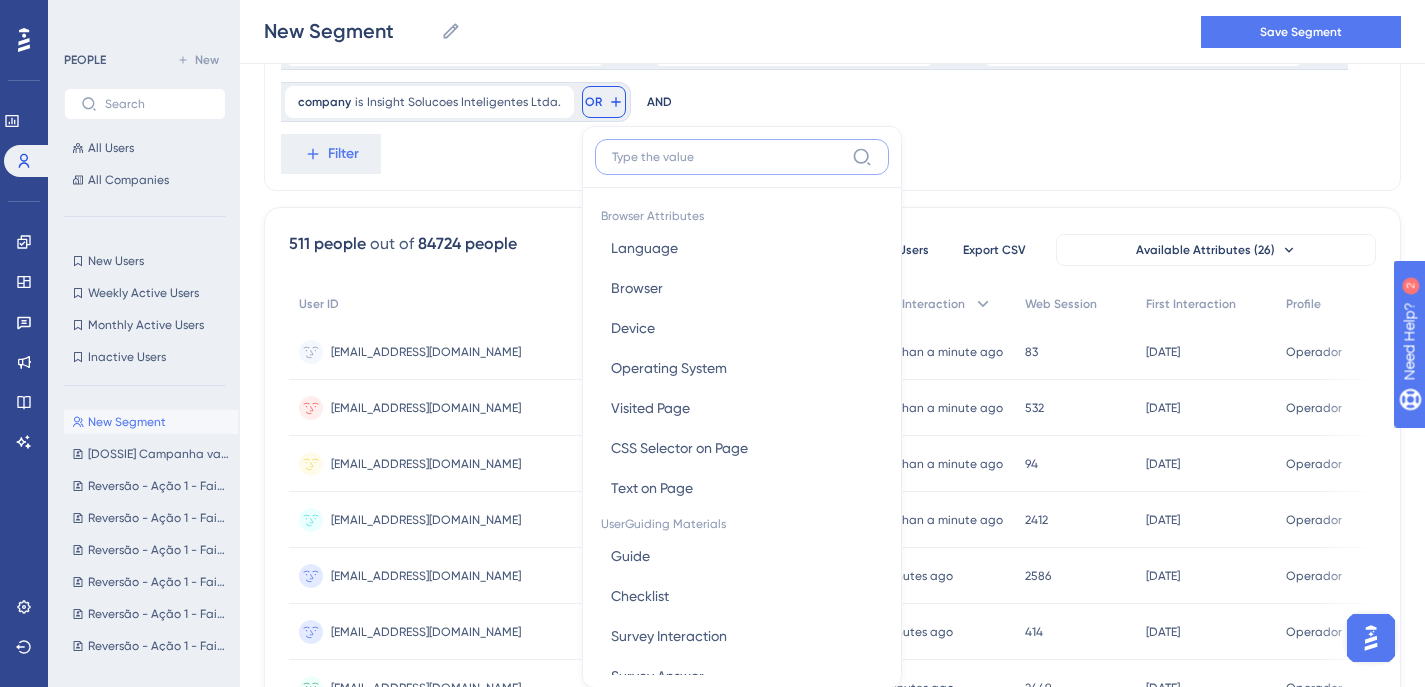 scroll, scrollTop: 282, scrollLeft: 0, axis: vertical 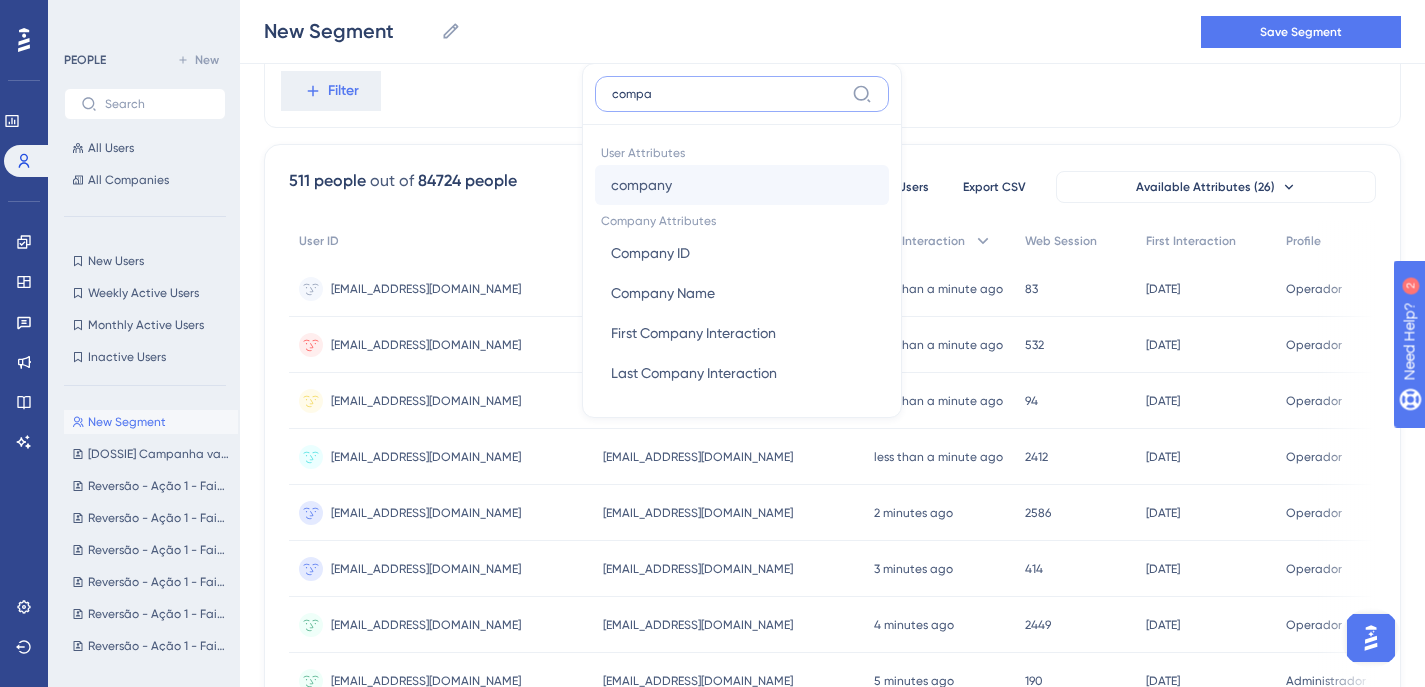 type on "compa" 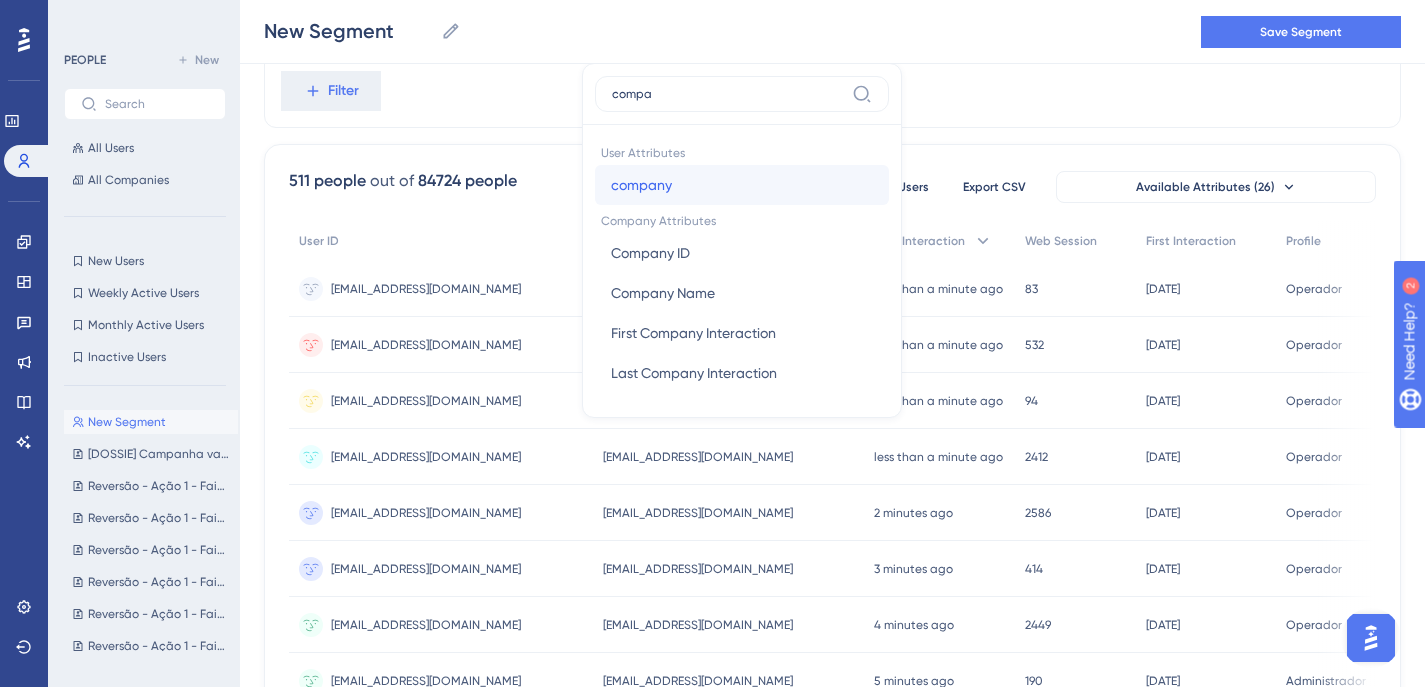 click on "company company" at bounding box center [742, 185] 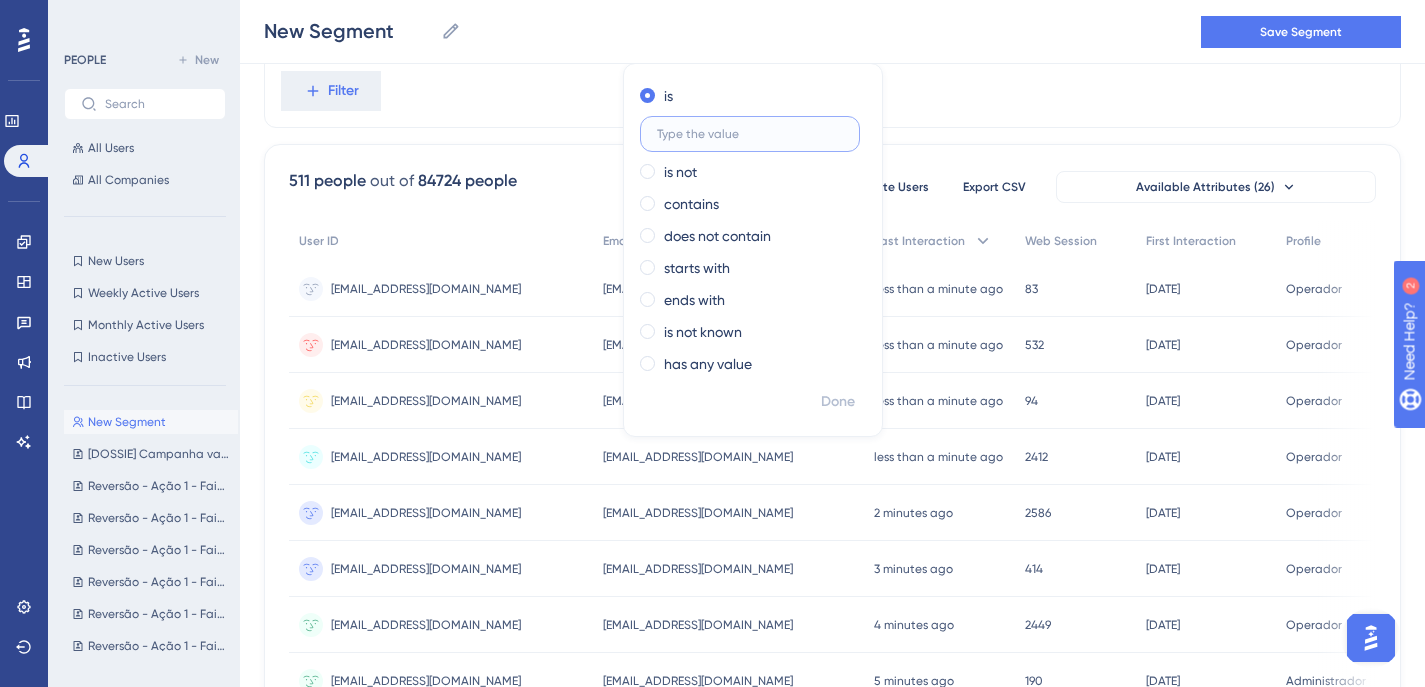click at bounding box center [750, 134] 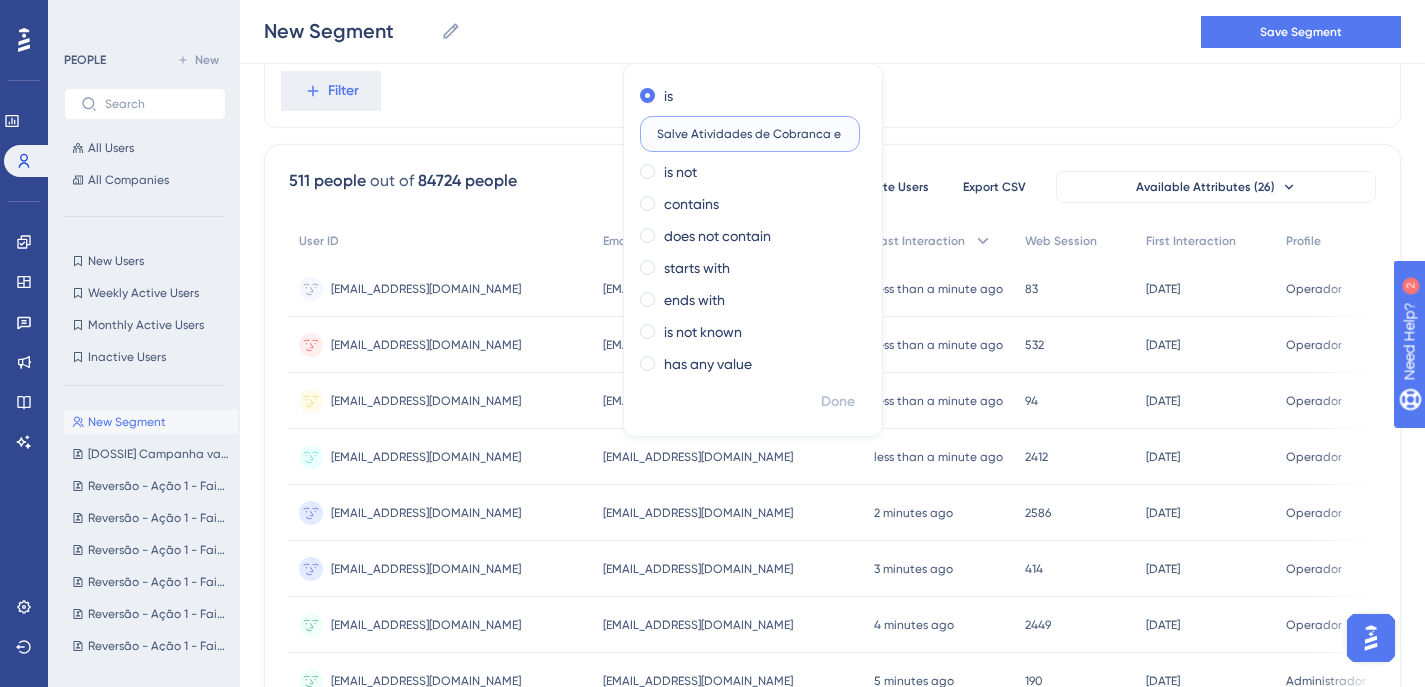 scroll, scrollTop: 0, scrollLeft: 155, axis: horizontal 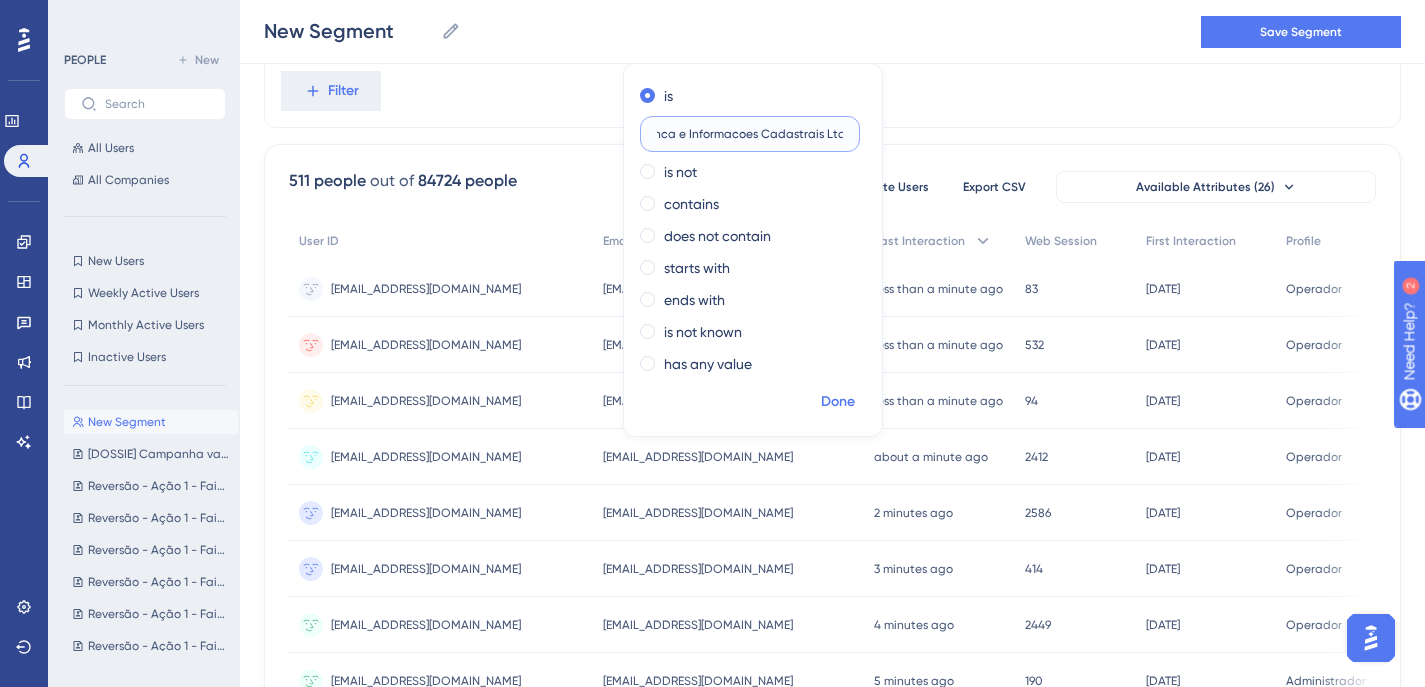 type on "Salve Atividades de Cobranca e Informacoes Cadastrais Ltda" 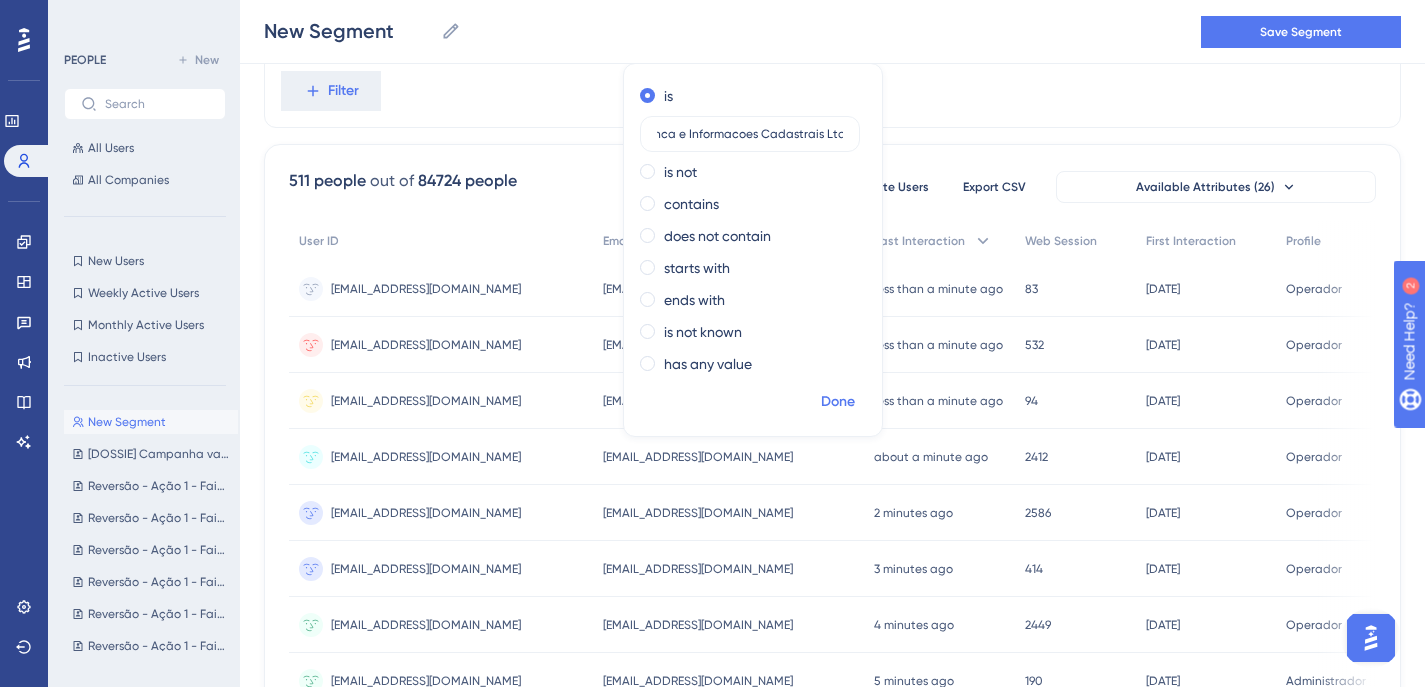 click on "Done" at bounding box center (838, 402) 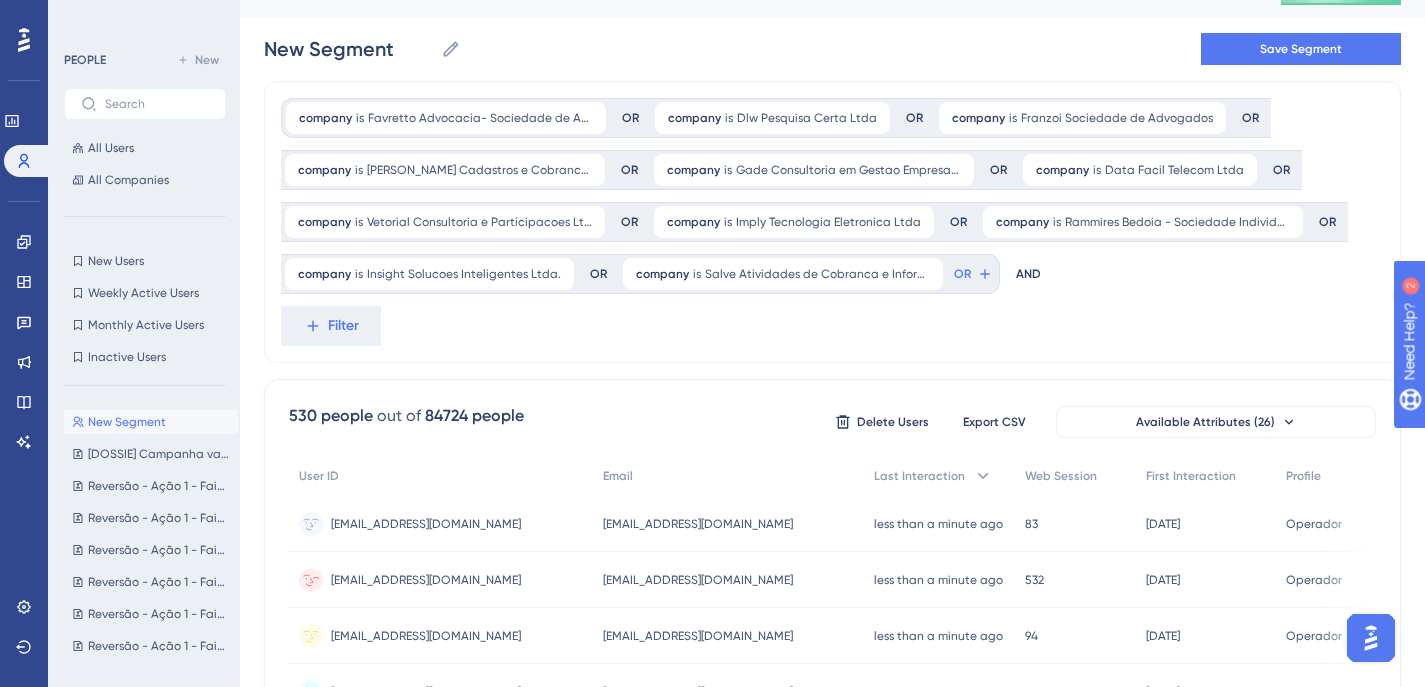 scroll, scrollTop: 0, scrollLeft: 0, axis: both 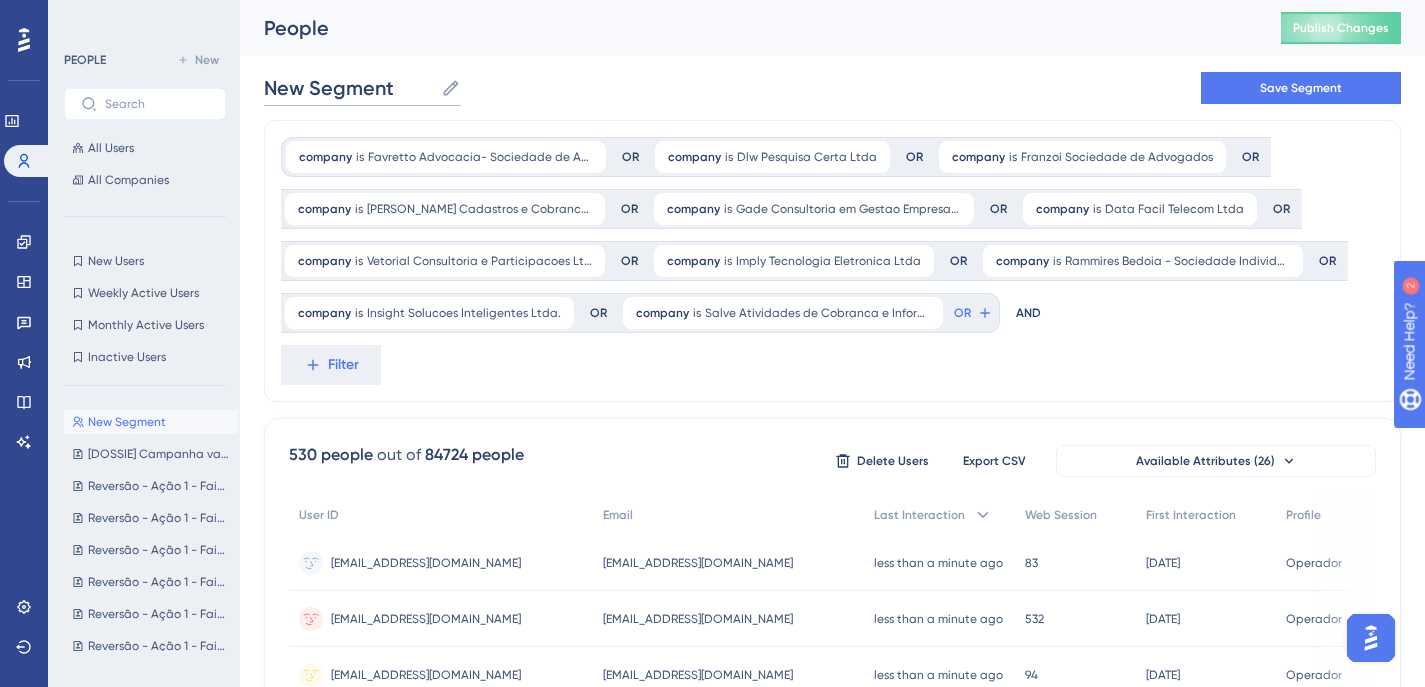 click on "New Segment" at bounding box center [348, 88] 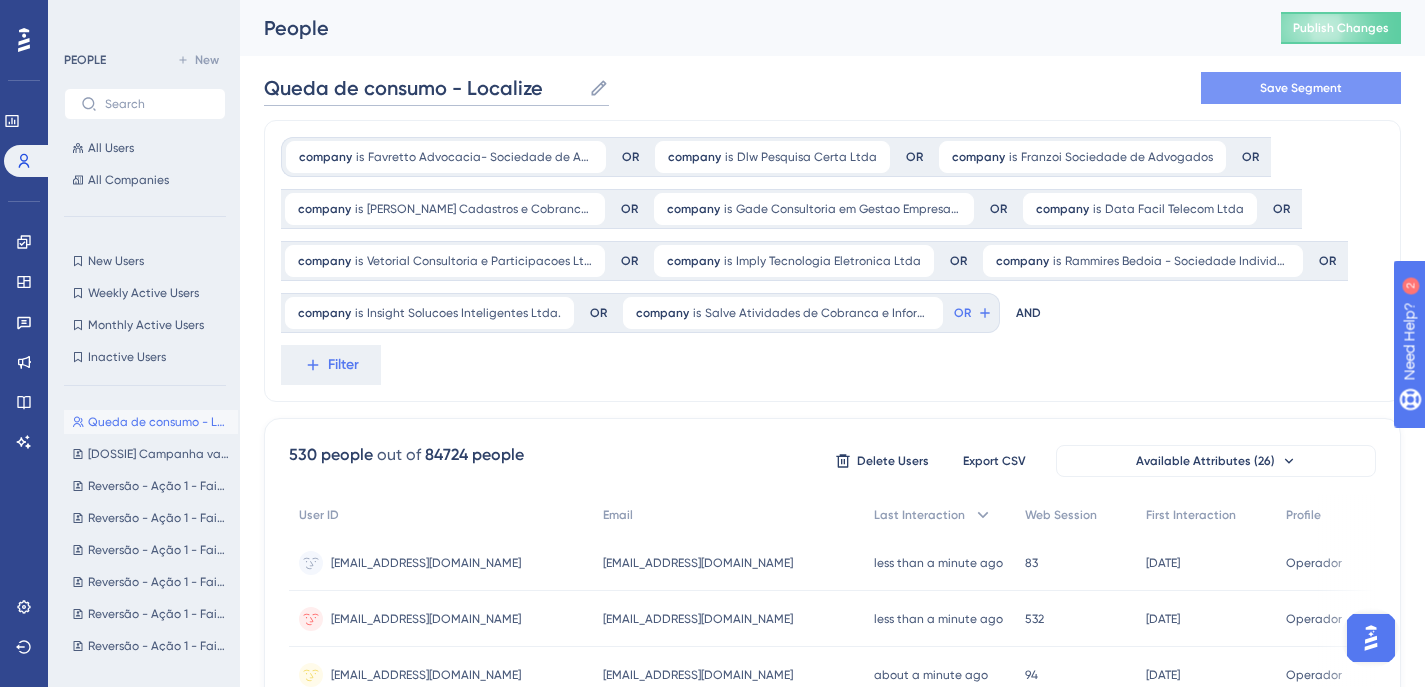 type on "Queda de consumo - Localize" 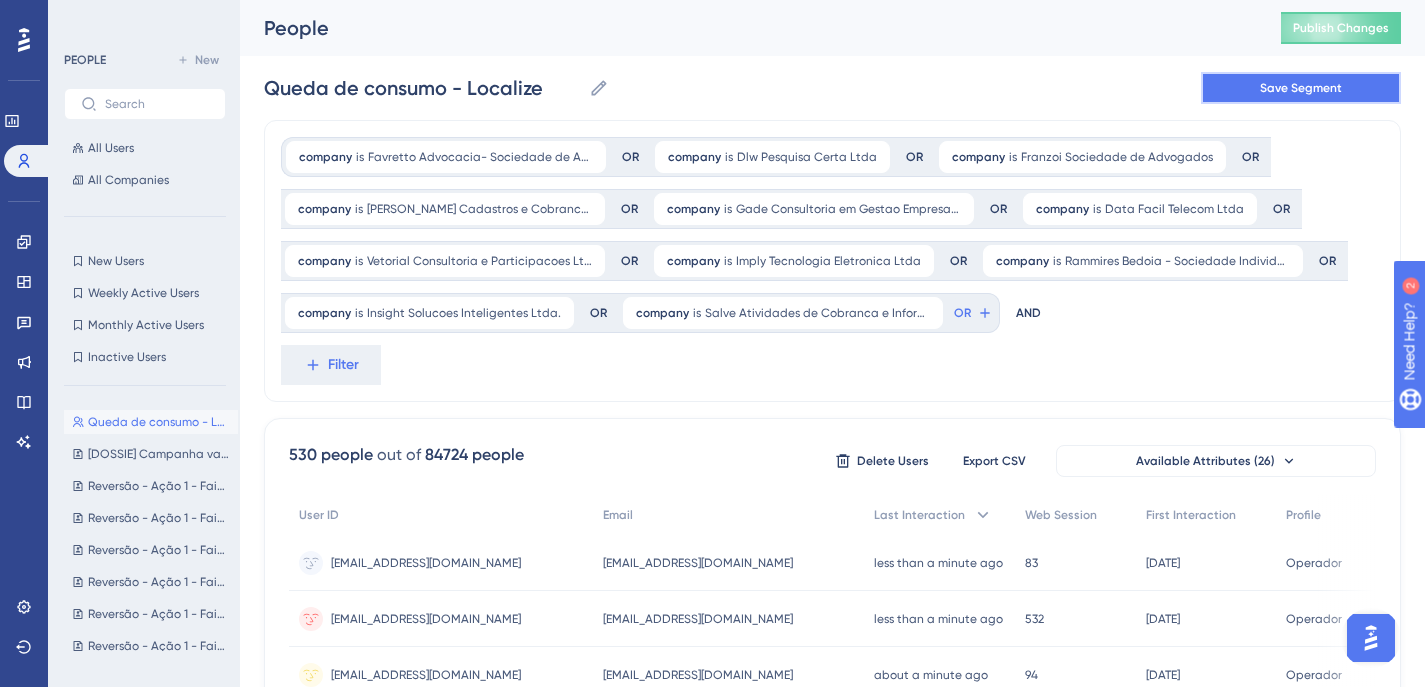 click on "Save Segment" at bounding box center (1301, 88) 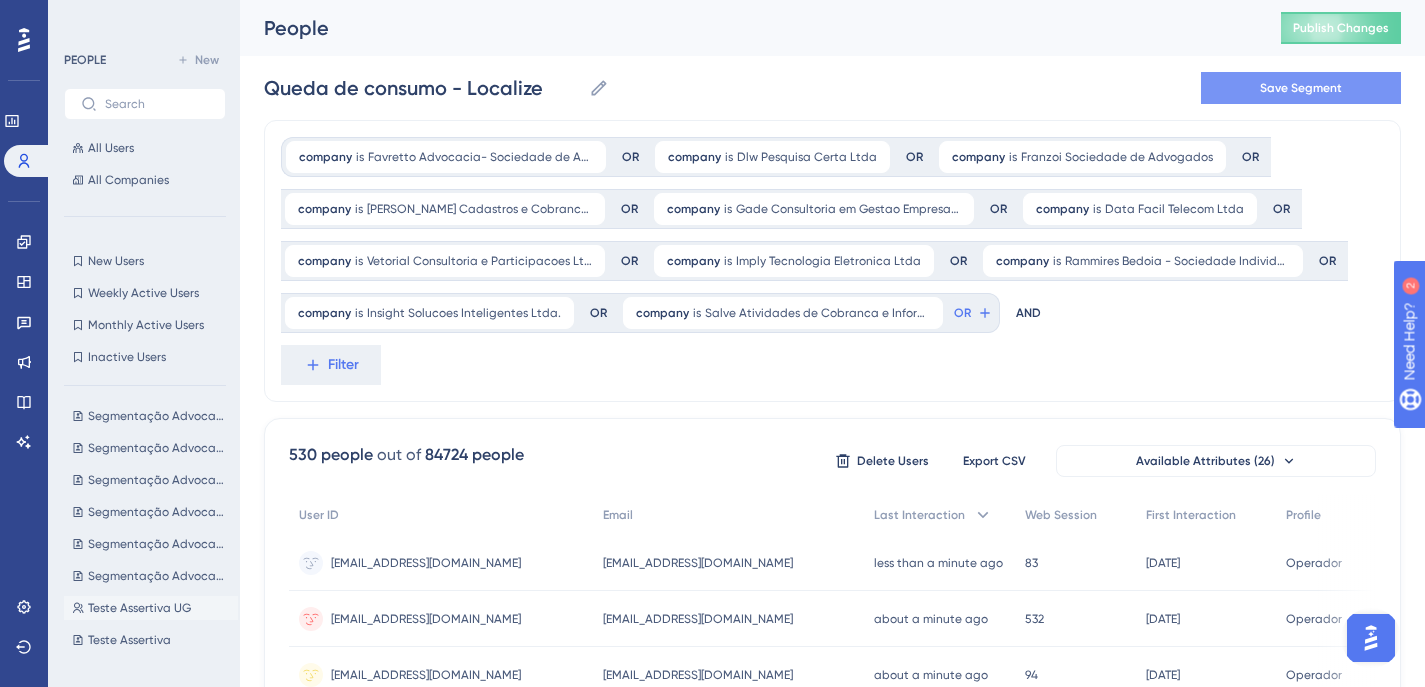 scroll, scrollTop: 6546, scrollLeft: 0, axis: vertical 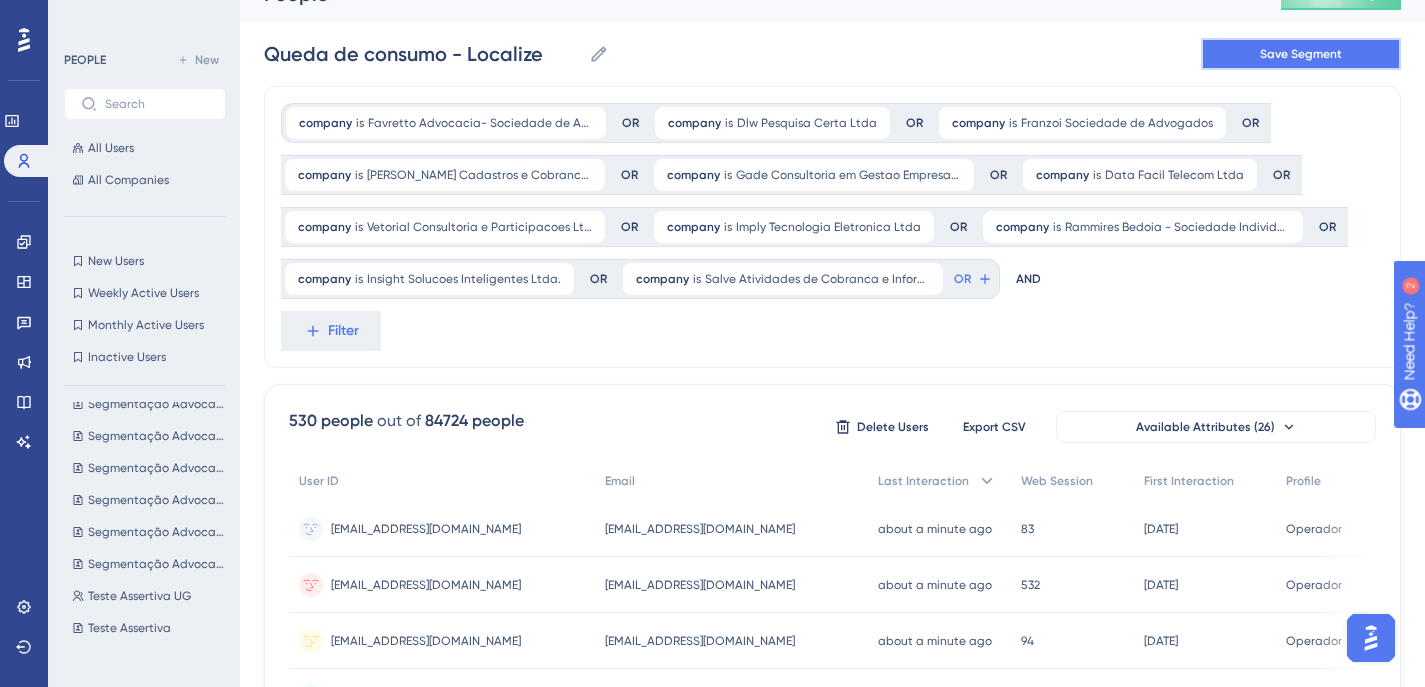 click on "Save Segment" at bounding box center (1301, 54) 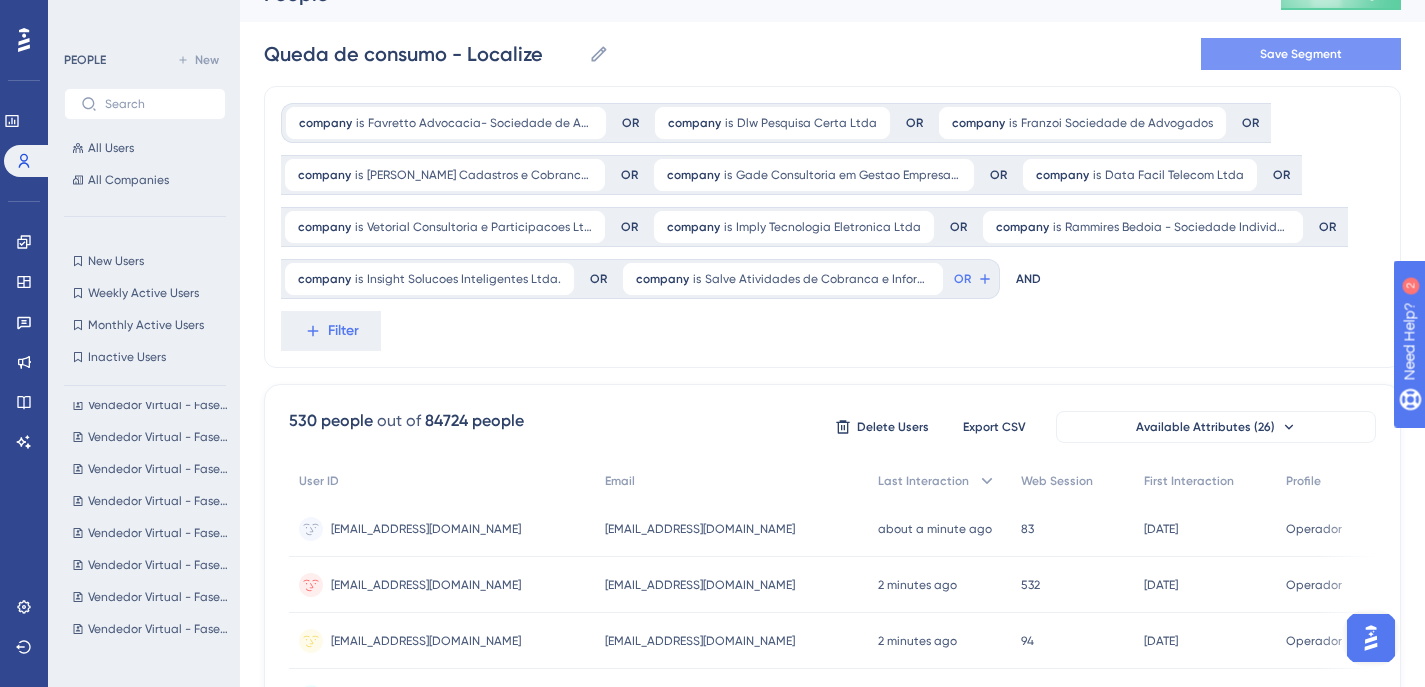 scroll, scrollTop: 4731, scrollLeft: 0, axis: vertical 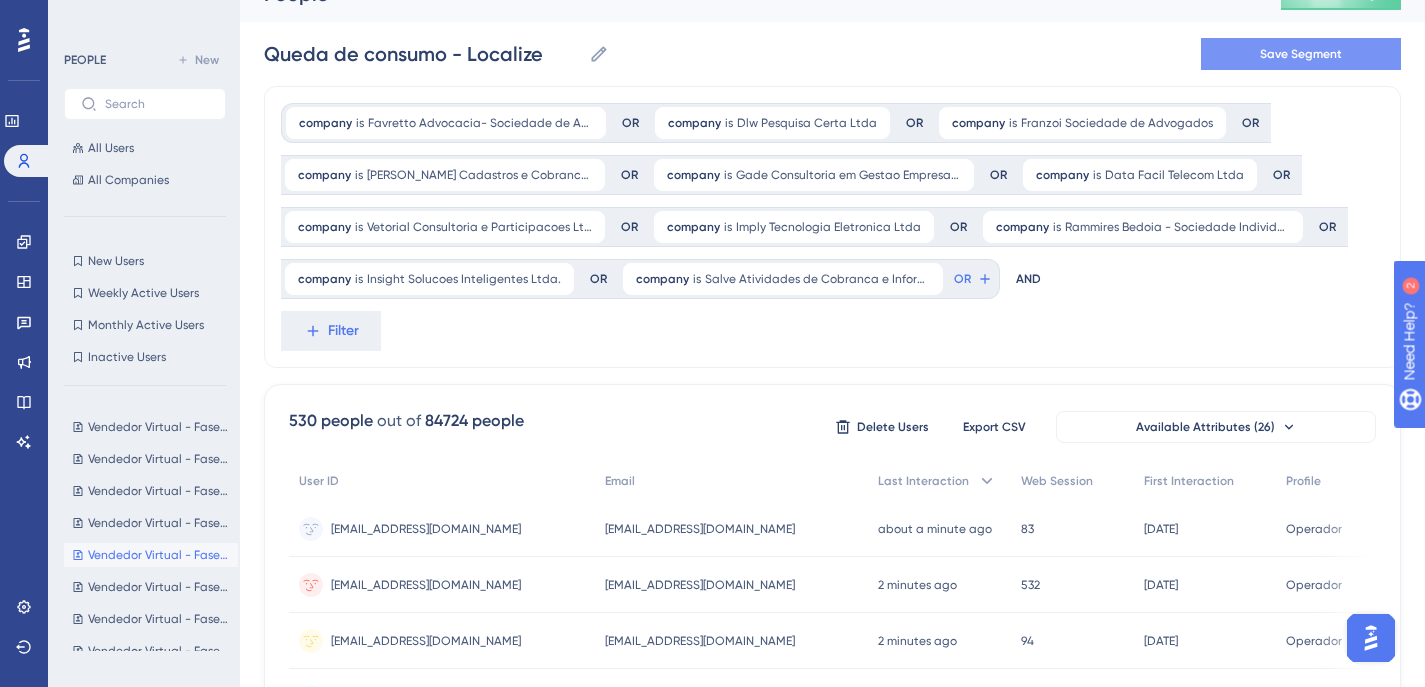 drag, startPoint x: 230, startPoint y: 556, endPoint x: 238, endPoint y: 429, distance: 127.25172 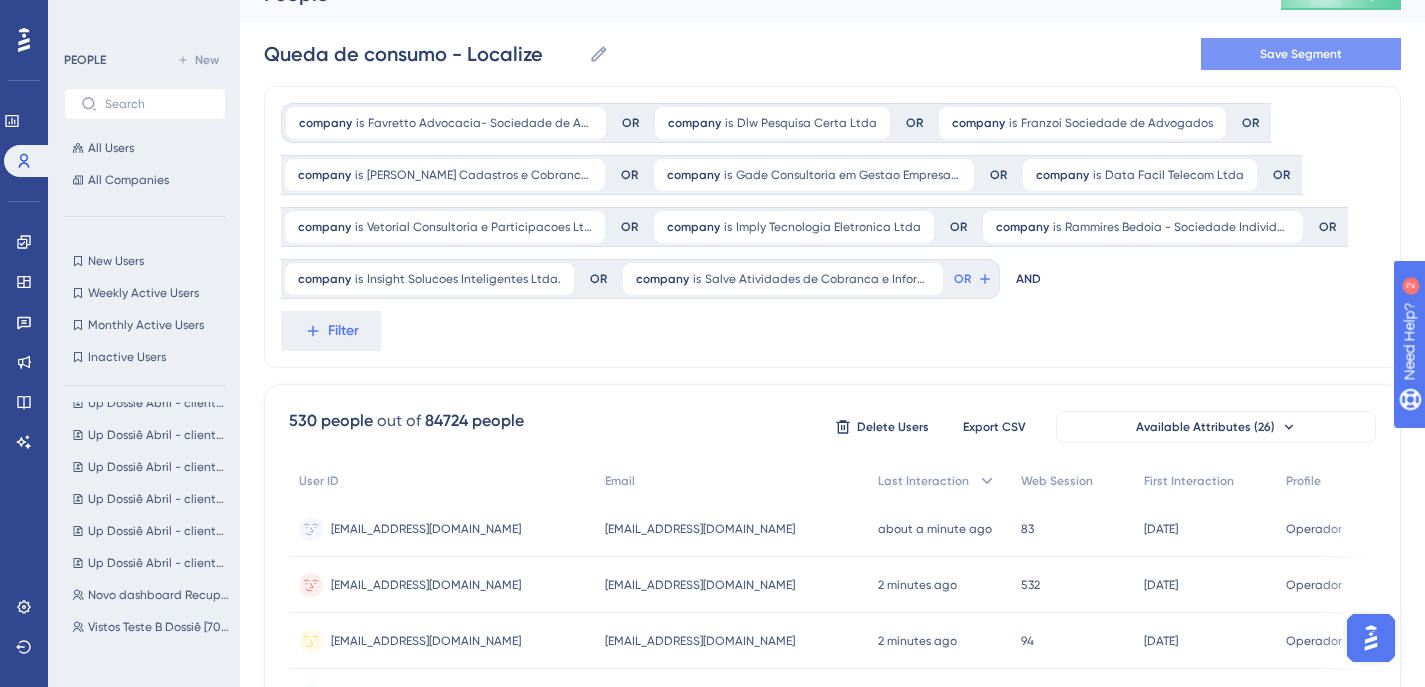 scroll, scrollTop: 0, scrollLeft: 0, axis: both 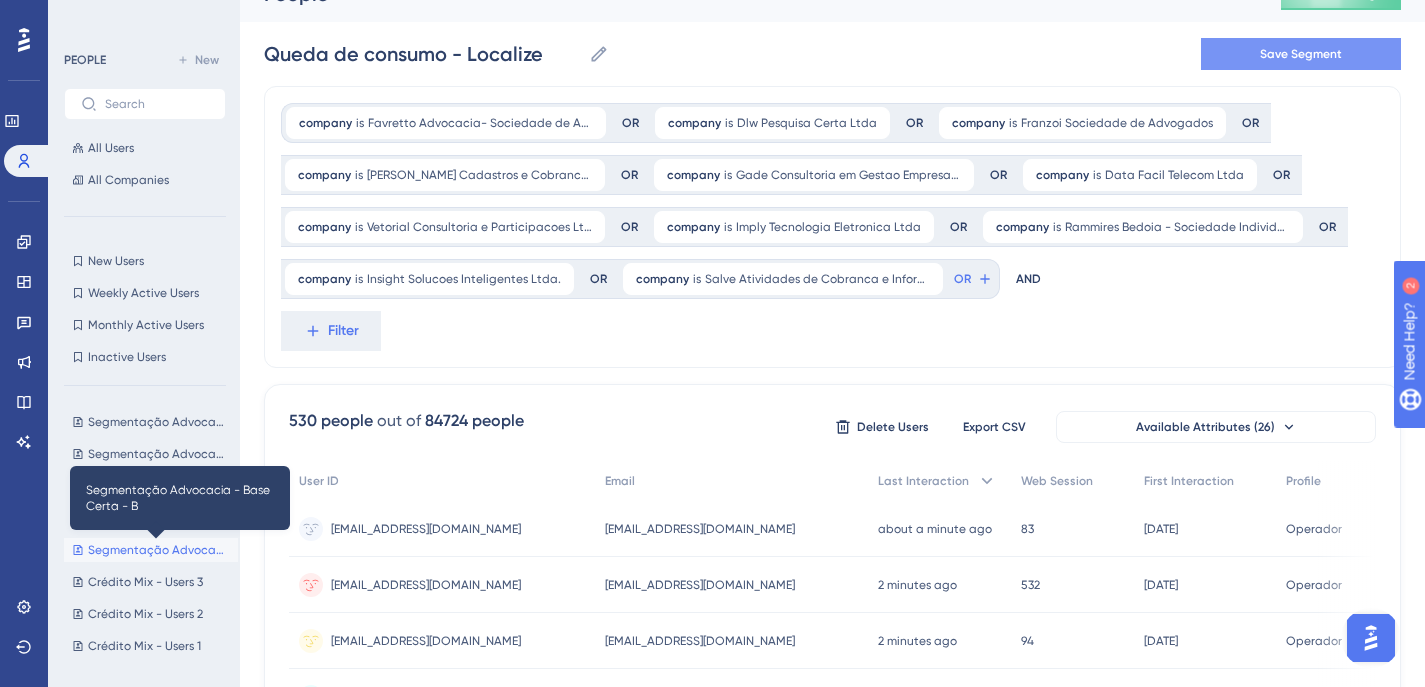 click on "Segmentação Advocacia - Base Certa - B" at bounding box center [159, 550] 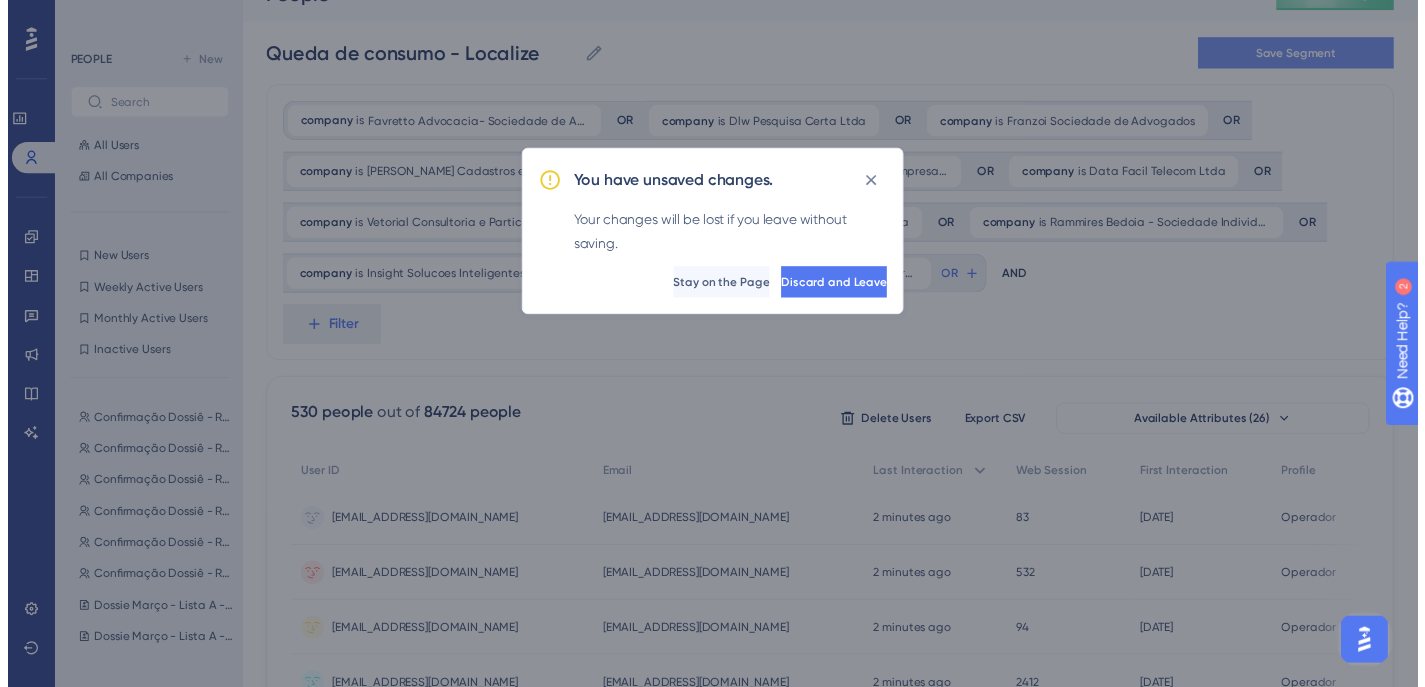 scroll, scrollTop: 0, scrollLeft: 0, axis: both 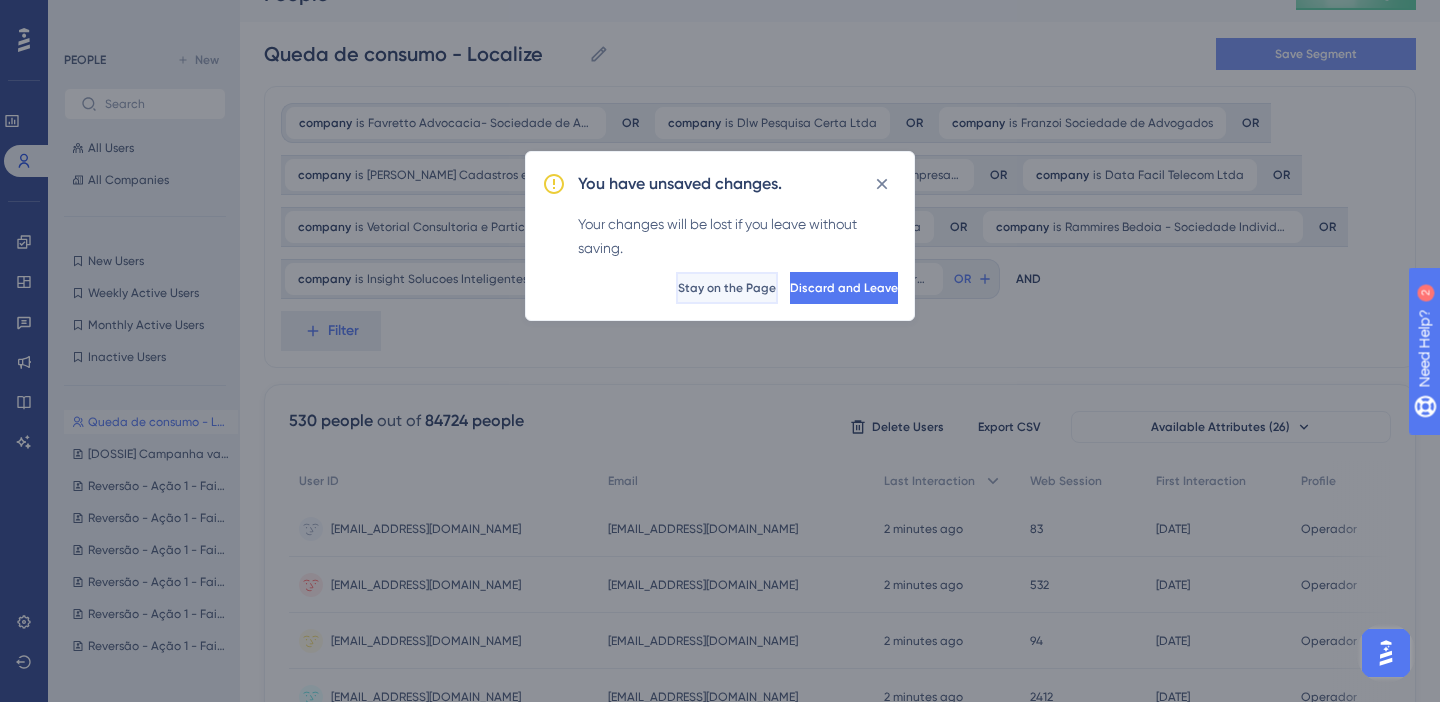 click on "Stay on the Page" at bounding box center [727, 288] 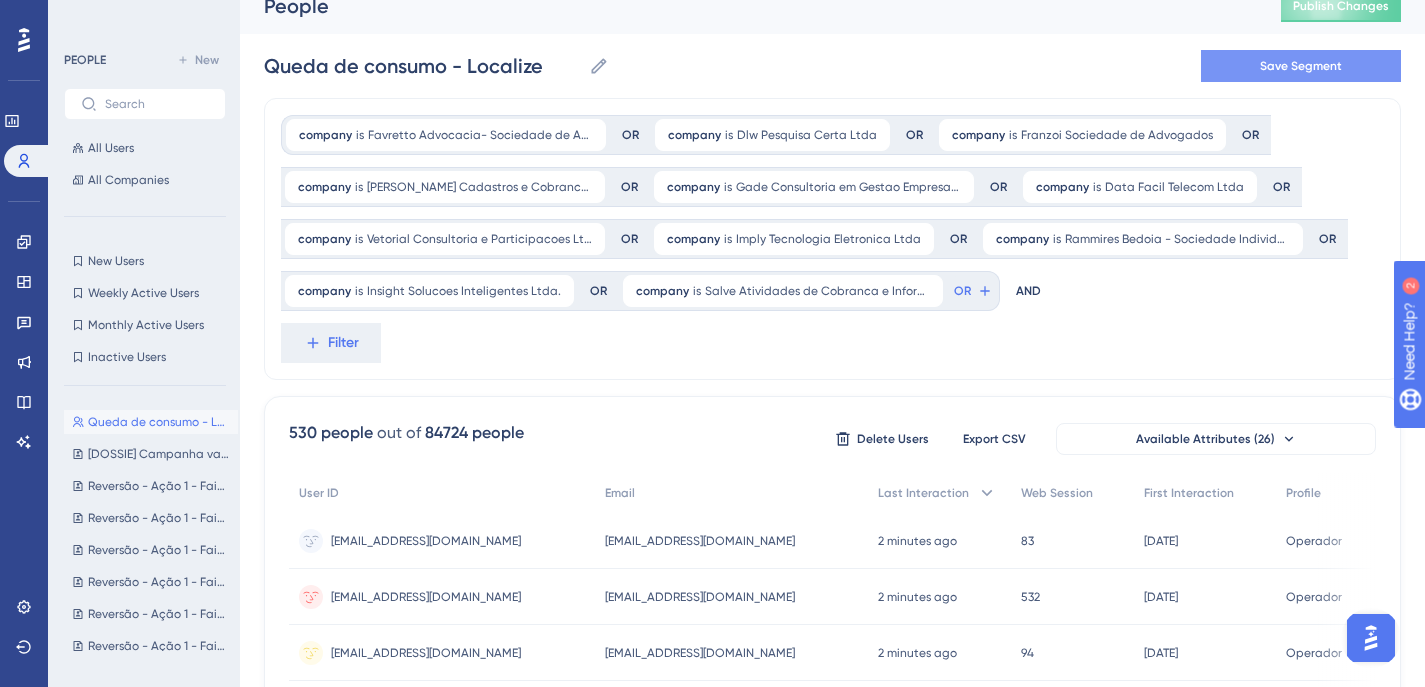 scroll, scrollTop: 0, scrollLeft: 0, axis: both 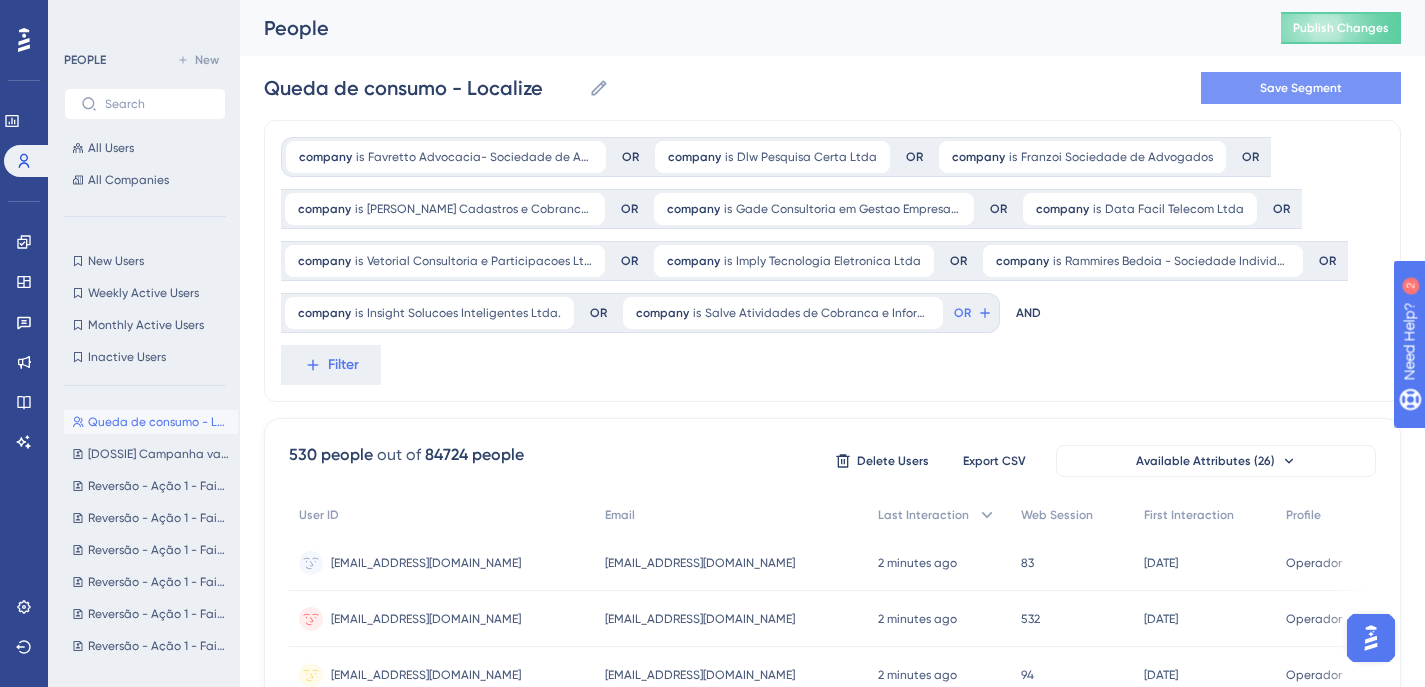 click at bounding box center [1371, 638] 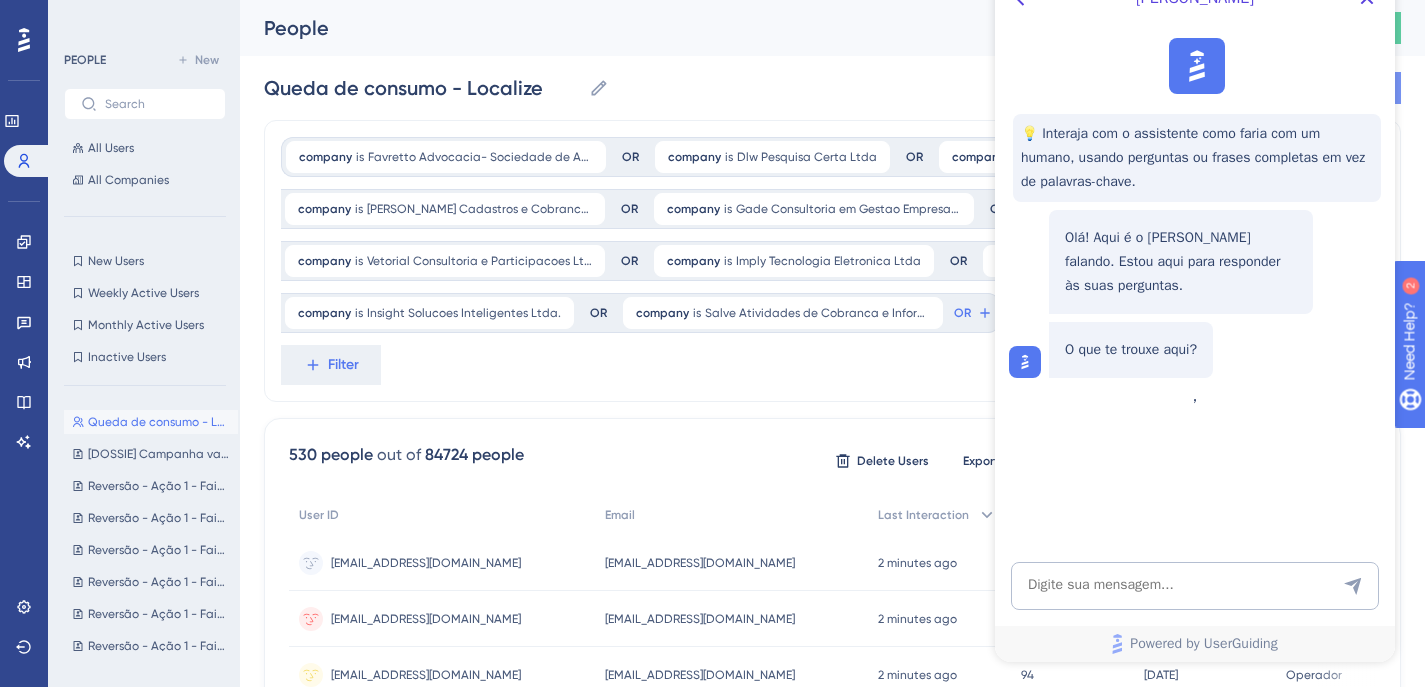 scroll, scrollTop: 0, scrollLeft: 0, axis: both 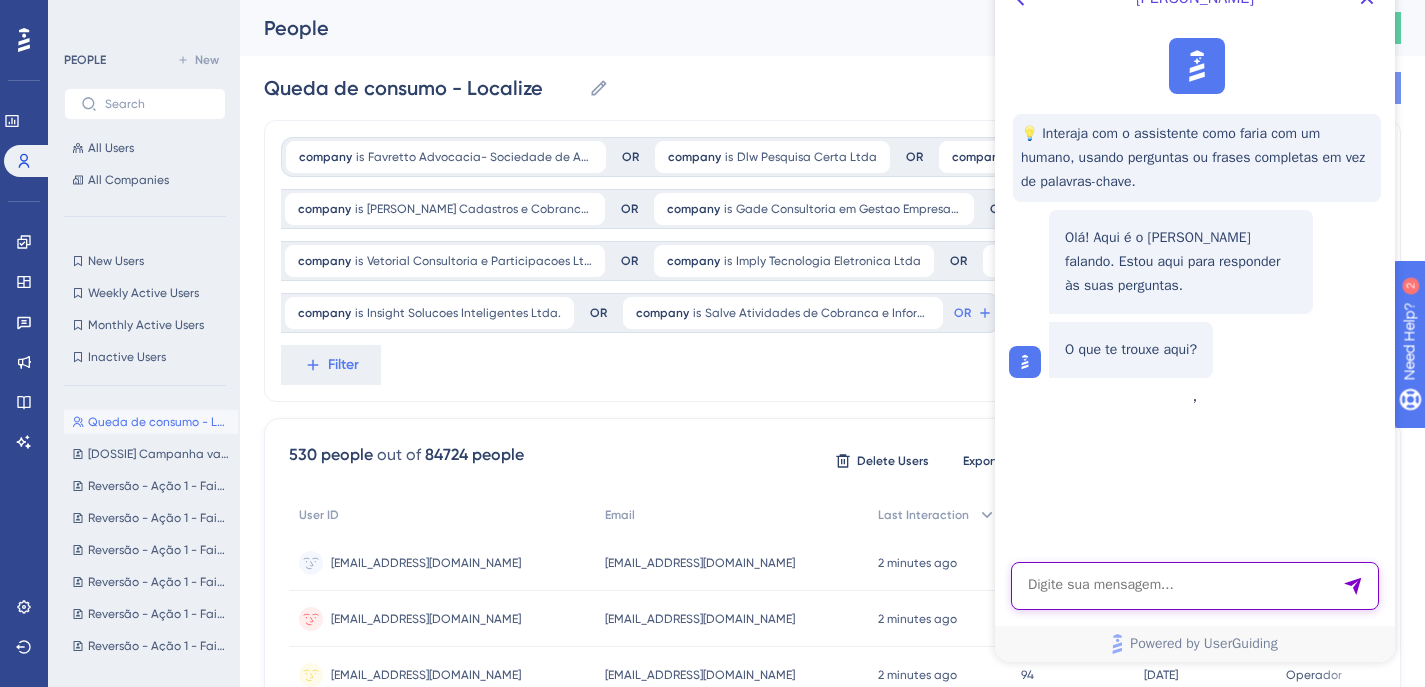 click at bounding box center [1195, 586] 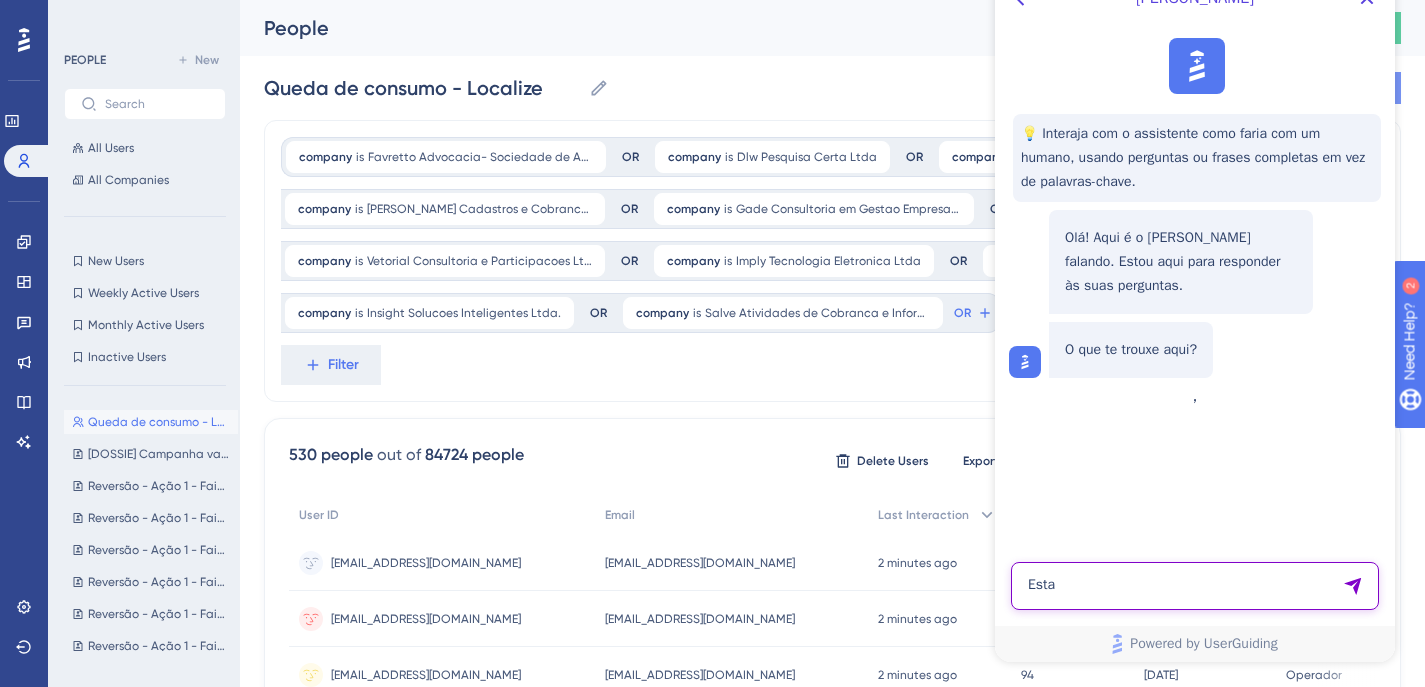 type on "Esta" 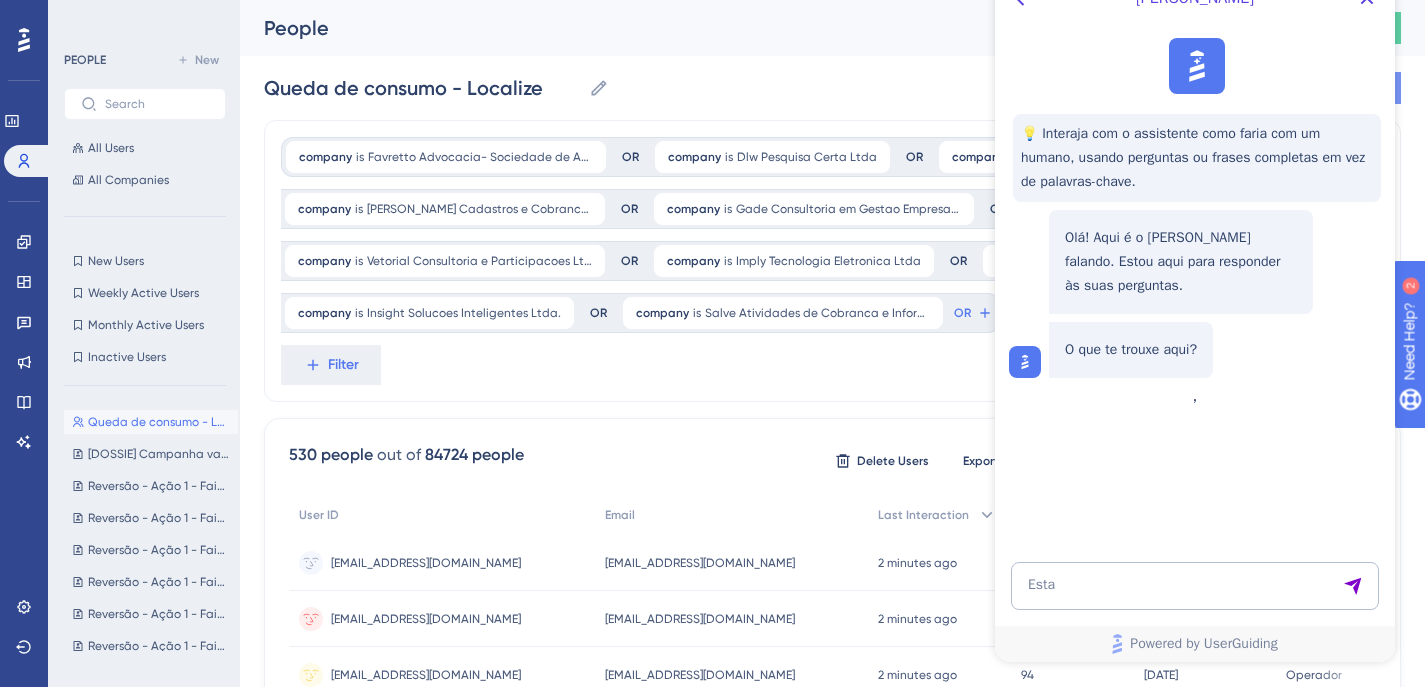 click on "company is Favretto Advocacia- Sociedade de Advogados Favretto Advocacia- Sociedade de Advogados Remove OR company is Dlw Pesquisa Certa Ltda Dlw Pesquisa Certa Ltda Remove OR company is Franzoi Sociedade de Advogados Franzoi Sociedade de Advogados Remove OR company is J.c. Servicos Cadastros e Cobranca Ltda [PERSON_NAME] Cadastros e Cobranca Ltda Remove OR company is Gade Consultoria em Gestao Empresarial e Tributaria Ltda Gade Consultoria em Gestao Empresarial e Tributaria Ltda Remove OR company is Data Facil Telecom Ltda Data Facil Telecom Ltda Remove OR company is Vetorial Consultoria e Participacoes Ltda Vetorial Consultoria e Participacoes Ltda Remove OR company is Imply Tecnologia Eletronica Ltda Imply Tecnologia Eletronica Ltda Remove OR company is Rammires Bedoia - Sociedade Individual de Advocacia Rammires Bedoia - Sociedade Individual de Advocacia Remove OR company is Insight Solucoes Inteligentes Ltda. Insight Solucoes Inteligentes Ltda. Remove OR company is Remove OR AND Filter" at bounding box center [832, 261] 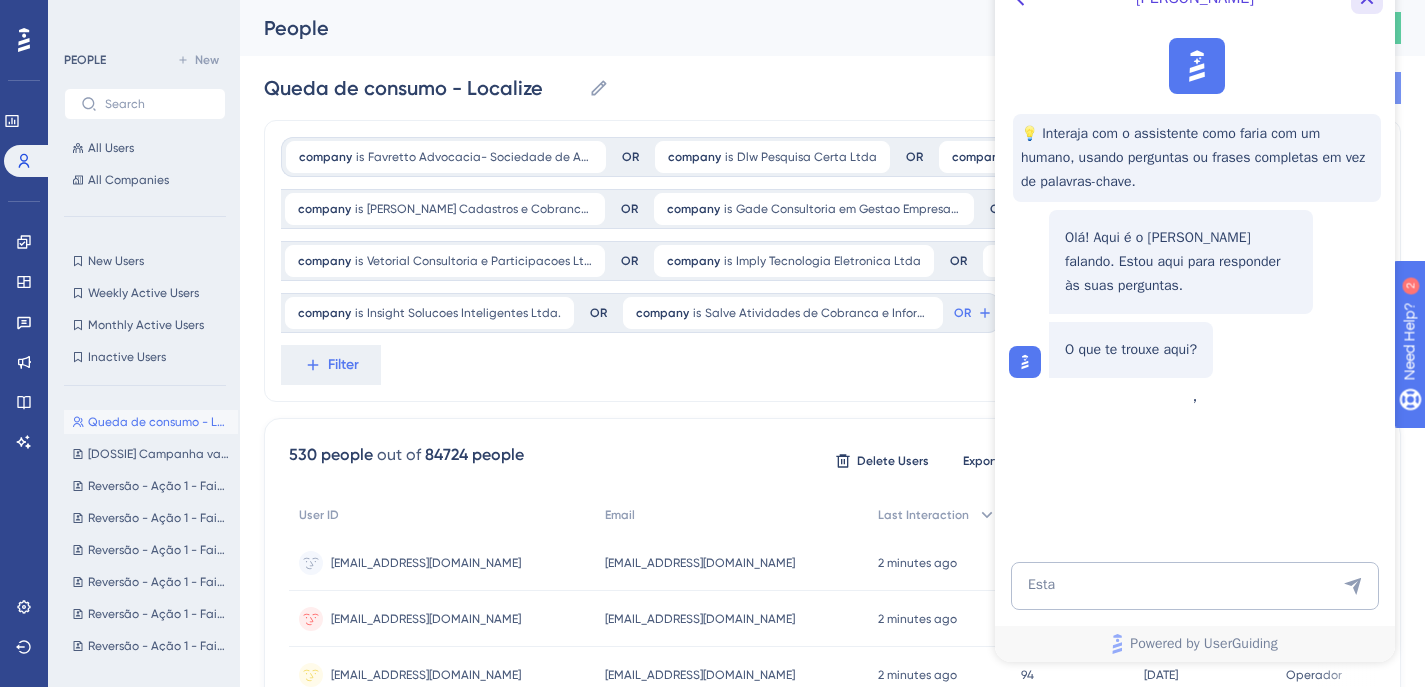 click 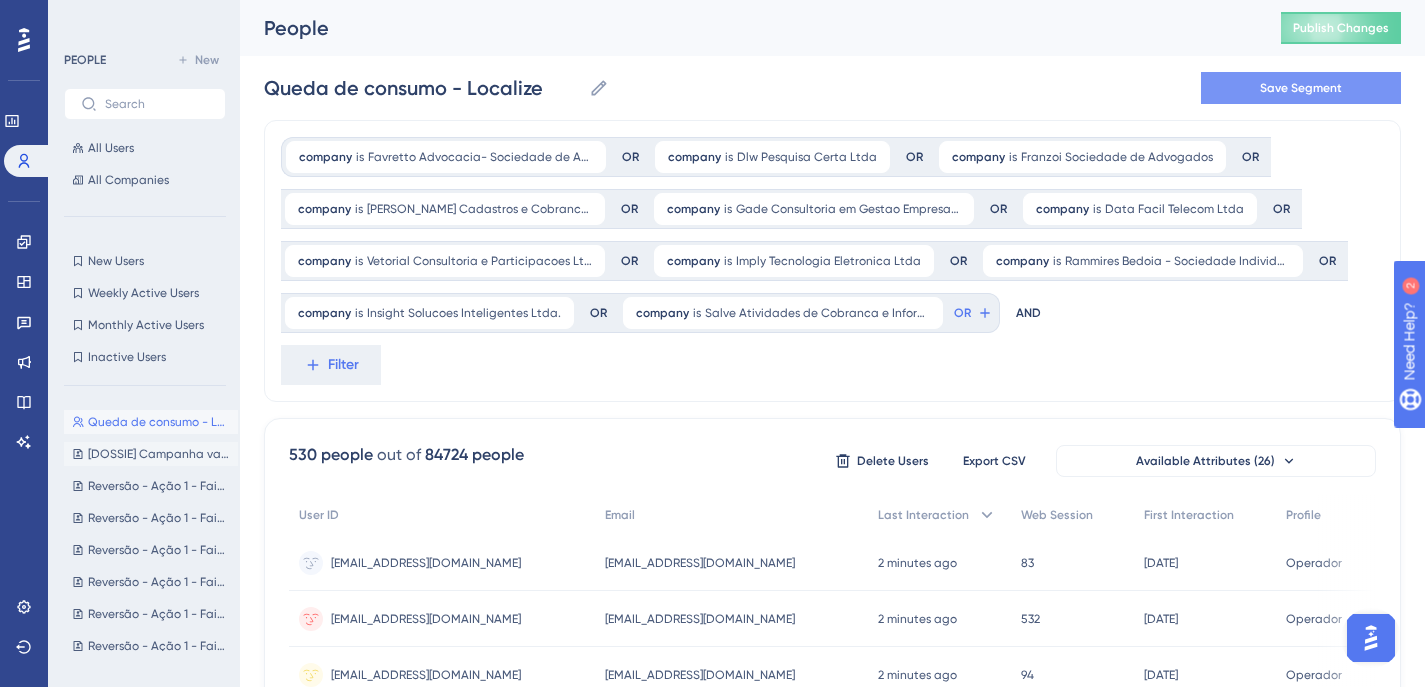 scroll, scrollTop: 0, scrollLeft: 0, axis: both 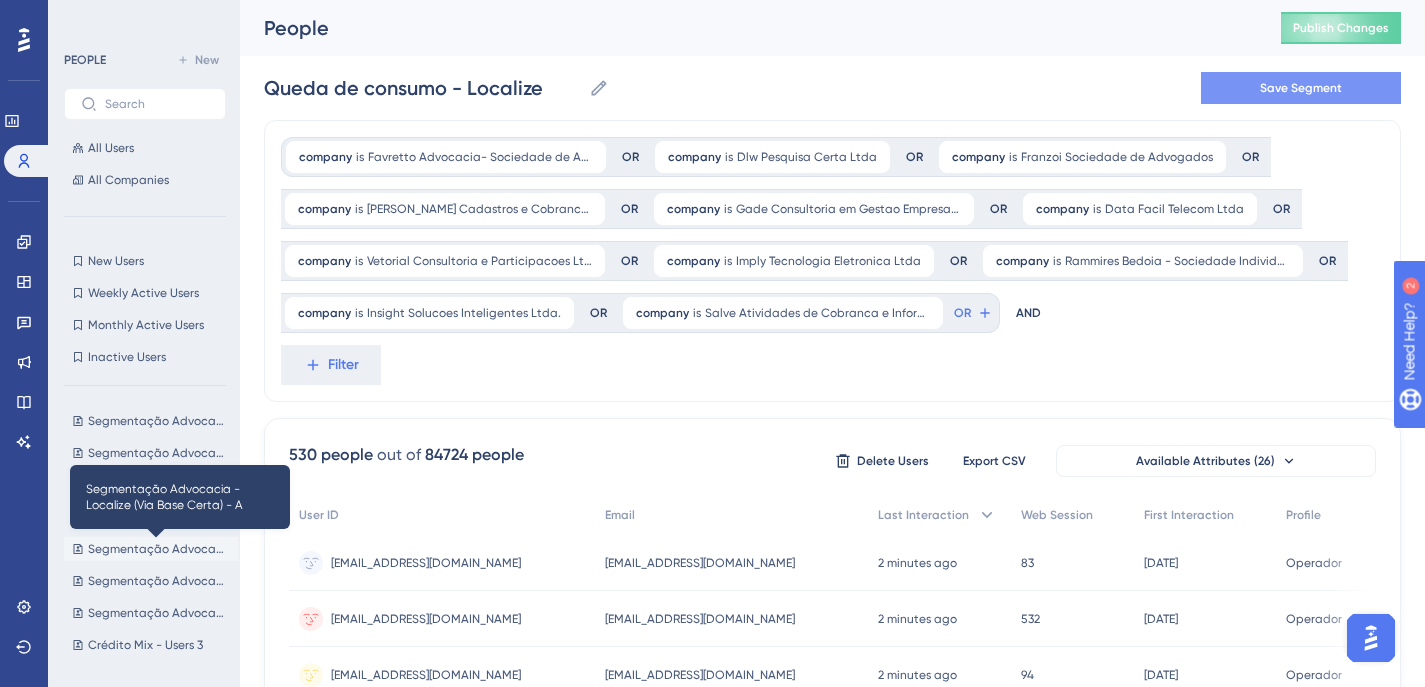 click on "Segmentação Advocacia - Localize (Via Base Certa) - A" at bounding box center [159, 549] 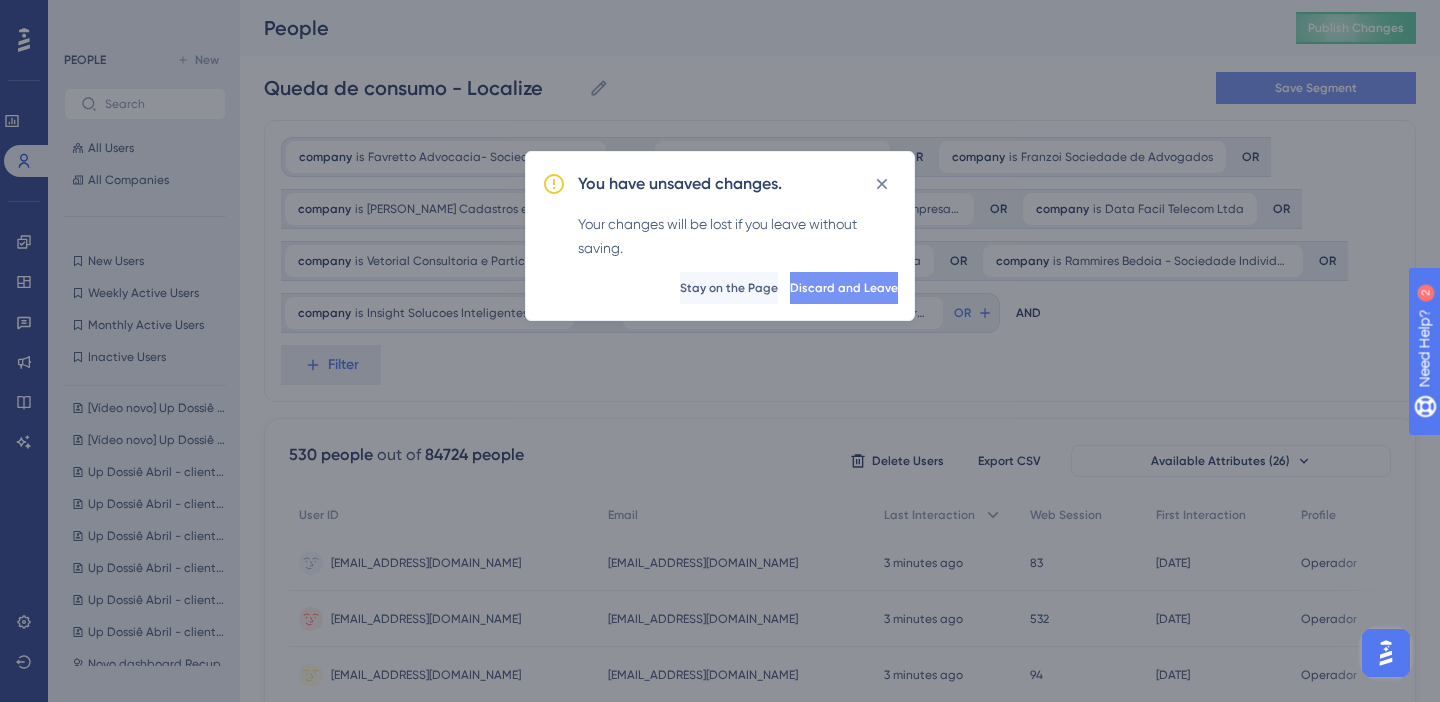 scroll, scrollTop: 132, scrollLeft: 0, axis: vertical 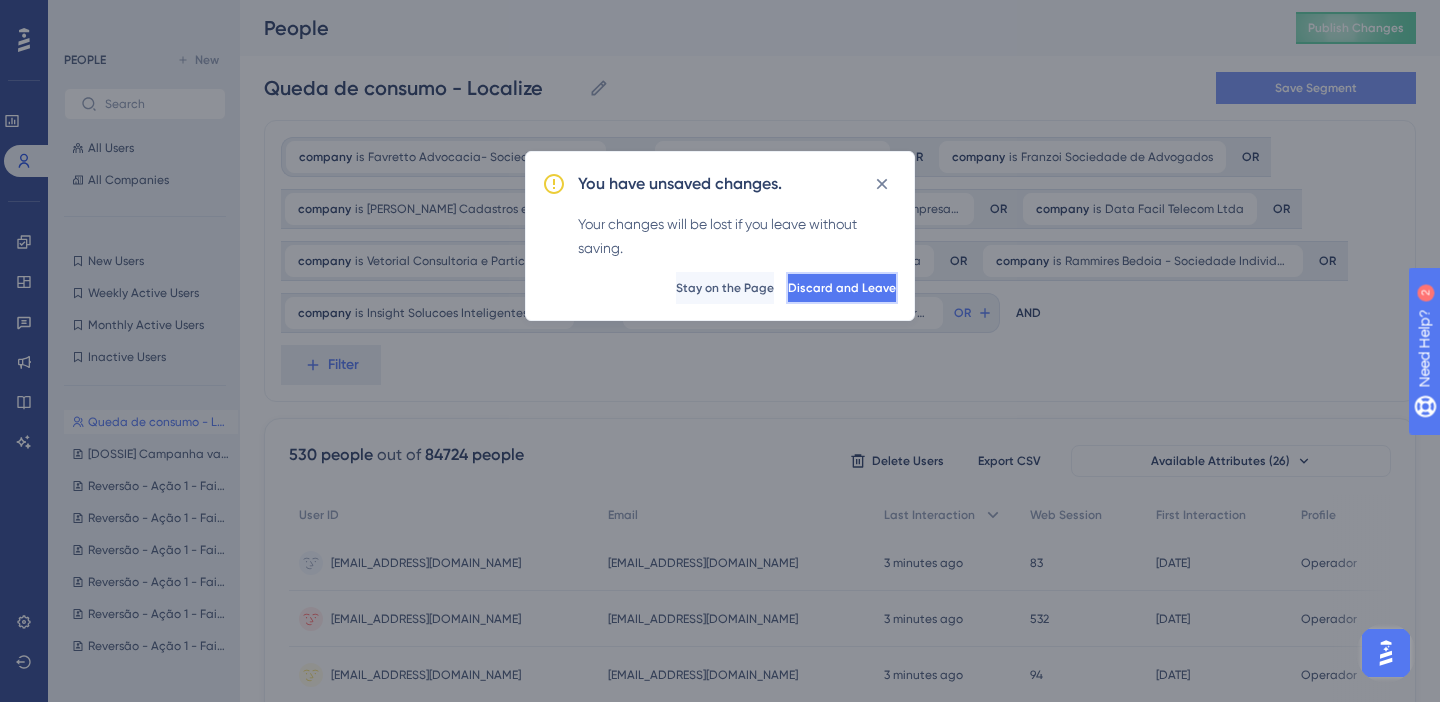 click on "Discard and Leave" at bounding box center [842, 288] 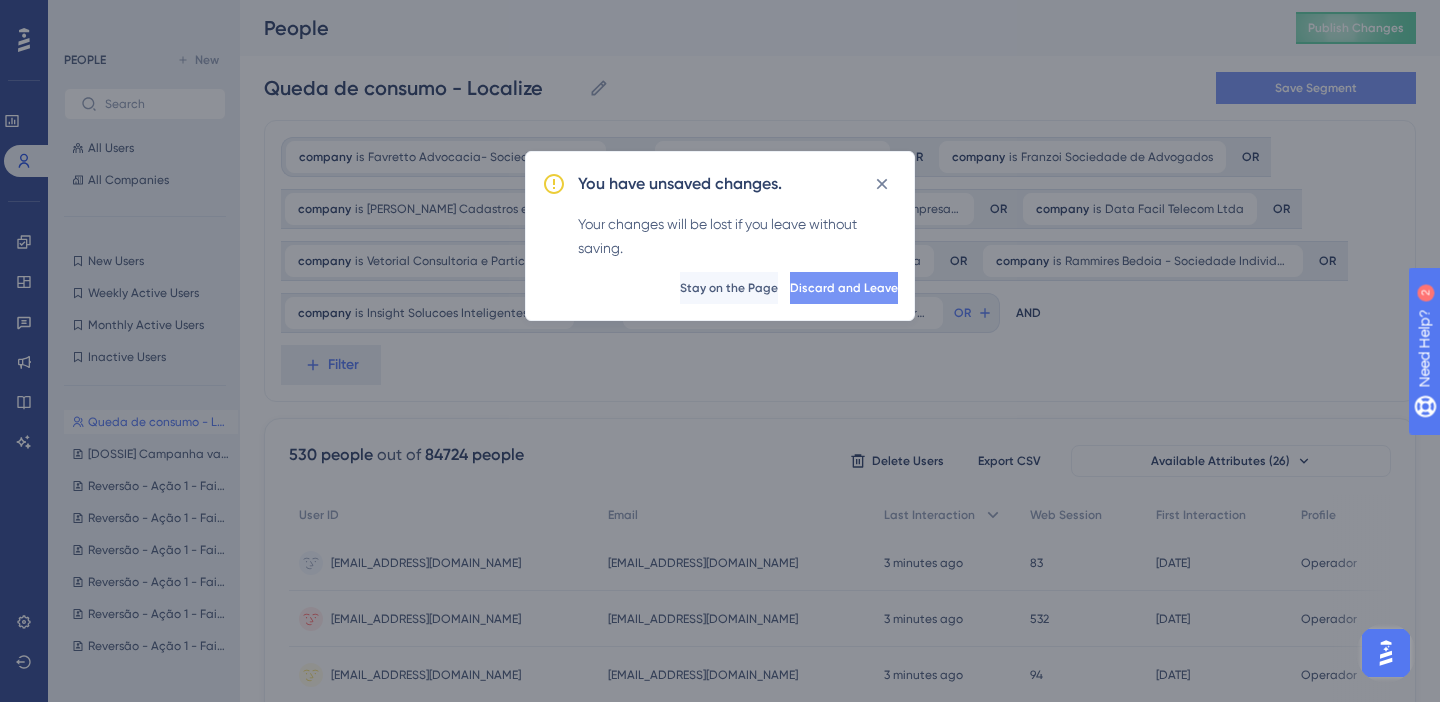 type on "Segmentação Advocacia - Localize (Via Base Certa) - A" 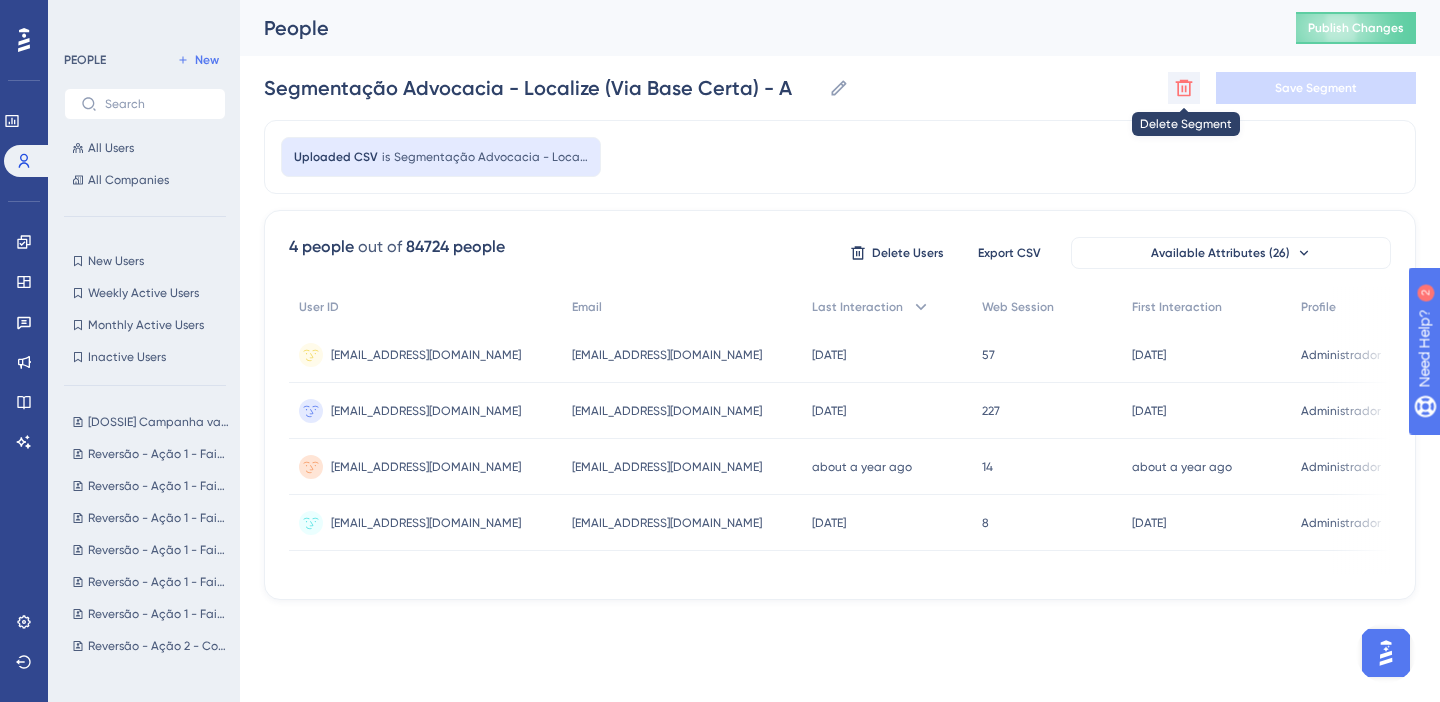 click 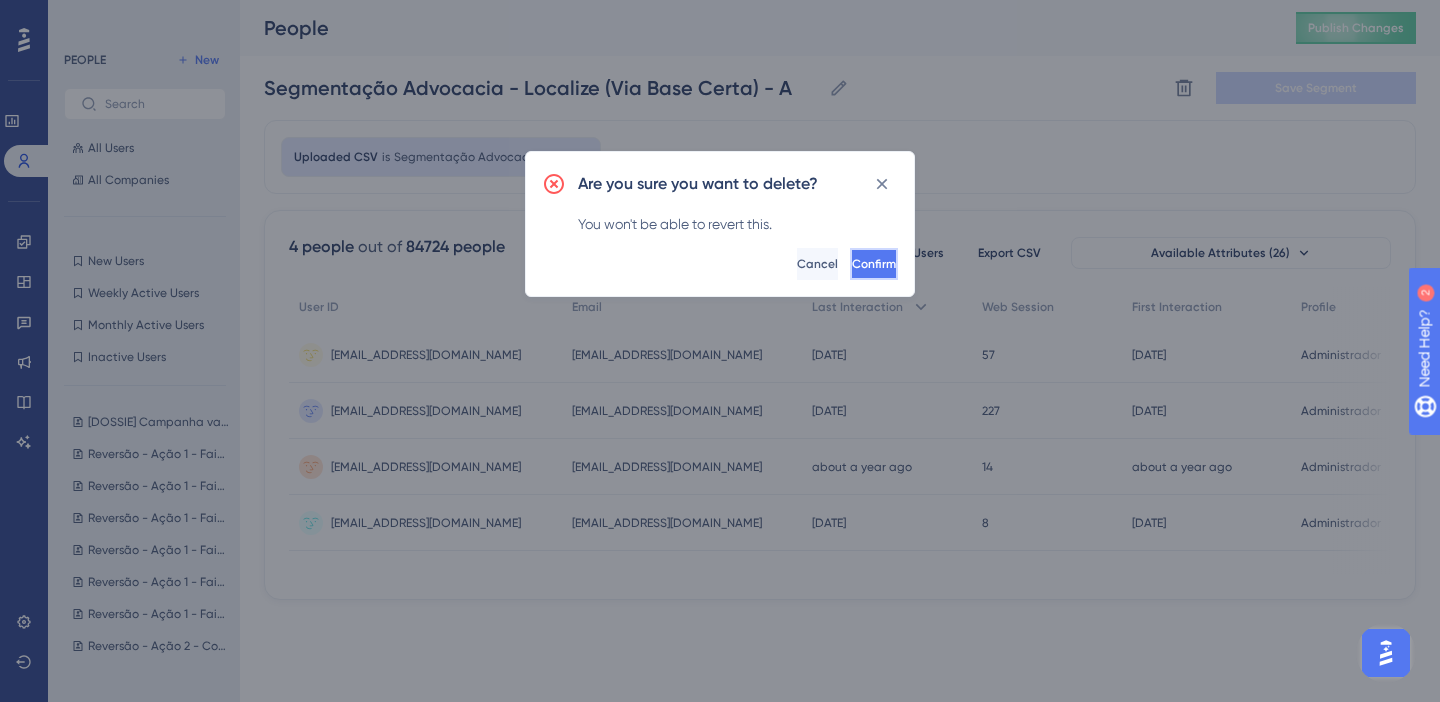 click on "Confirm" at bounding box center (874, 264) 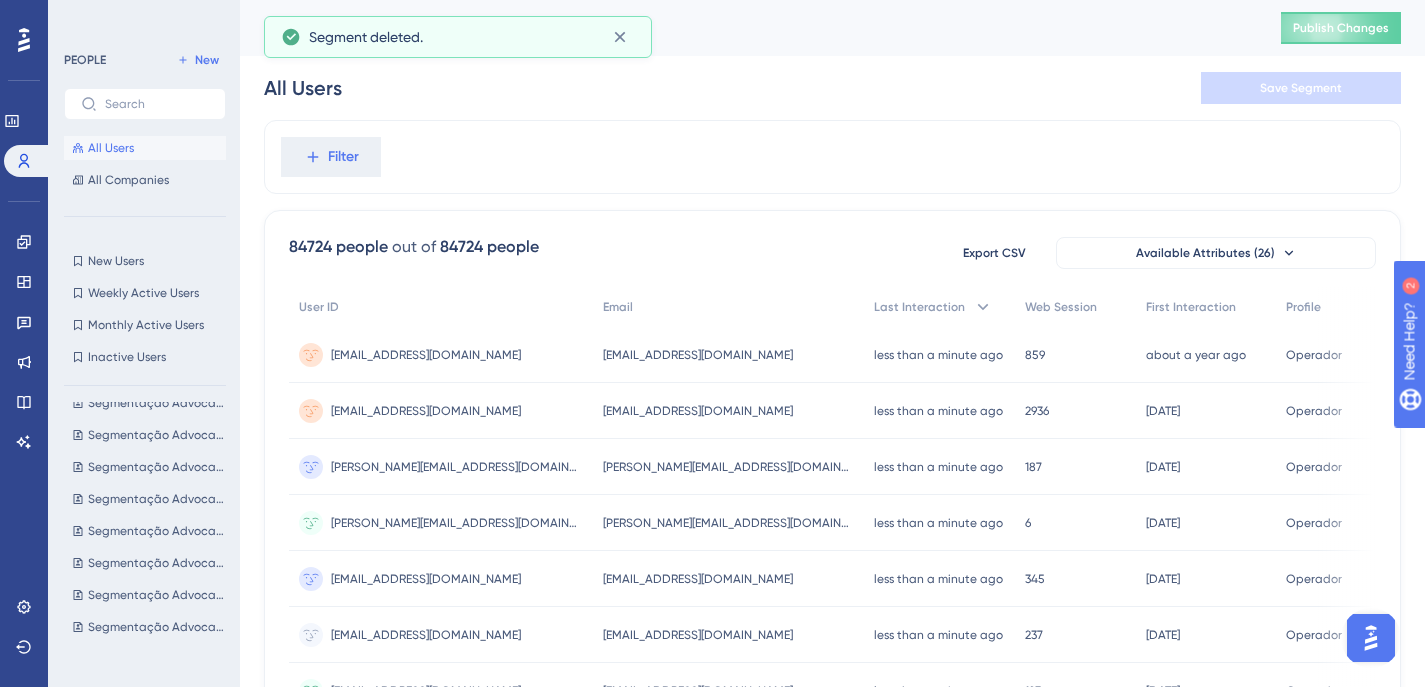 scroll, scrollTop: 7472, scrollLeft: 0, axis: vertical 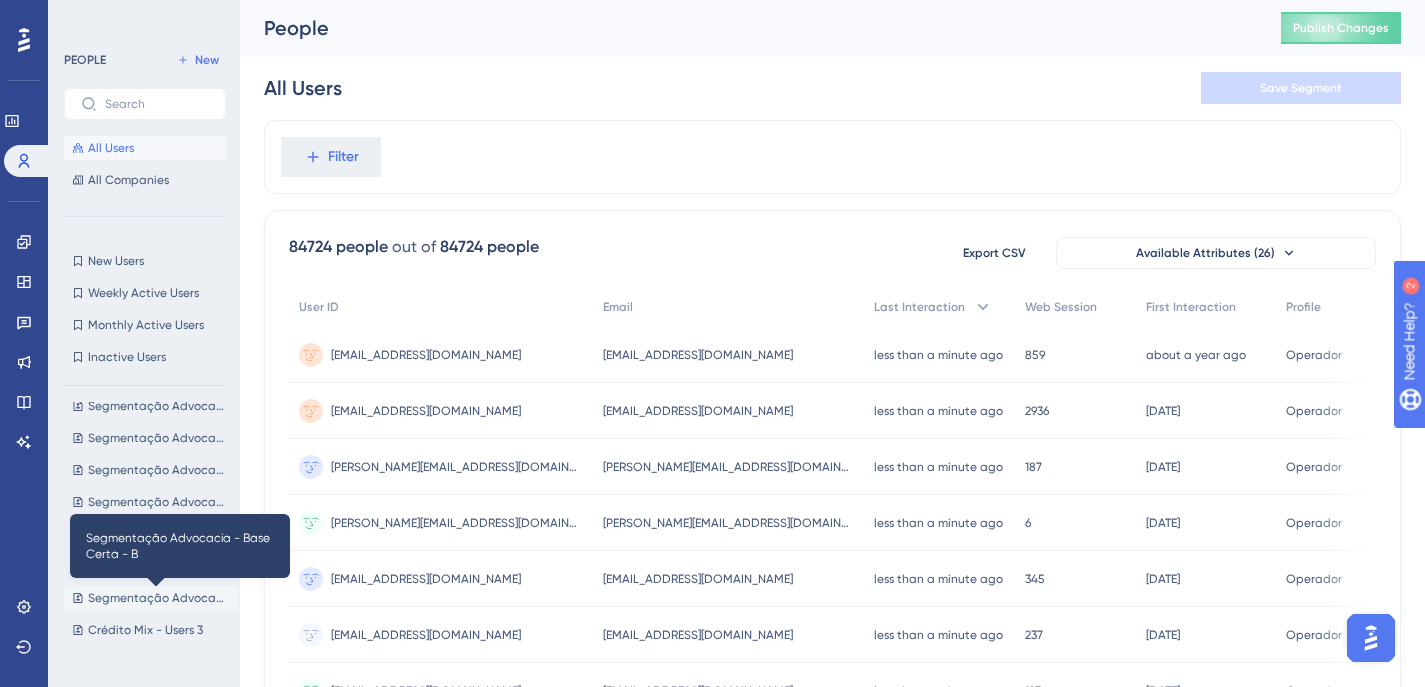click on "Segmentação Advocacia - Base Certa - B" at bounding box center (159, 598) 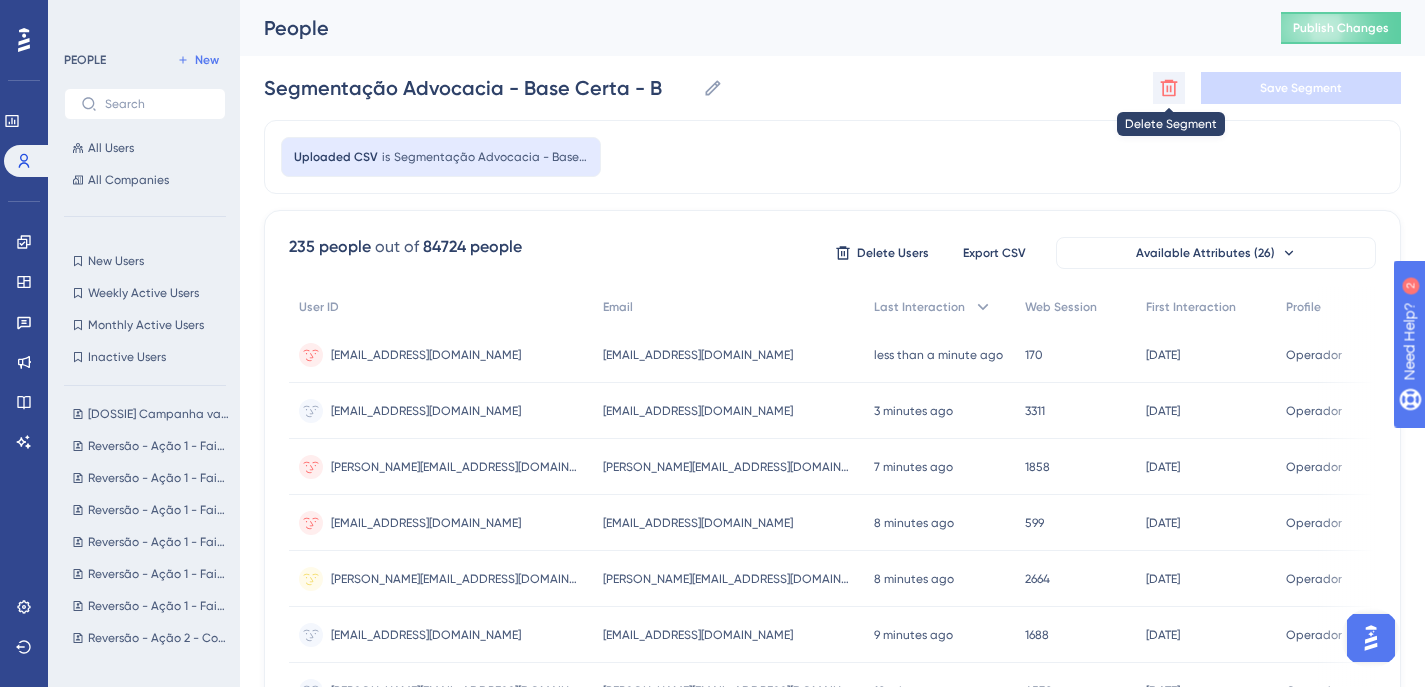 scroll, scrollTop: 0, scrollLeft: 0, axis: both 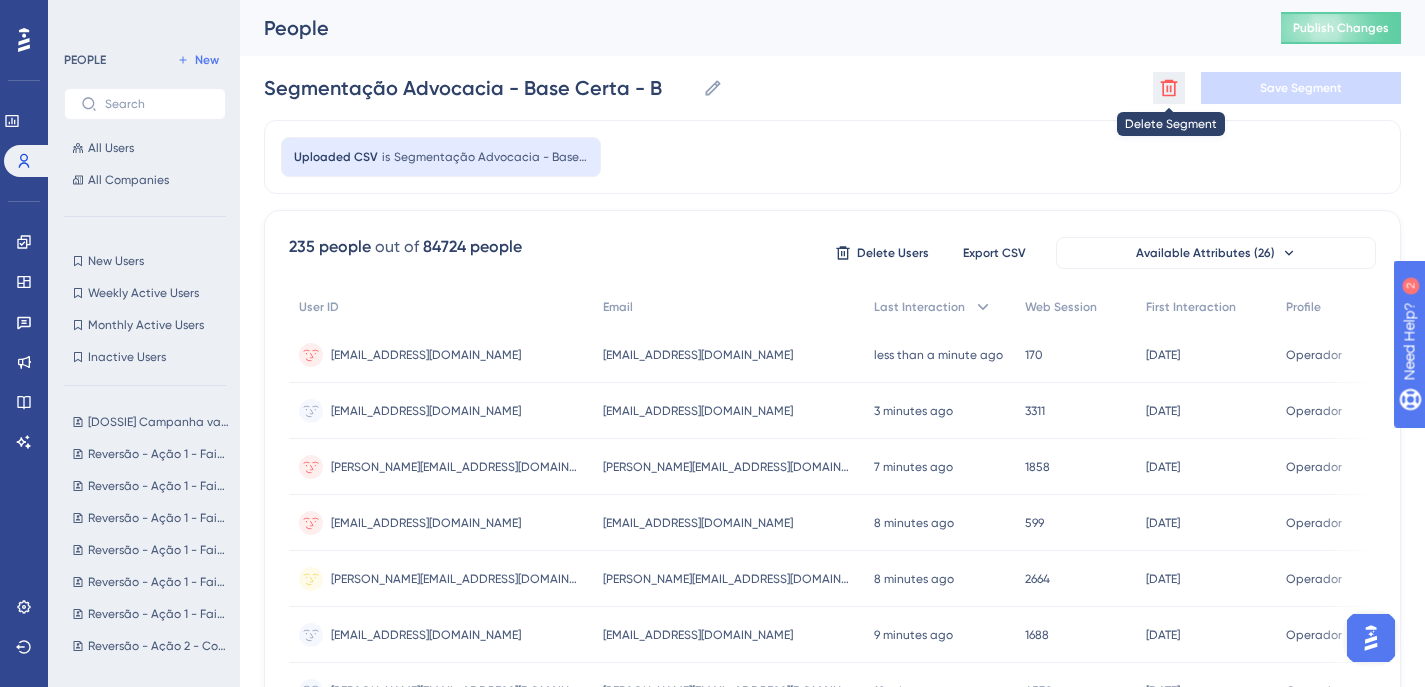 click 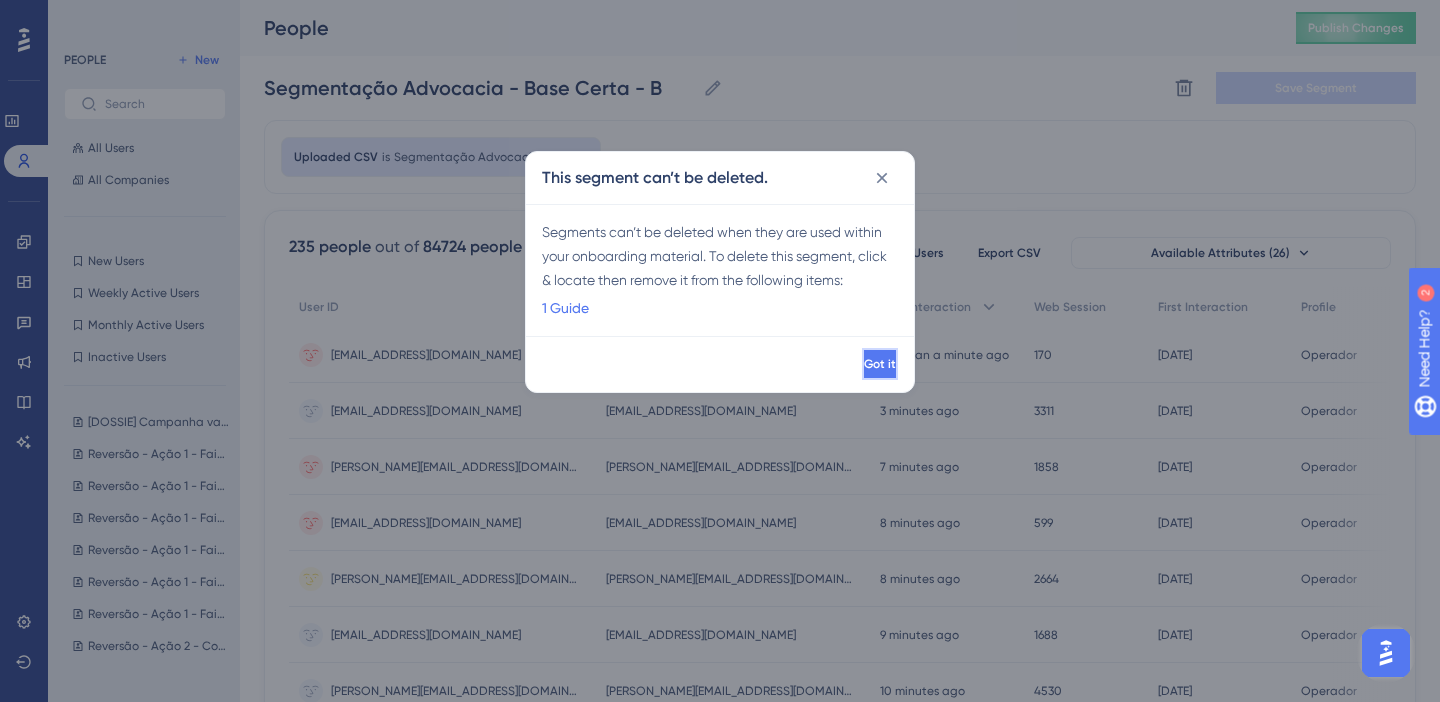 click on "Got it" at bounding box center [880, 364] 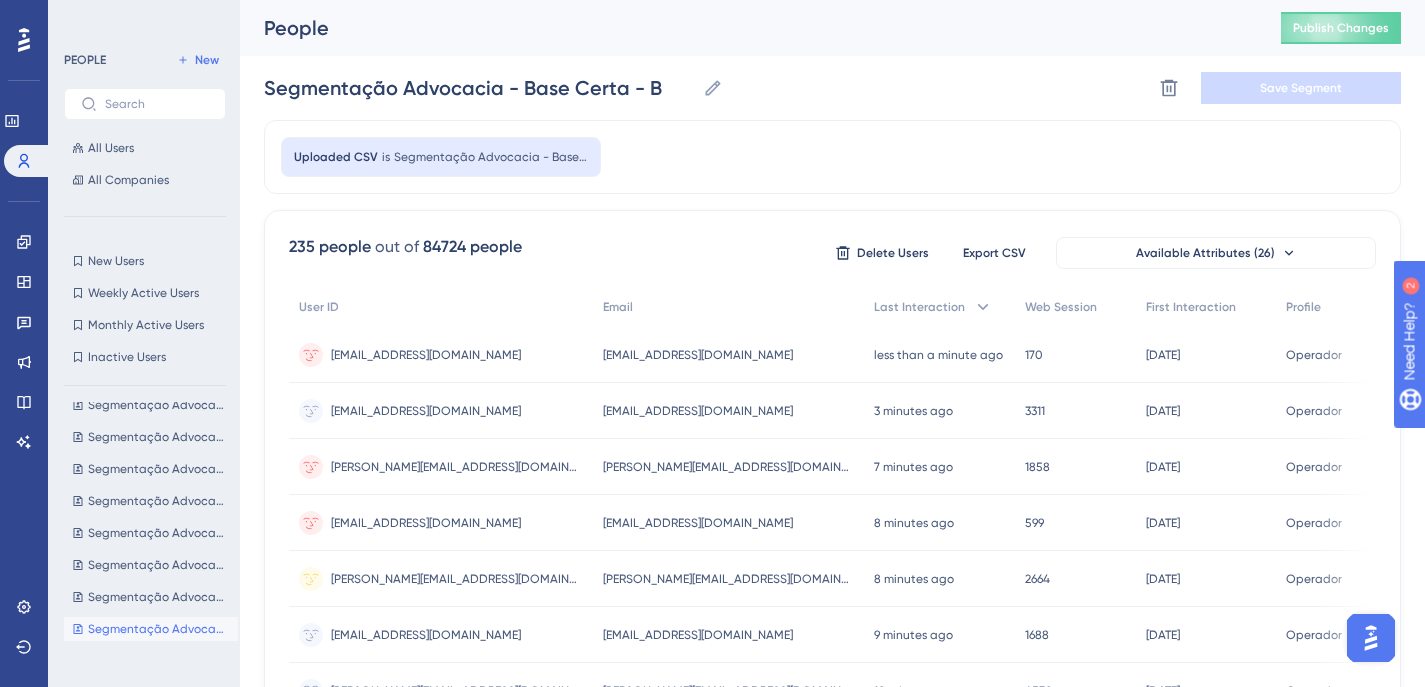 scroll, scrollTop: 7472, scrollLeft: 0, axis: vertical 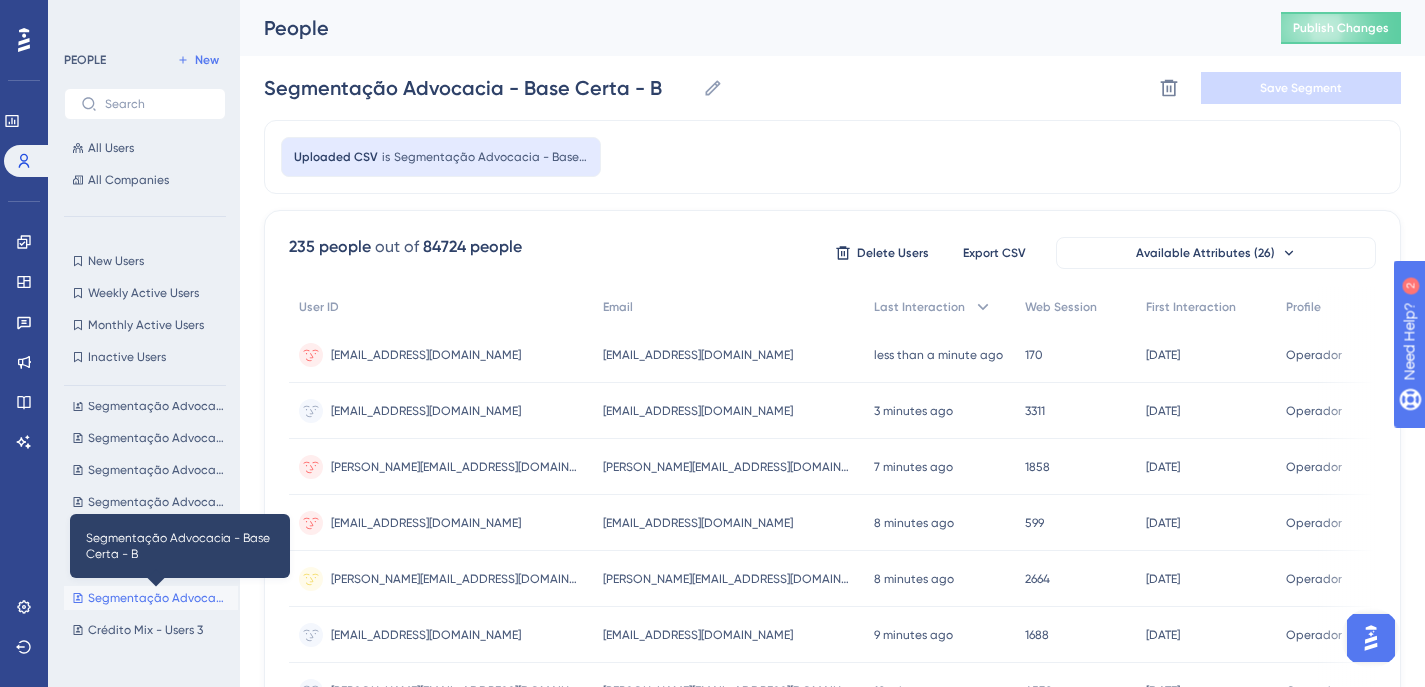 click on "Segmentação Advocacia - Base Certa - B" at bounding box center [159, 598] 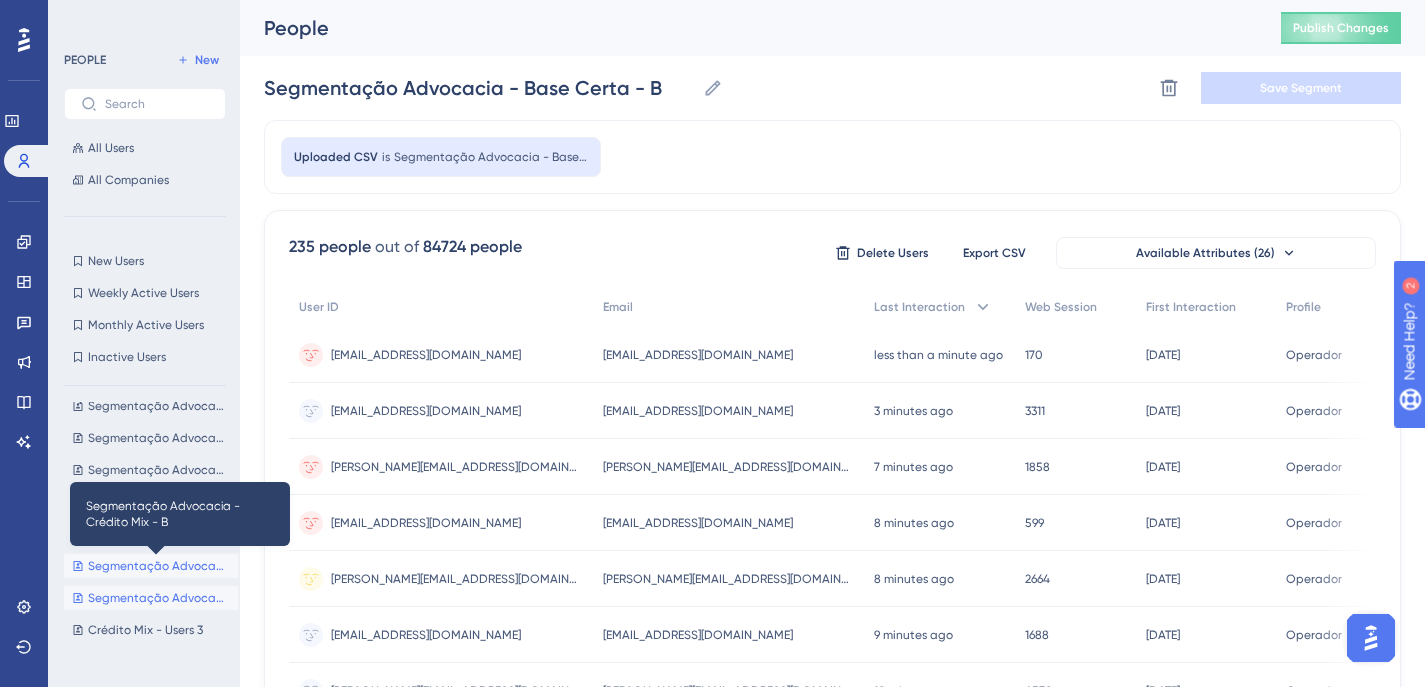 click on "Segmentação Advocacia - Crédito Mix - B" at bounding box center [159, 566] 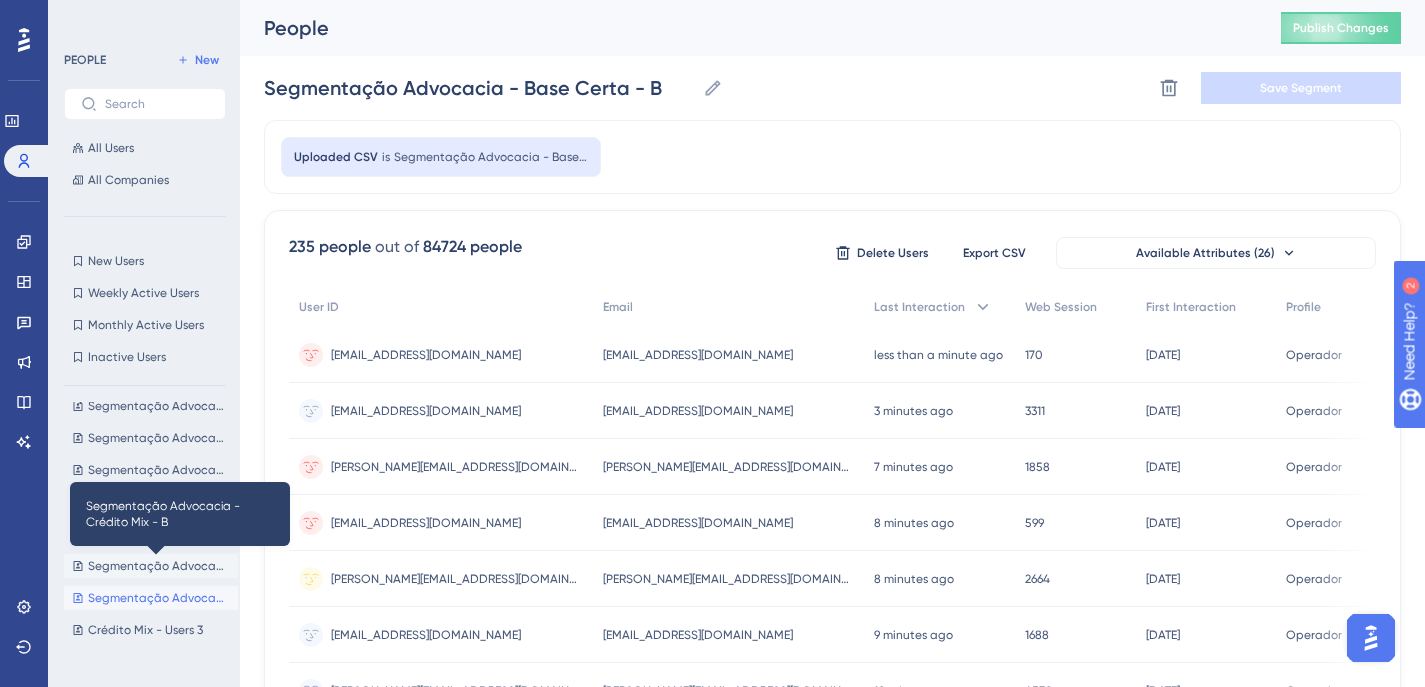 type on "Segmentação Advocacia - Crédito Mix - B" 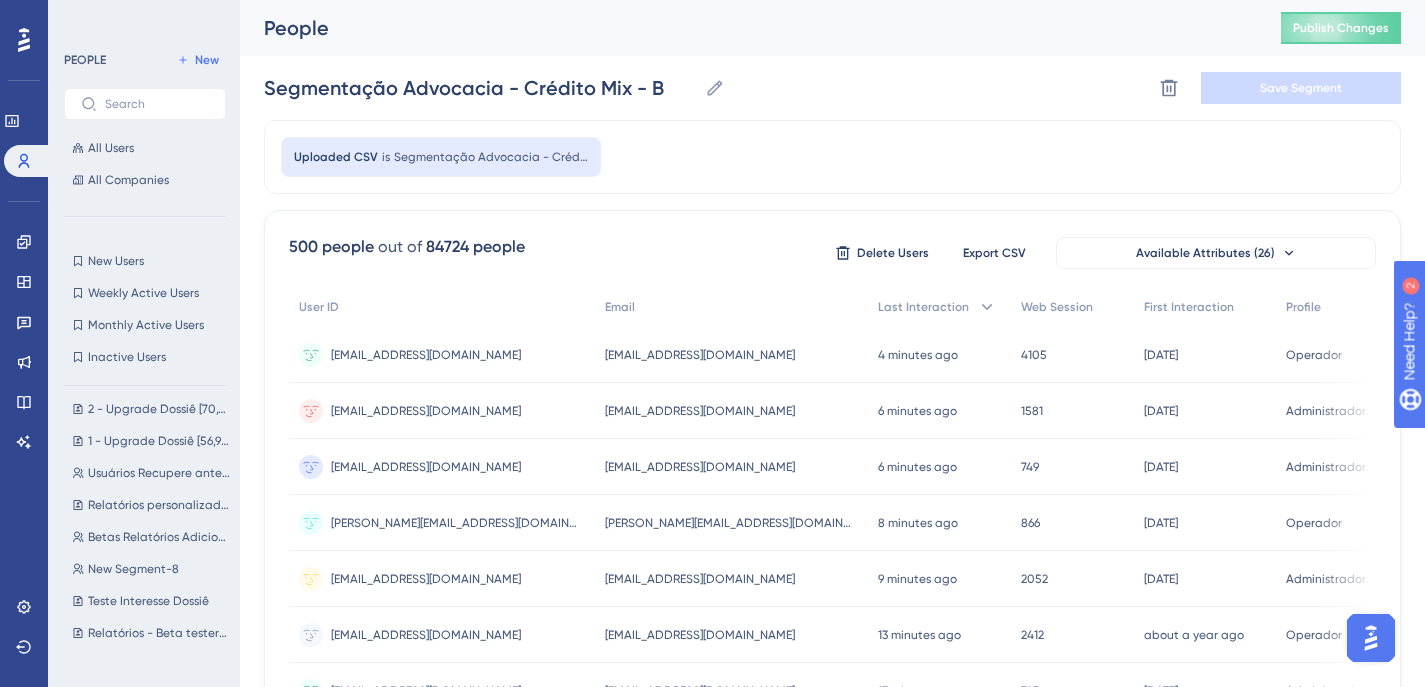 scroll, scrollTop: 0, scrollLeft: 0, axis: both 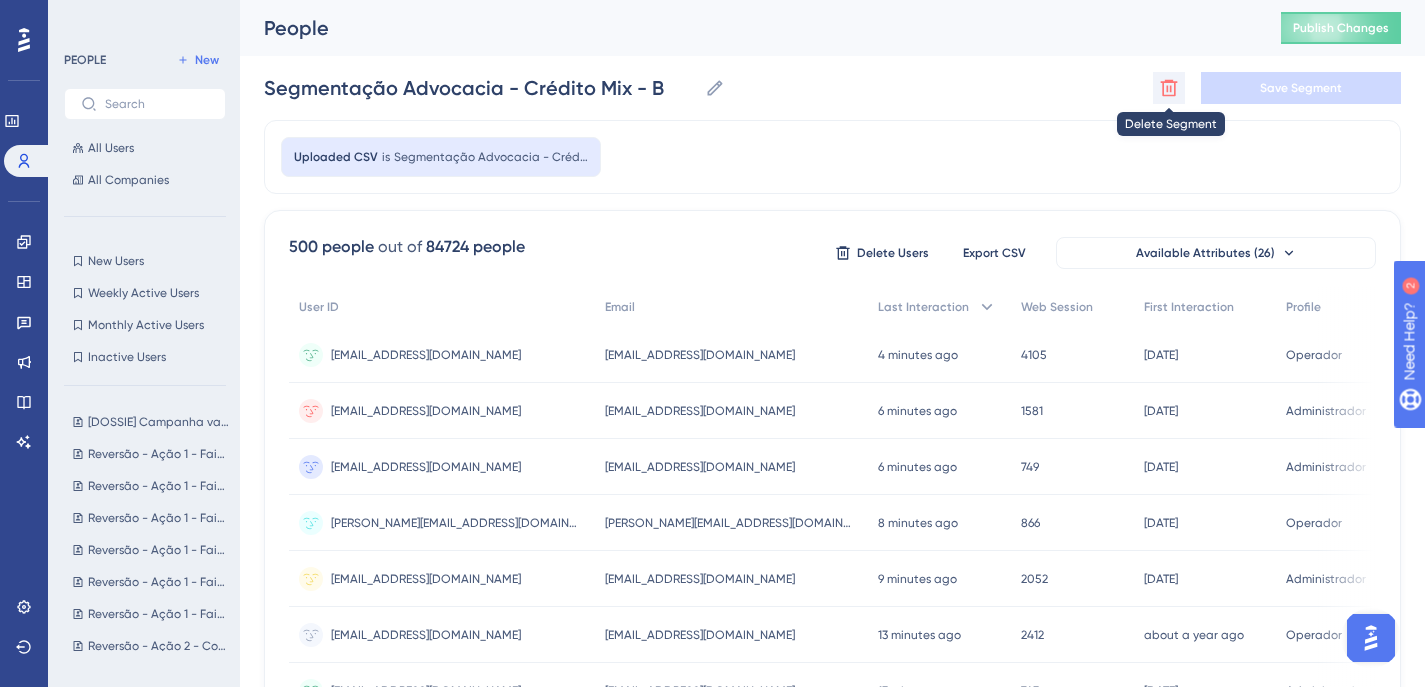 click 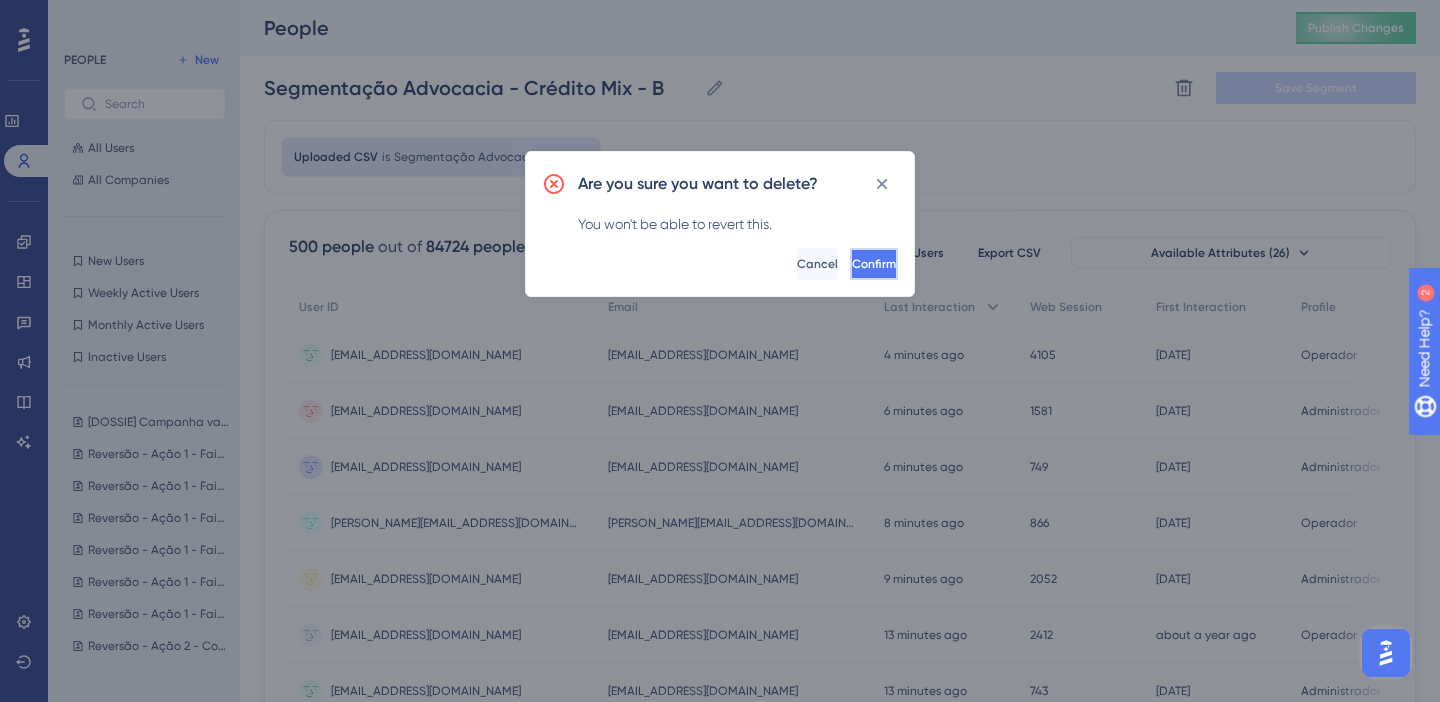 click on "Confirm" at bounding box center (874, 264) 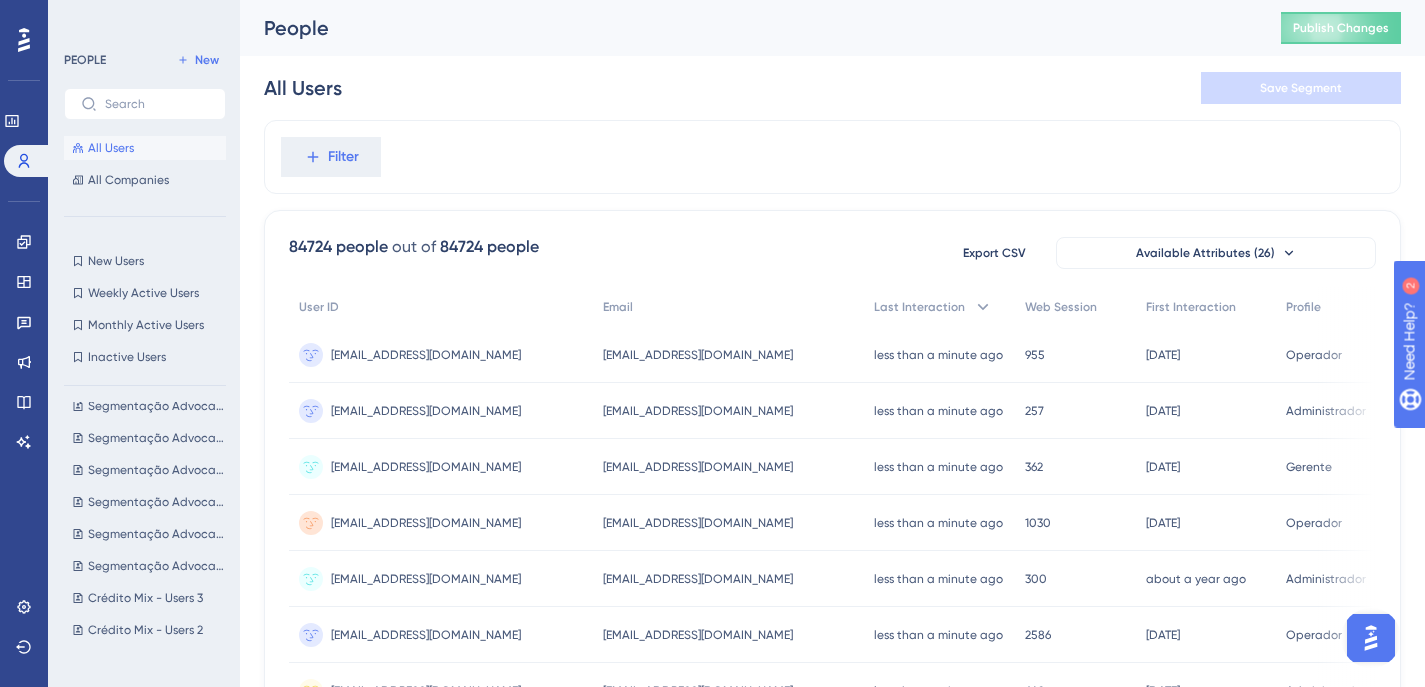 scroll, scrollTop: 7564, scrollLeft: 0, axis: vertical 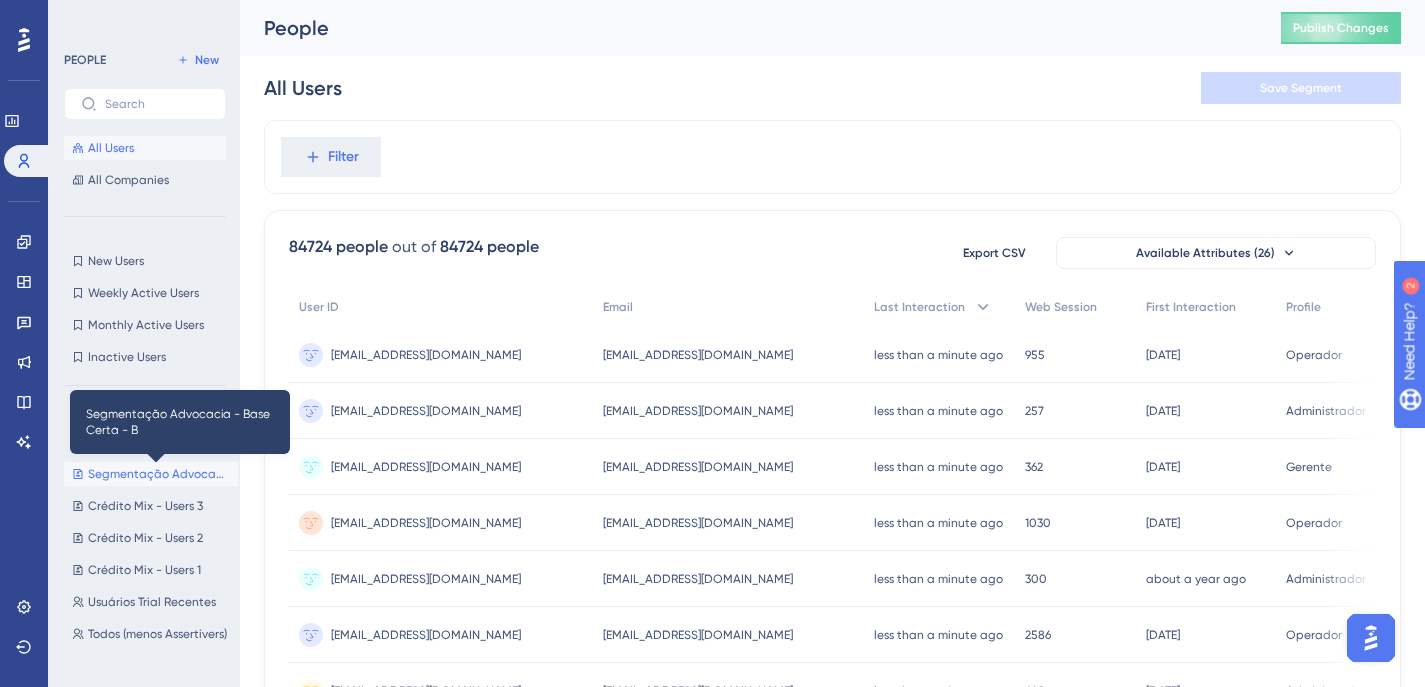 click on "Segmentação Advocacia - Base Certa - B" at bounding box center [159, 474] 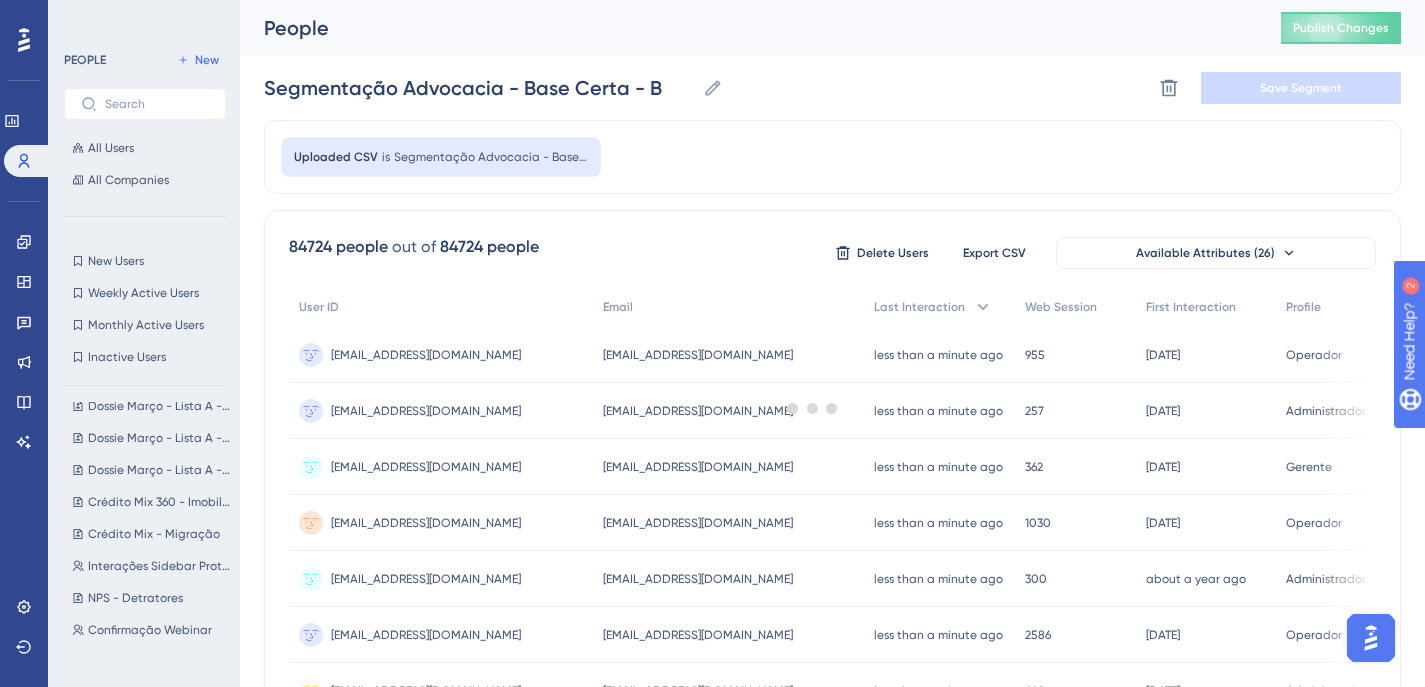 scroll, scrollTop: 0, scrollLeft: 0, axis: both 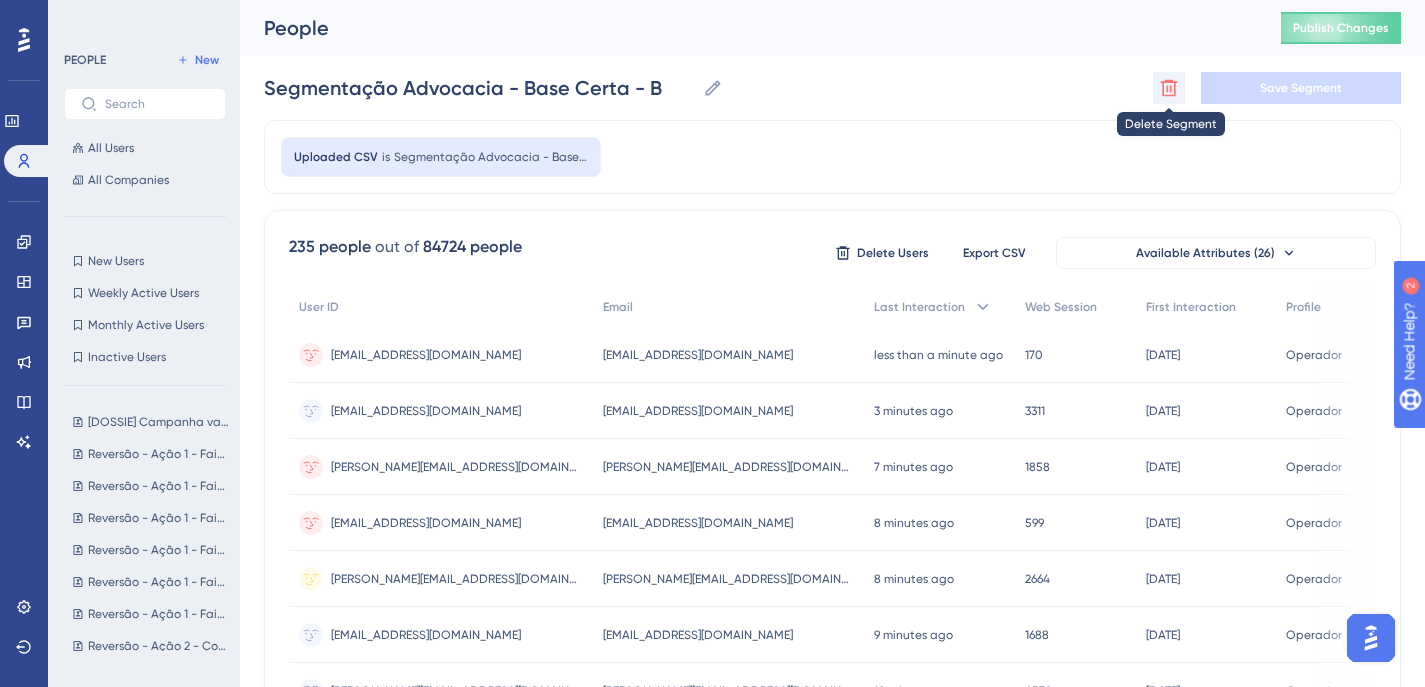 click 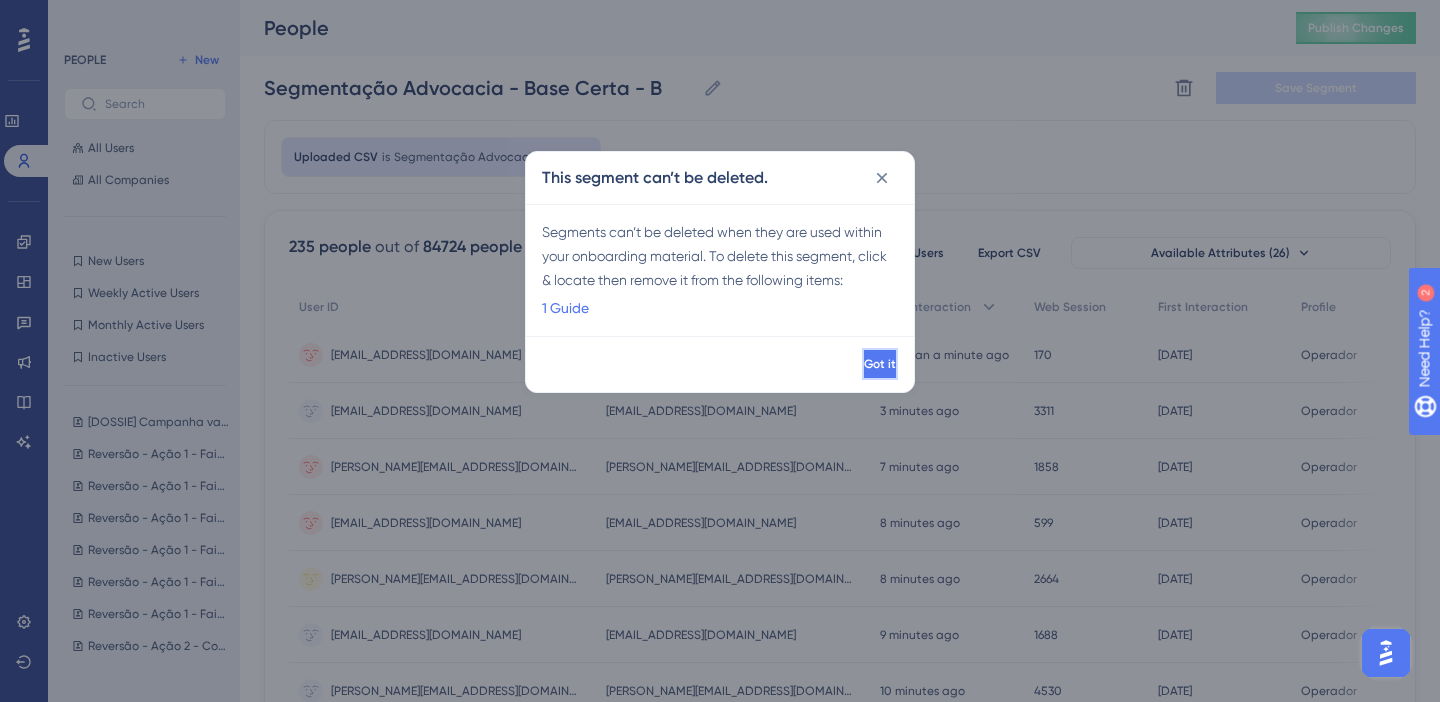 click on "Got it" at bounding box center [880, 364] 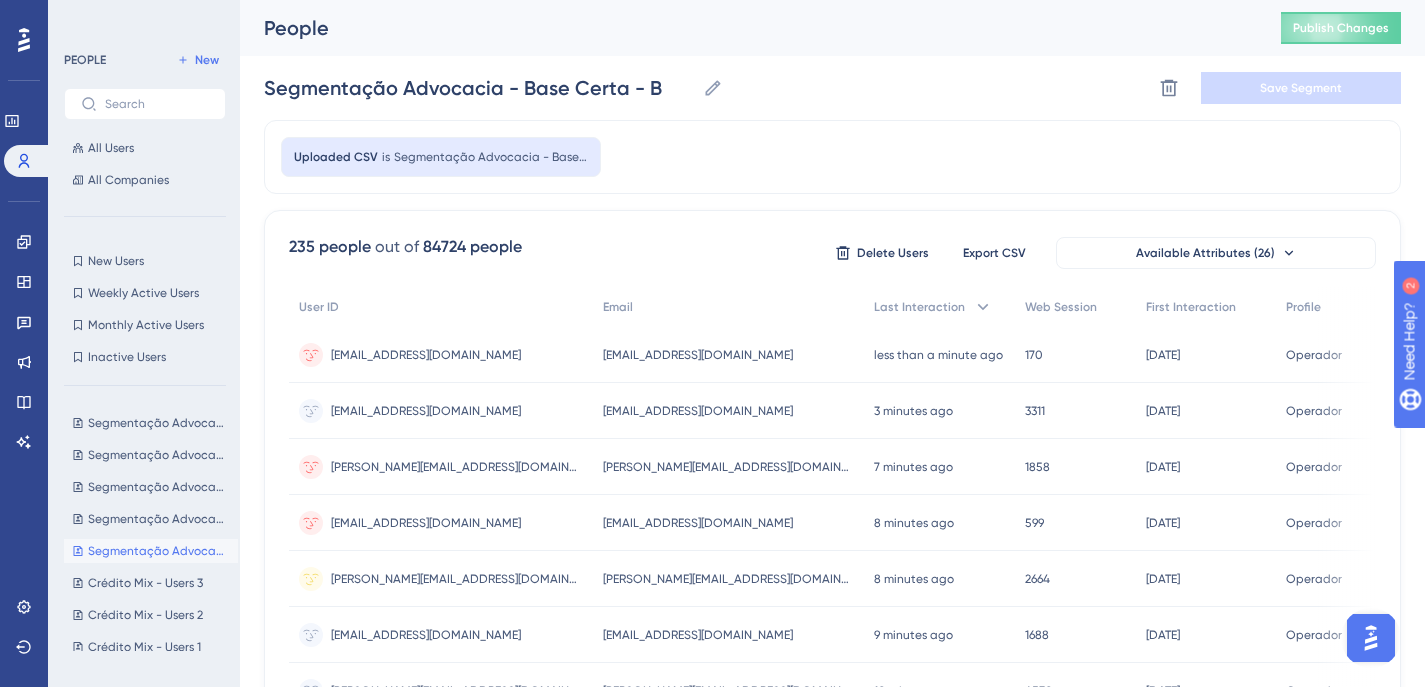 scroll, scrollTop: 7502, scrollLeft: 0, axis: vertical 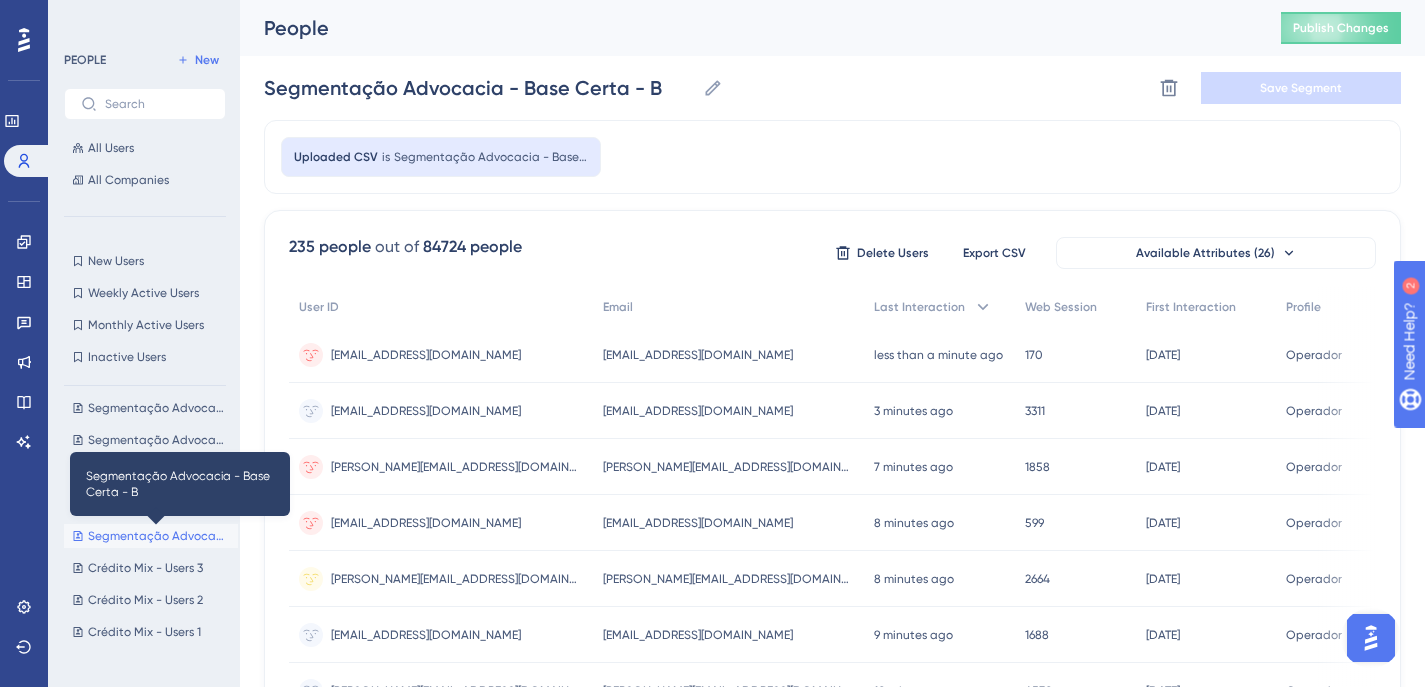 click on "Segmentação Advocacia - Base Certa - B" at bounding box center (159, 536) 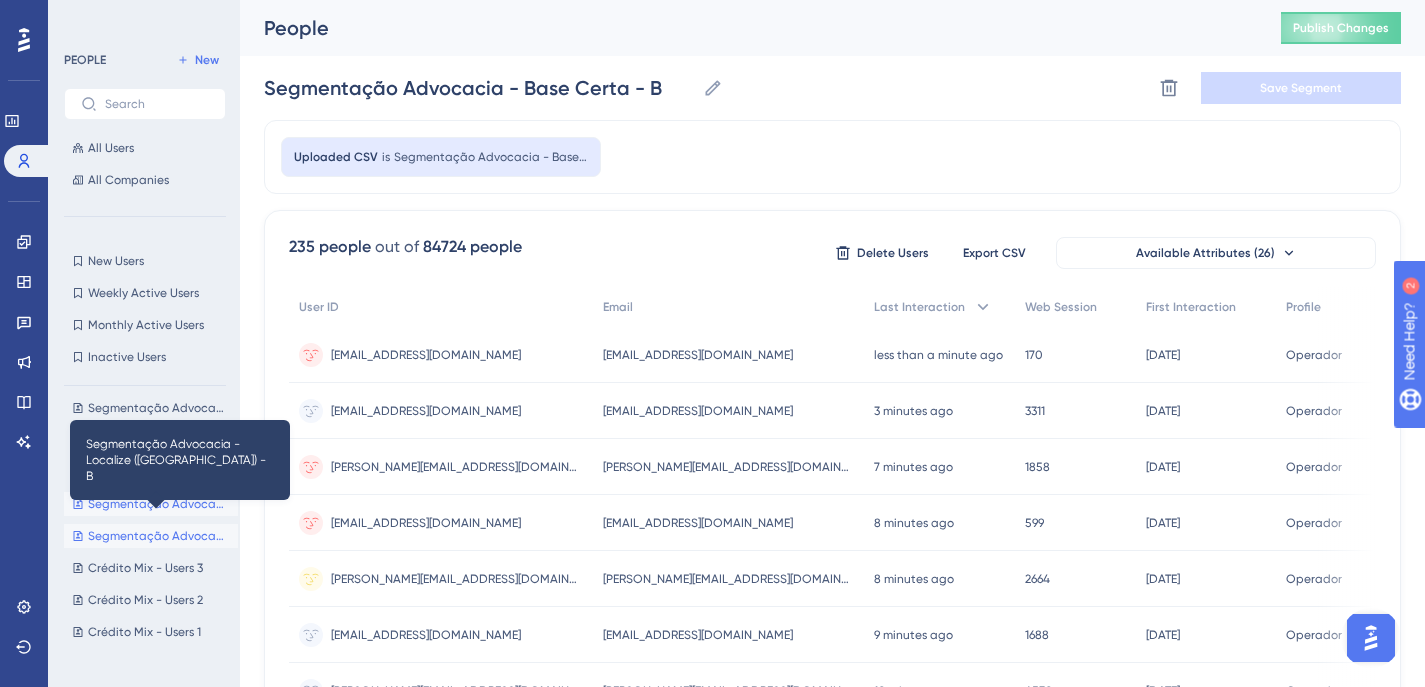 click on "Segmentação Advocacia - Localize ([GEOGRAPHIC_DATA]) - B" at bounding box center (159, 504) 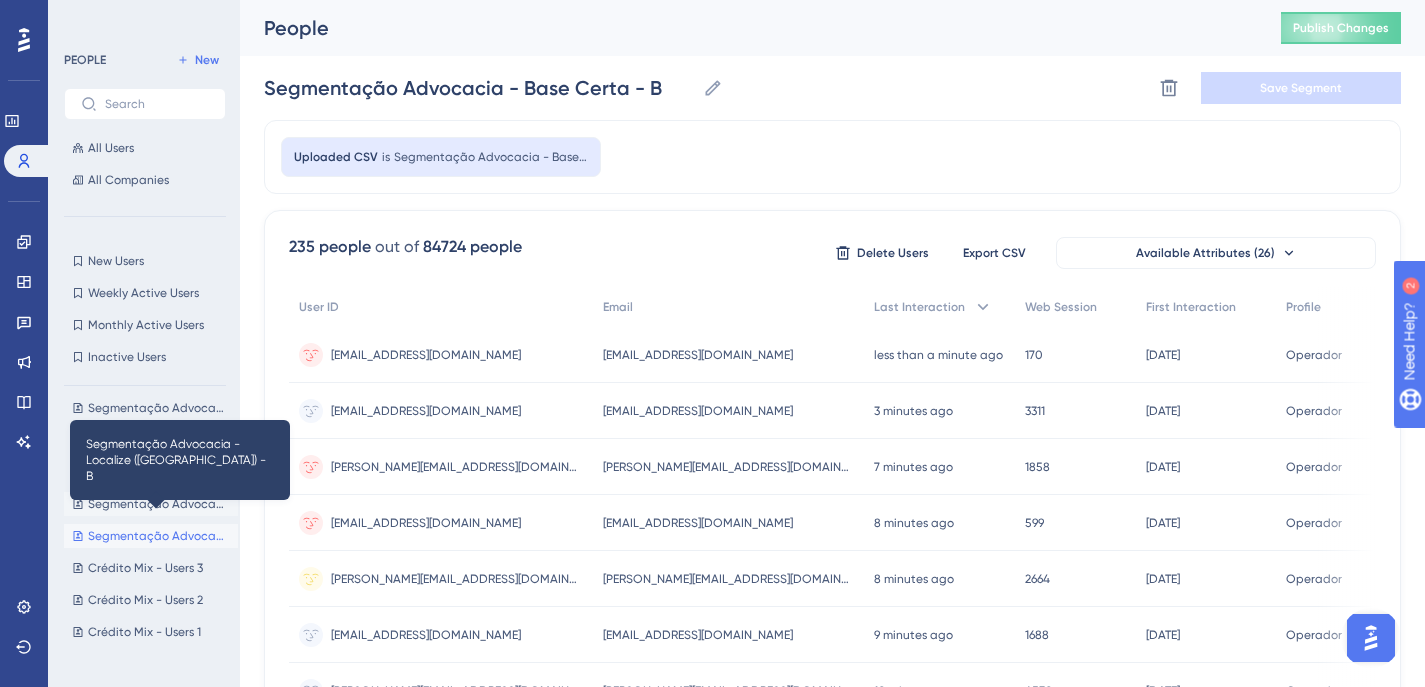 type on "Segmentação Advocacia - Localize ([GEOGRAPHIC_DATA]) - B" 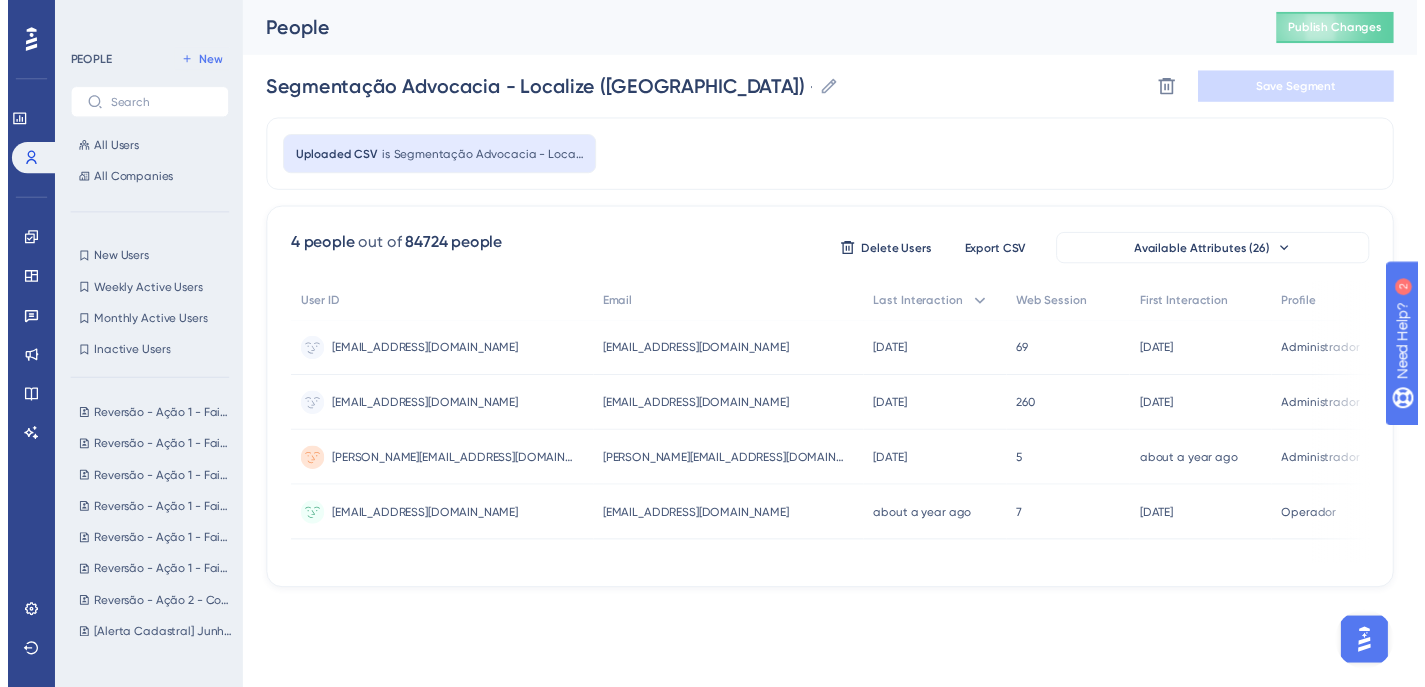 scroll, scrollTop: 0, scrollLeft: 0, axis: both 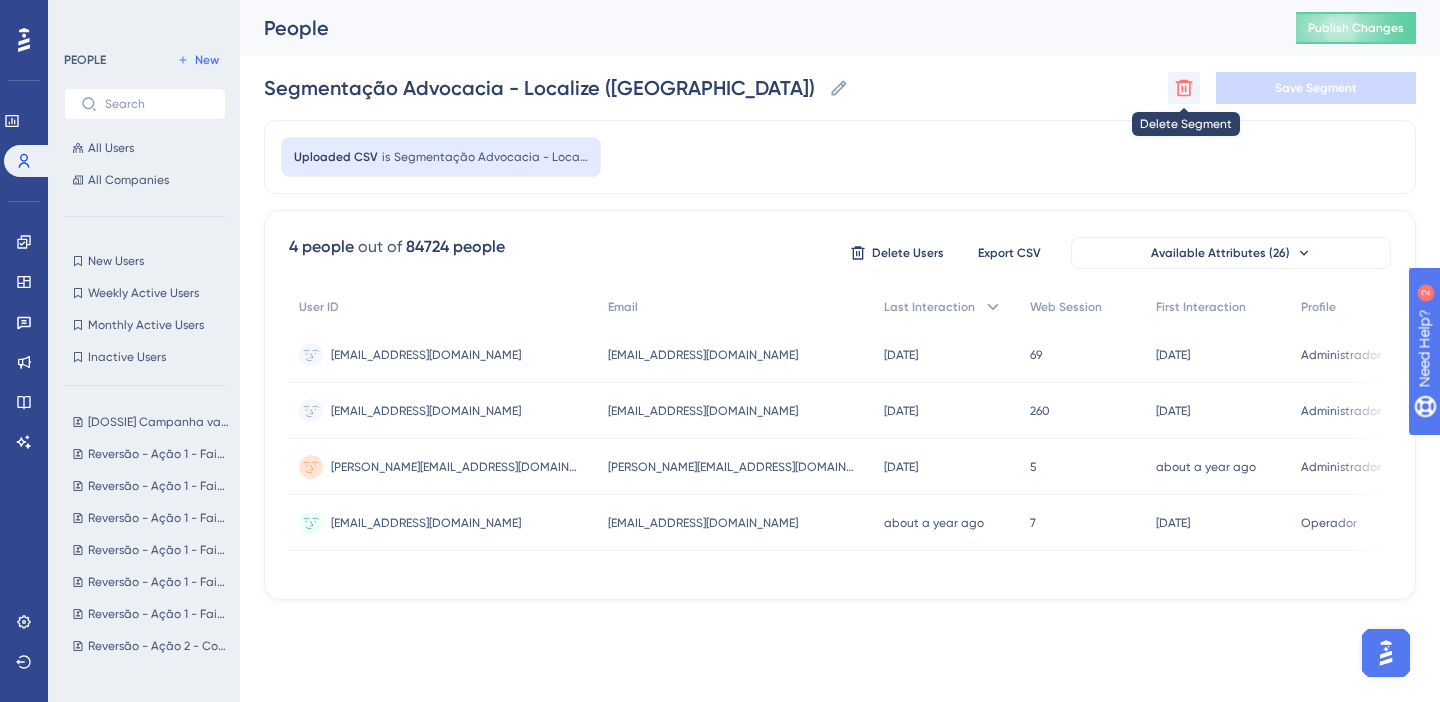 click 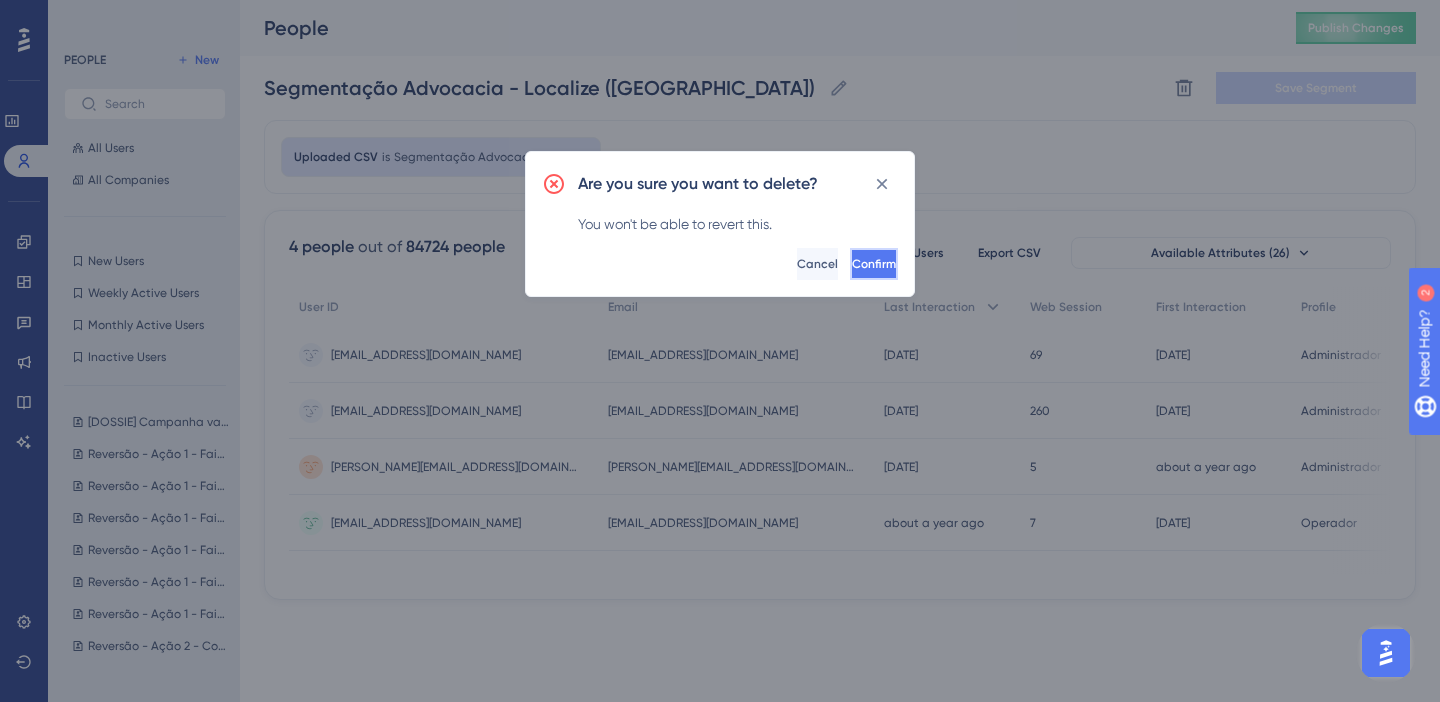 click on "Confirm" at bounding box center [874, 264] 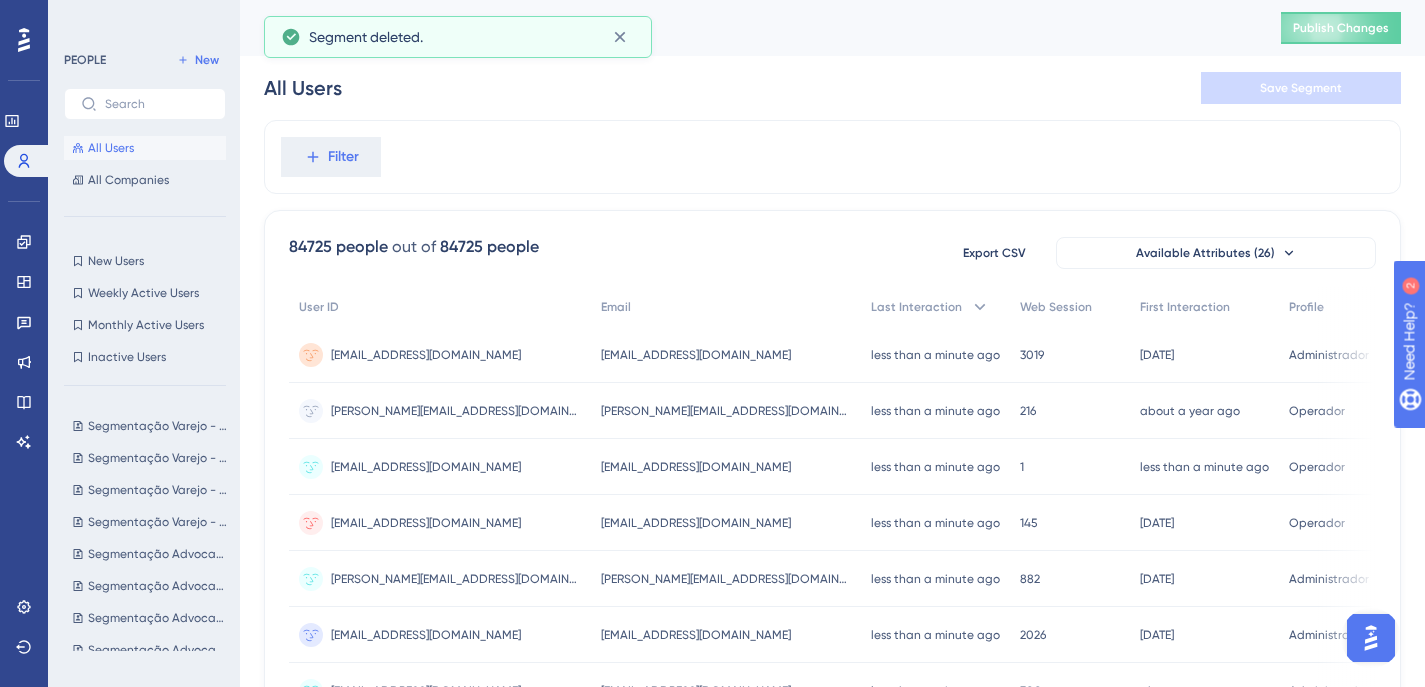 scroll, scrollTop: 7440, scrollLeft: 0, axis: vertical 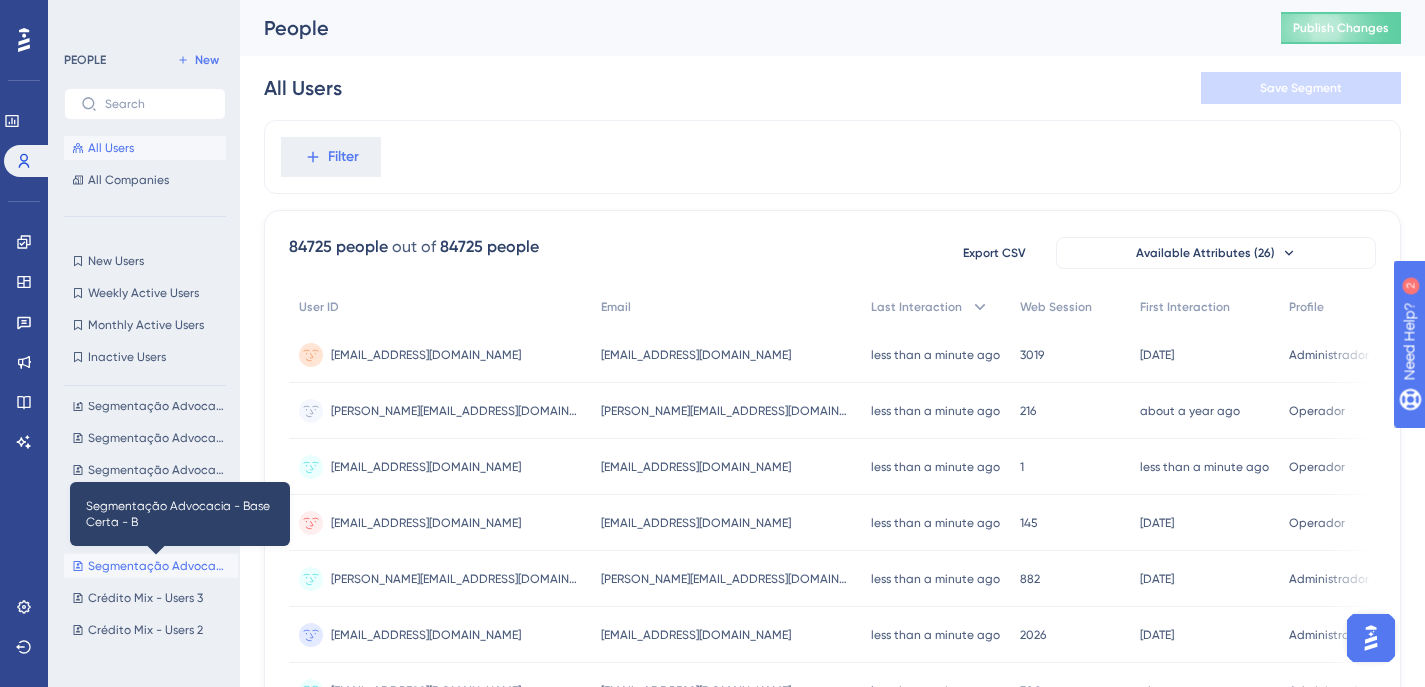 click on "Segmentação Advocacia - Base Certa - B" at bounding box center (159, 566) 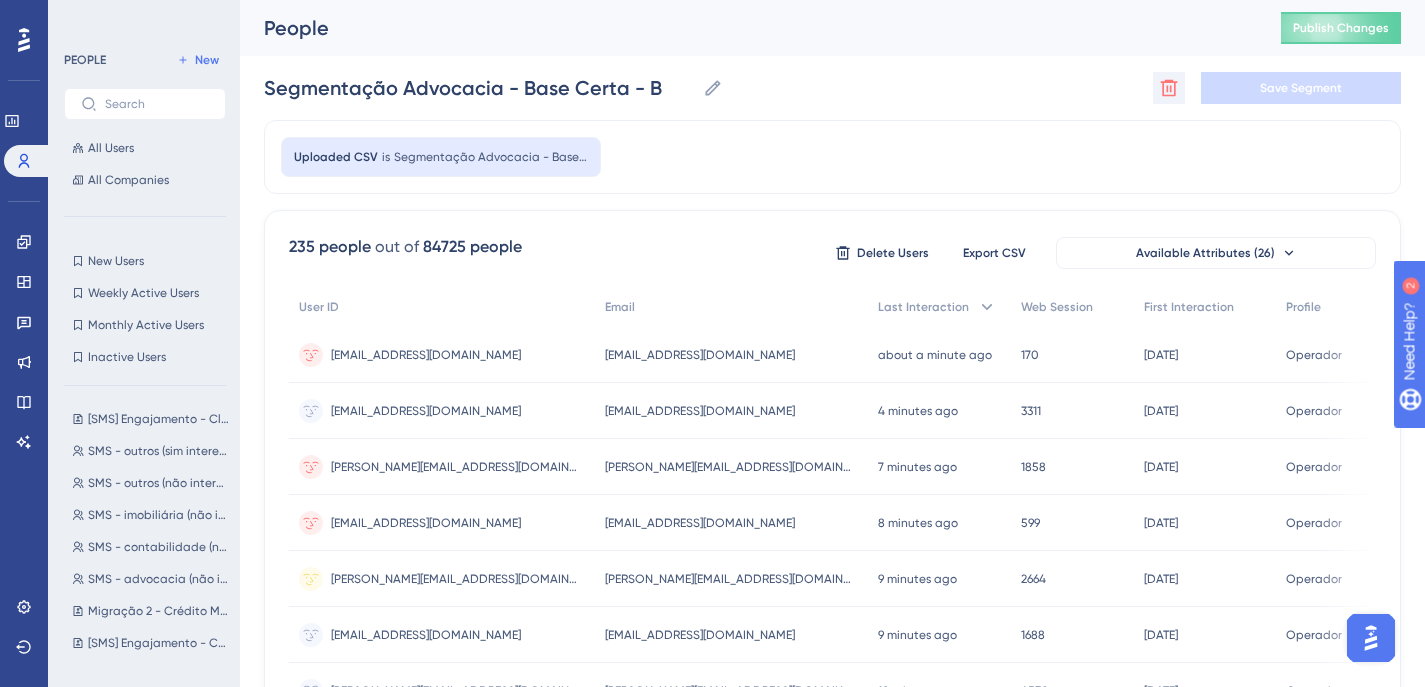 scroll, scrollTop: 0, scrollLeft: 0, axis: both 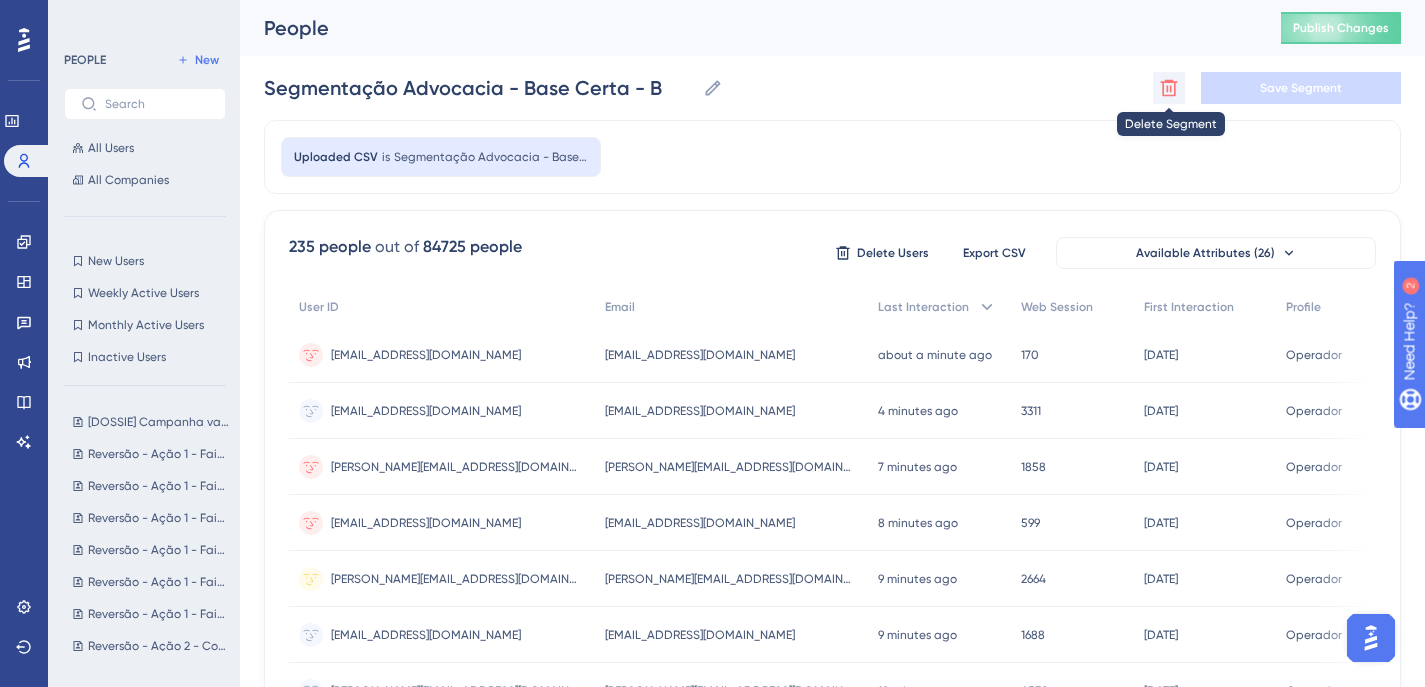 click 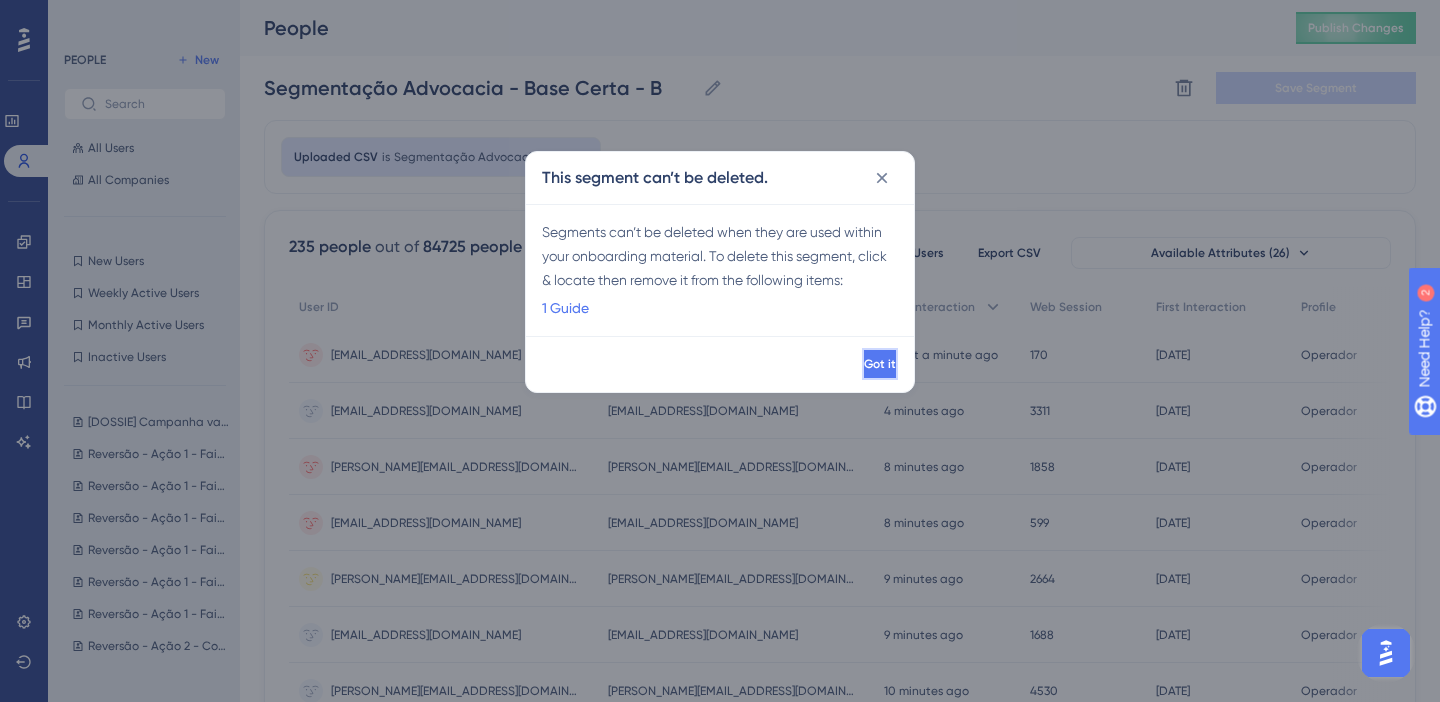 click on "Got it" at bounding box center (880, 364) 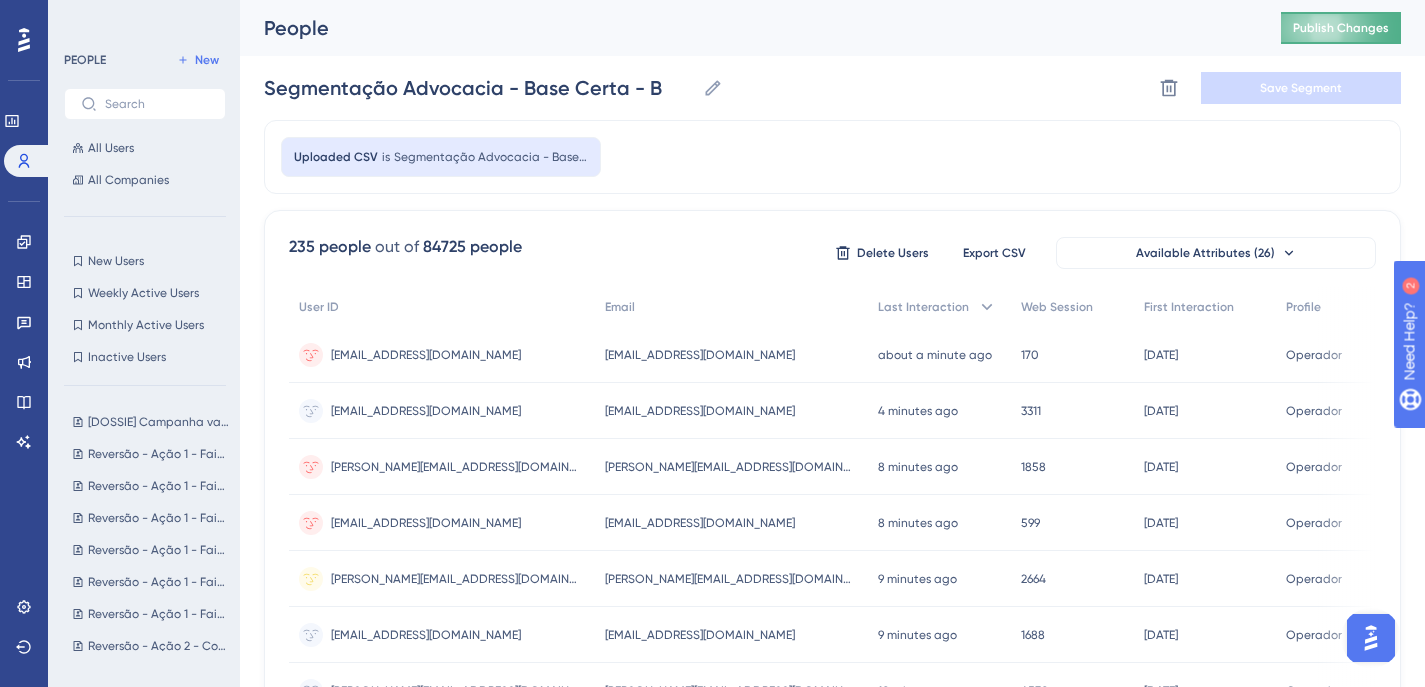 click on "Publish Changes" at bounding box center [1341, 28] 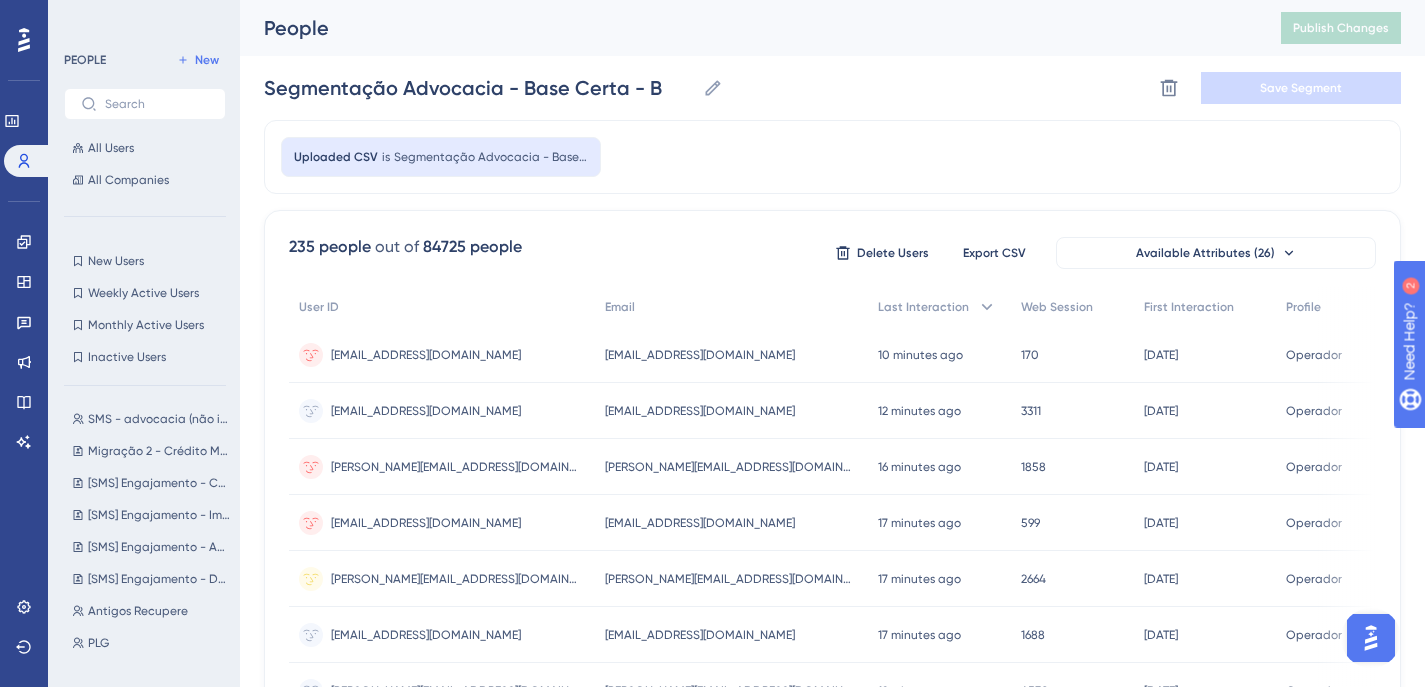 scroll, scrollTop: 978, scrollLeft: 0, axis: vertical 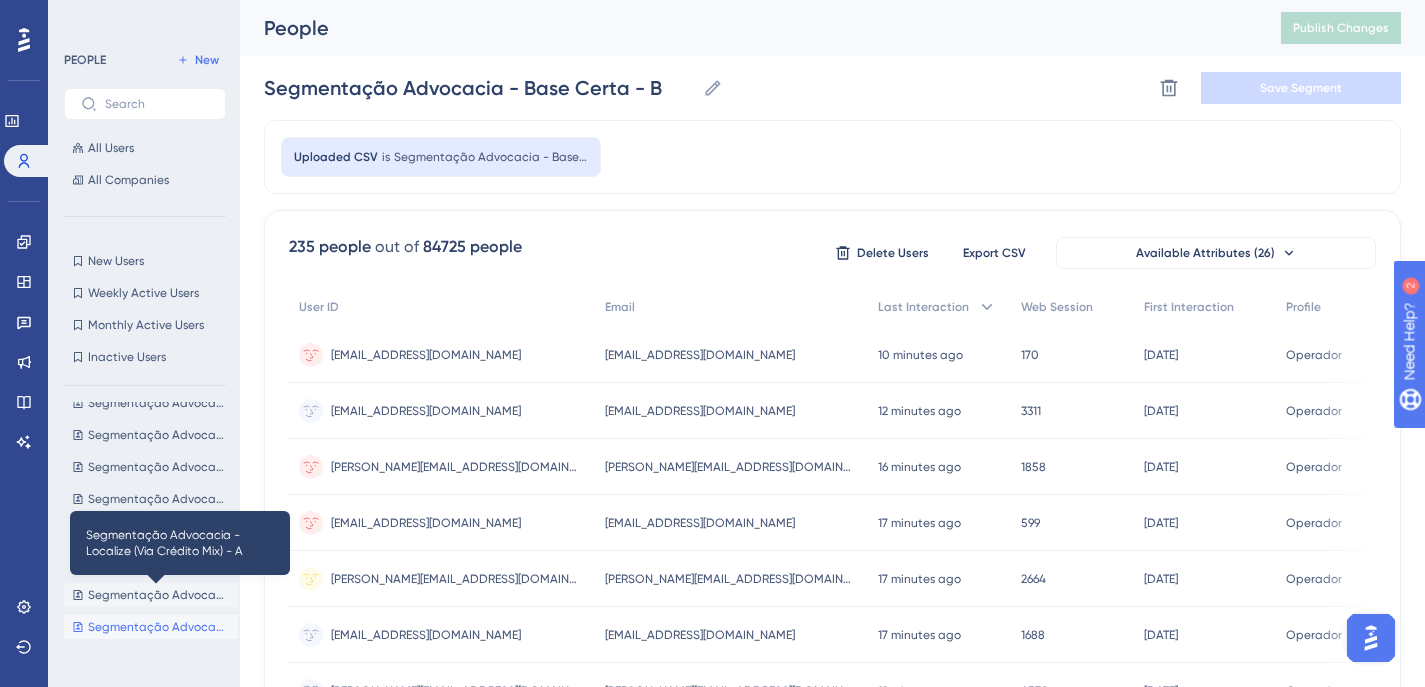 click on "Segmentação Advocacia - Localize (Via Crédito Mix) - A" at bounding box center (159, 595) 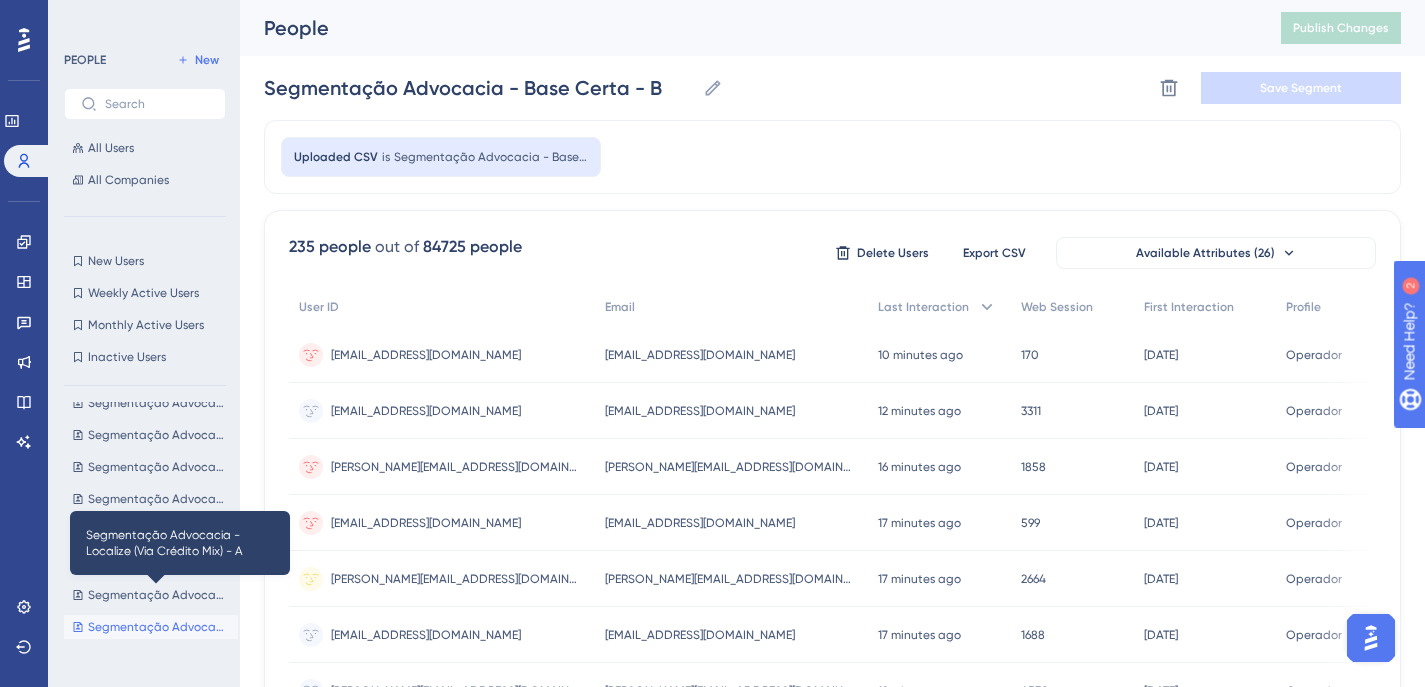 type on "Segmentação Advocacia - Localize (Via Crédito Mix) - A" 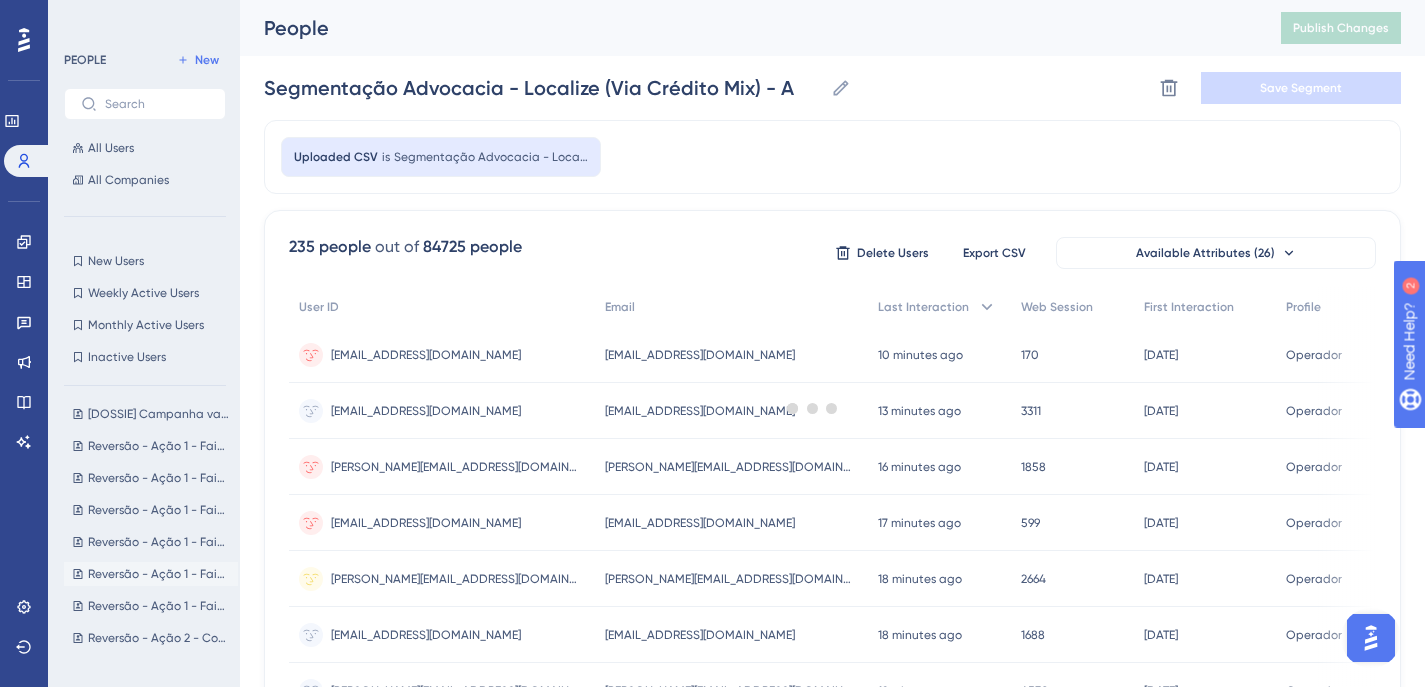 scroll, scrollTop: 0, scrollLeft: 0, axis: both 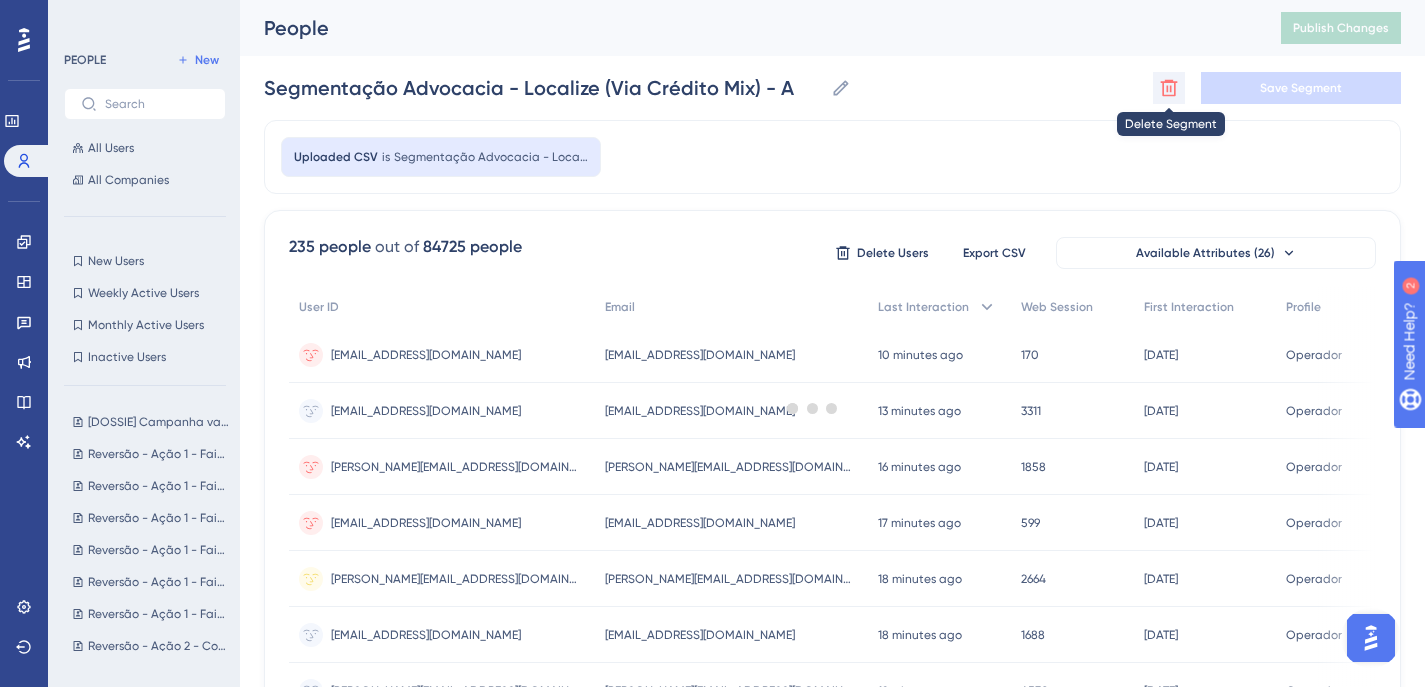 click 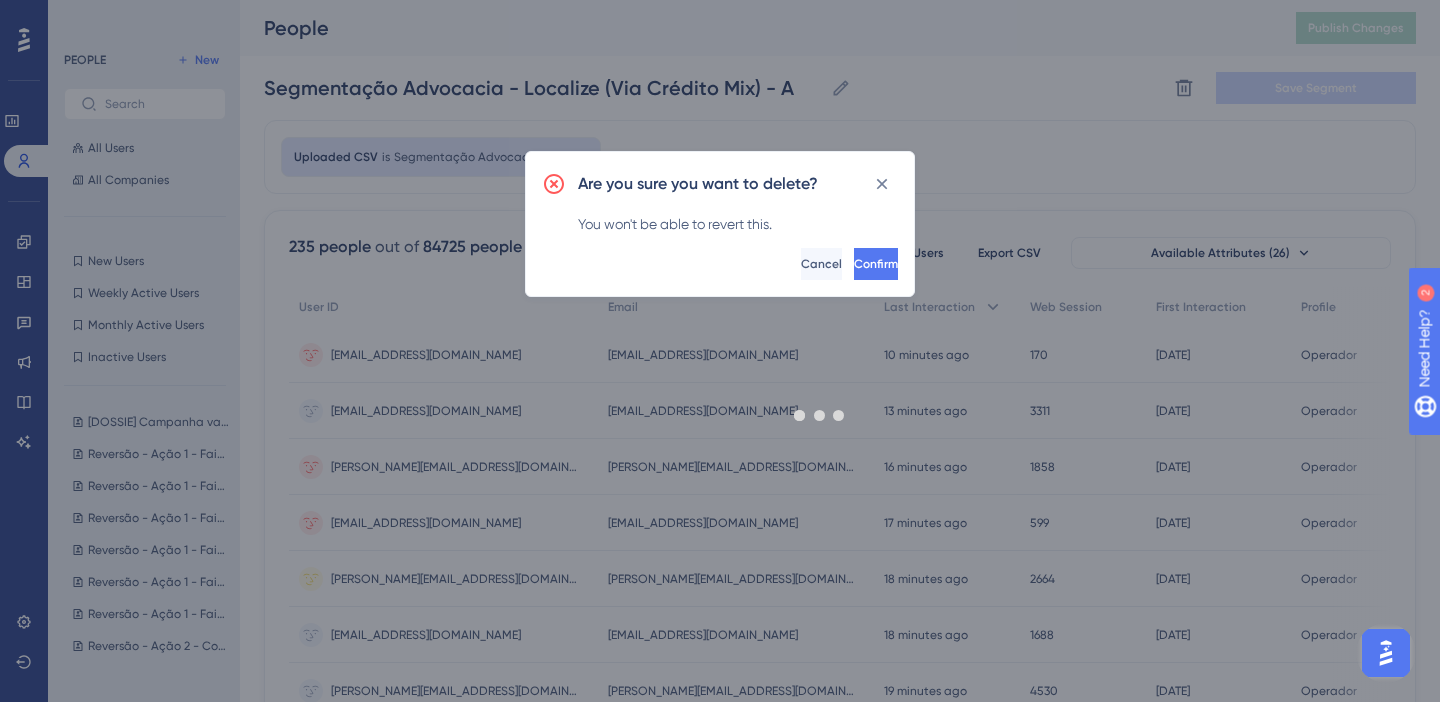 click at bounding box center (820, 415) 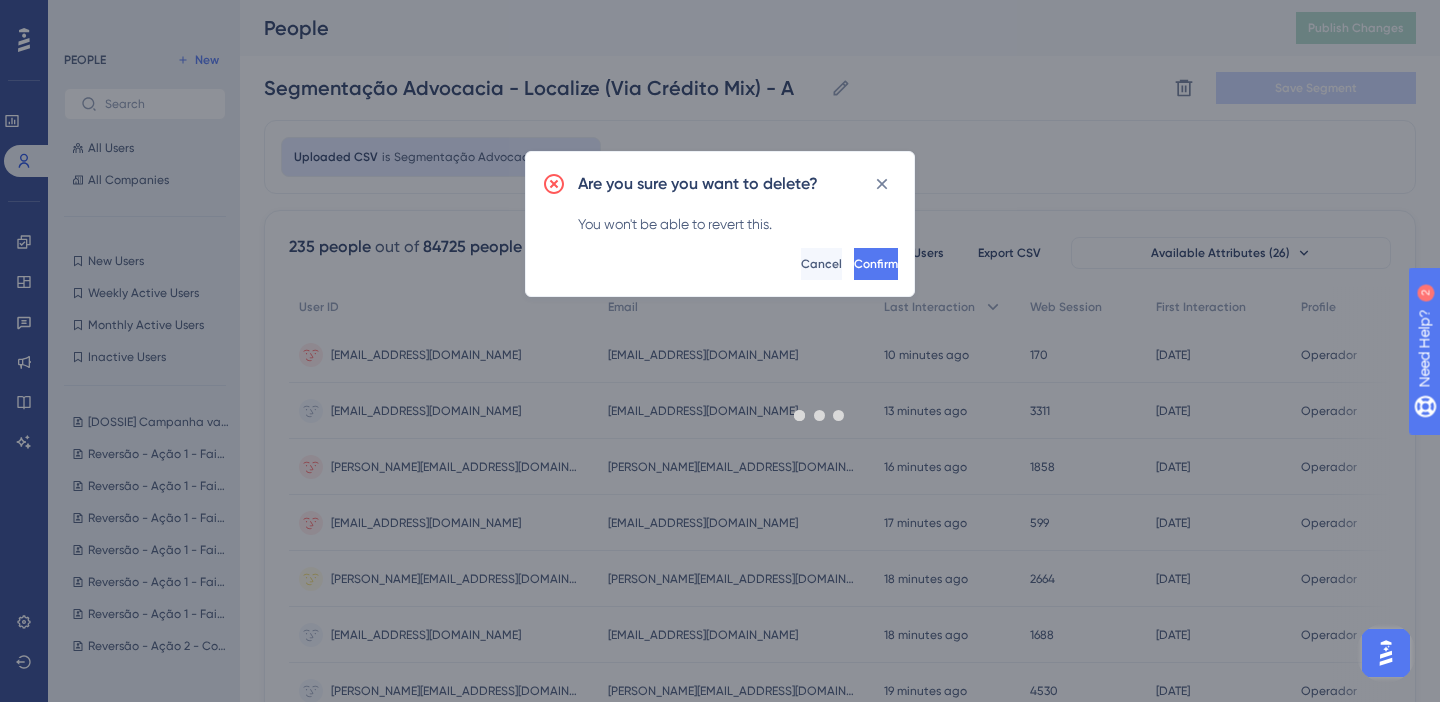 click at bounding box center (820, 415) 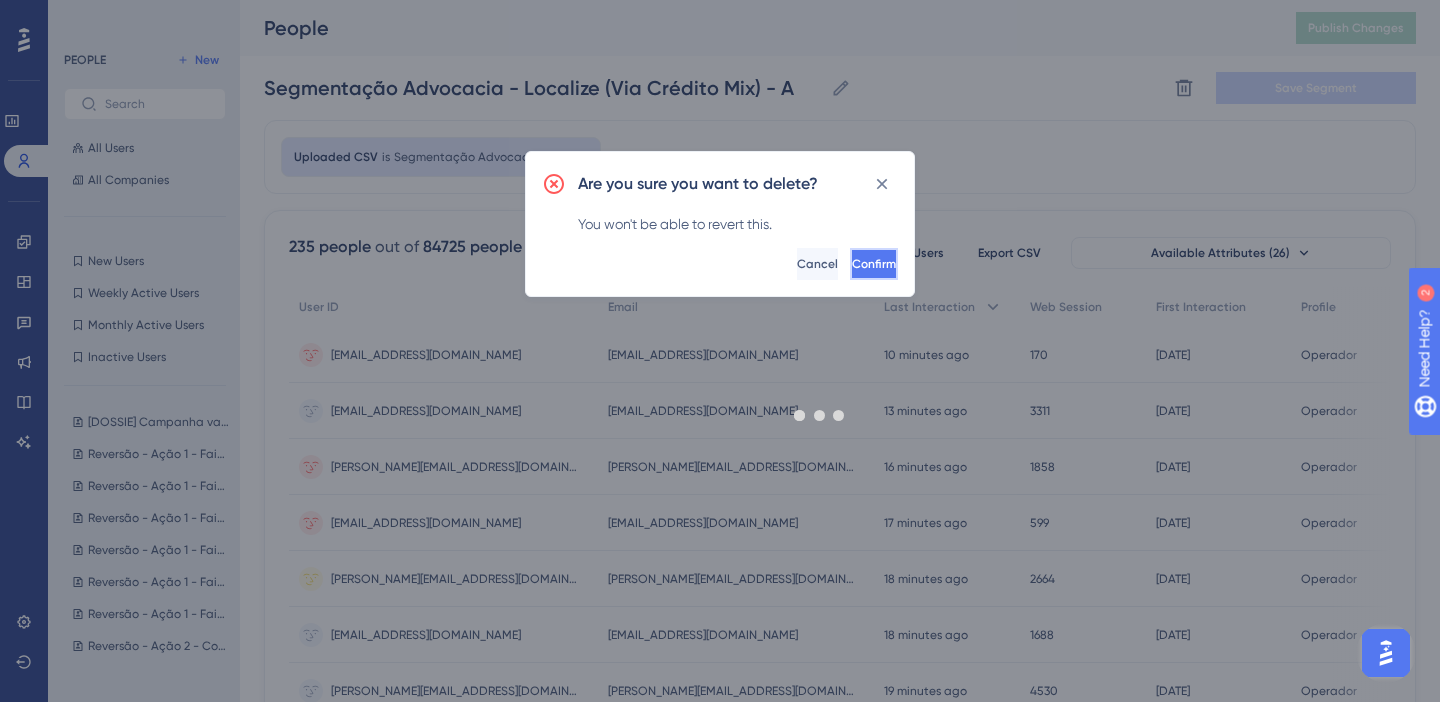 click on "Confirm" at bounding box center (874, 264) 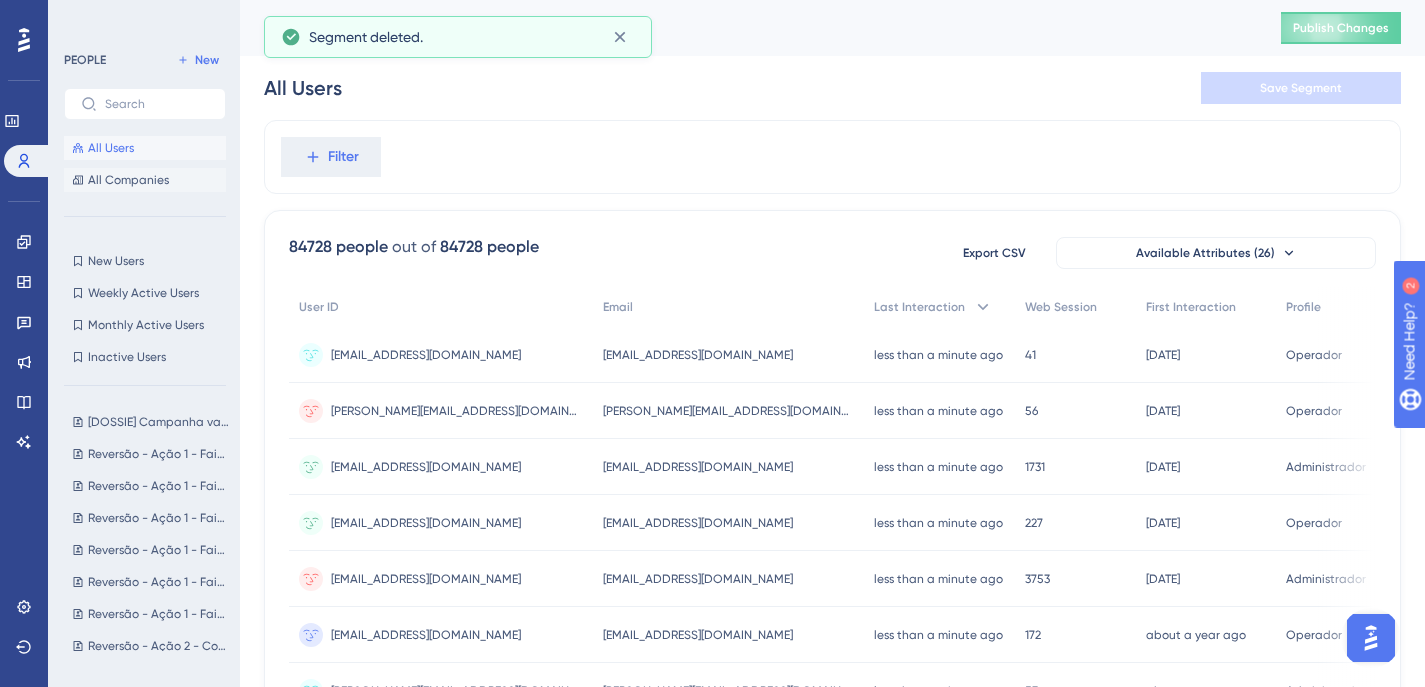 click on "All Companies" at bounding box center [128, 180] 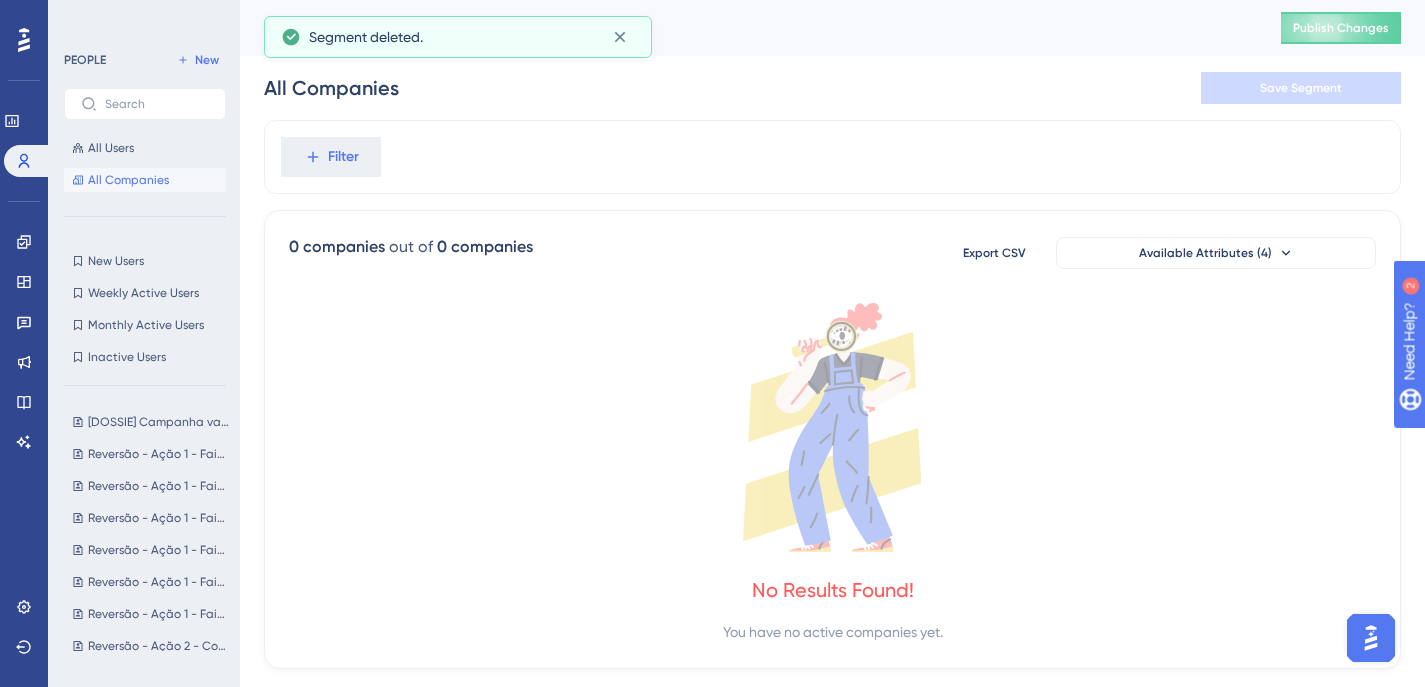click at bounding box center [1371, 638] 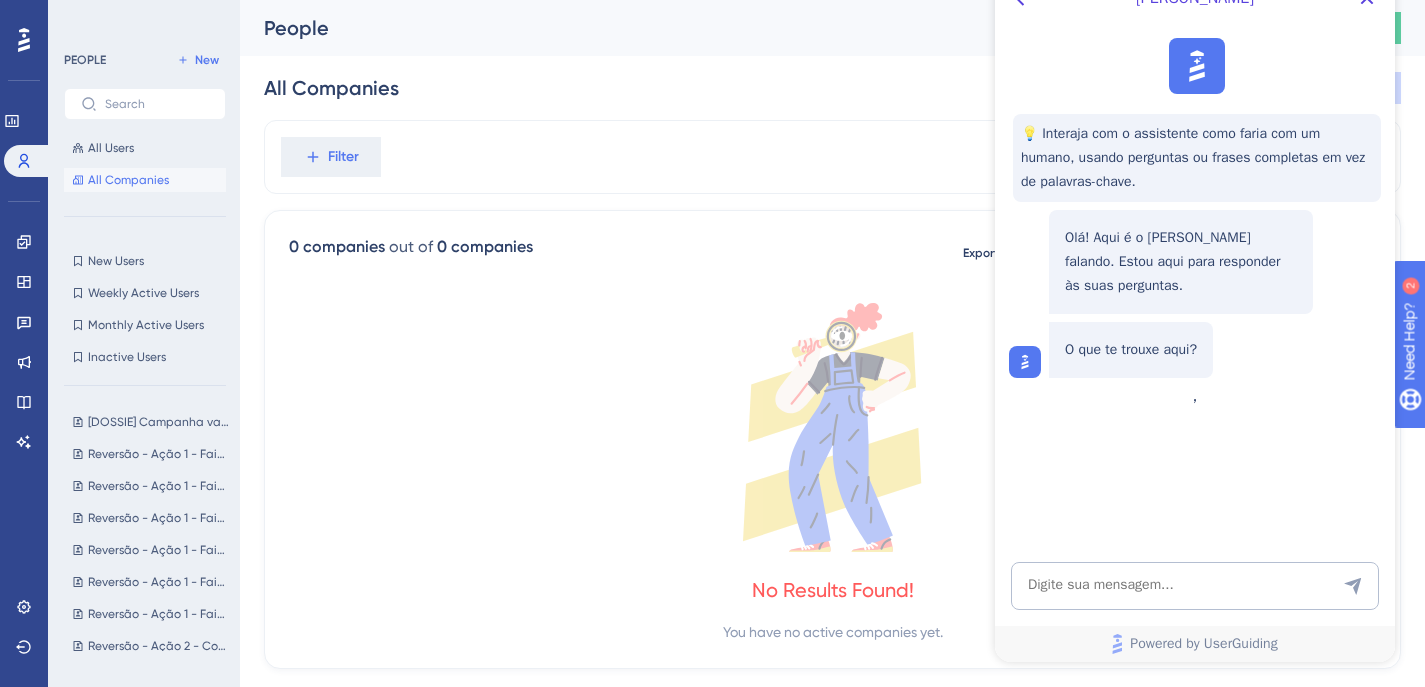 scroll, scrollTop: 0, scrollLeft: 0, axis: both 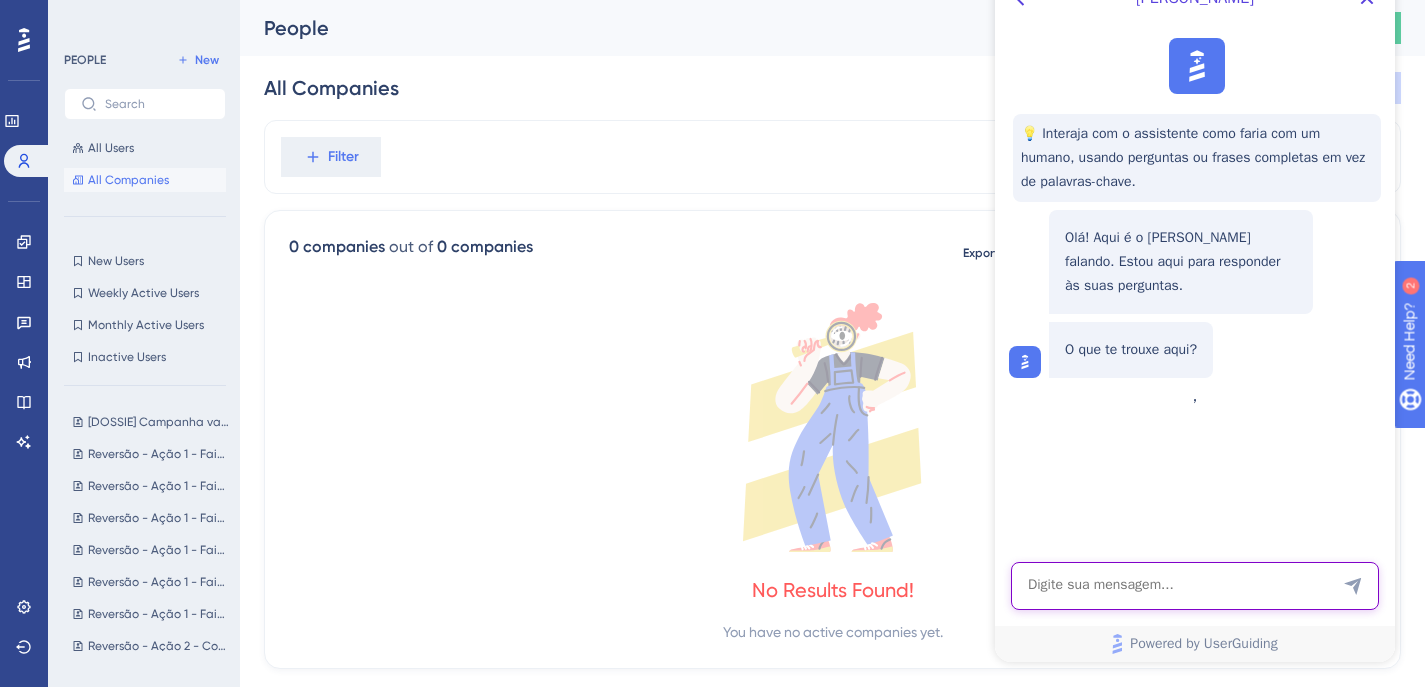 click at bounding box center [1195, 586] 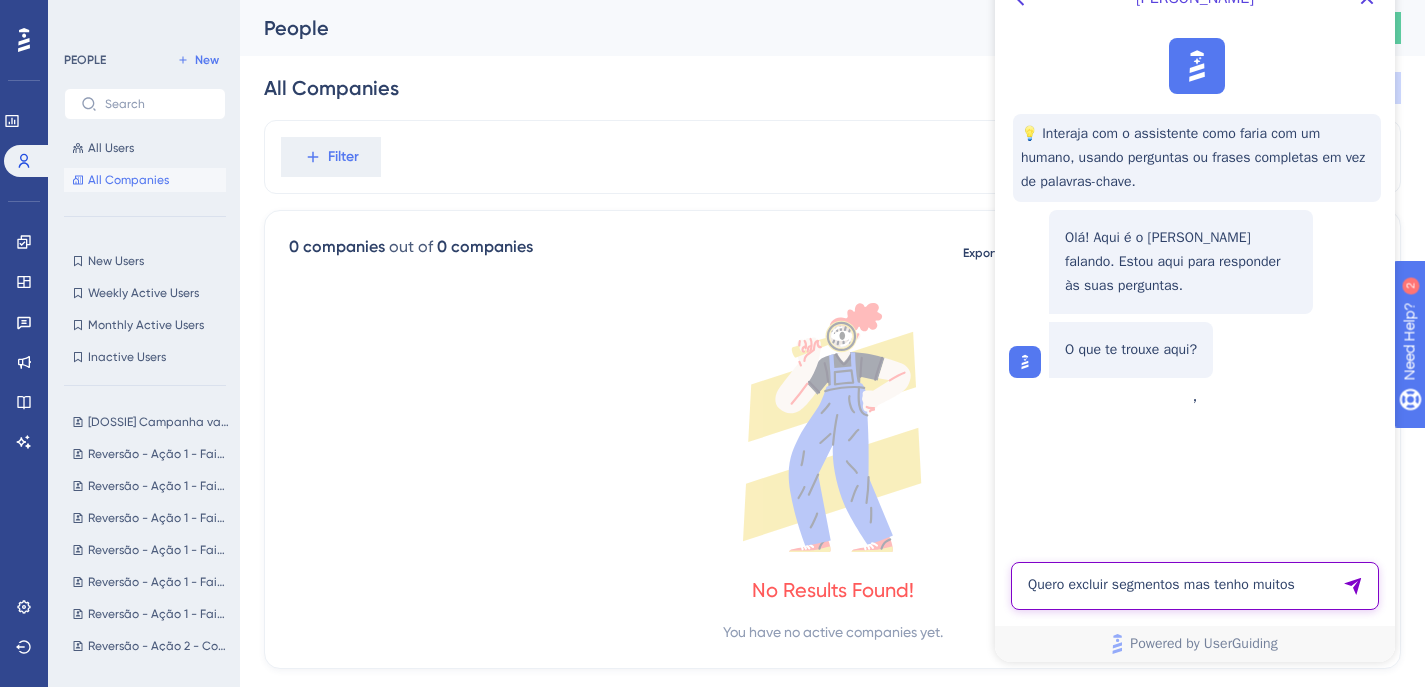type on "Quero excluir segmentos mas tenho muitos" 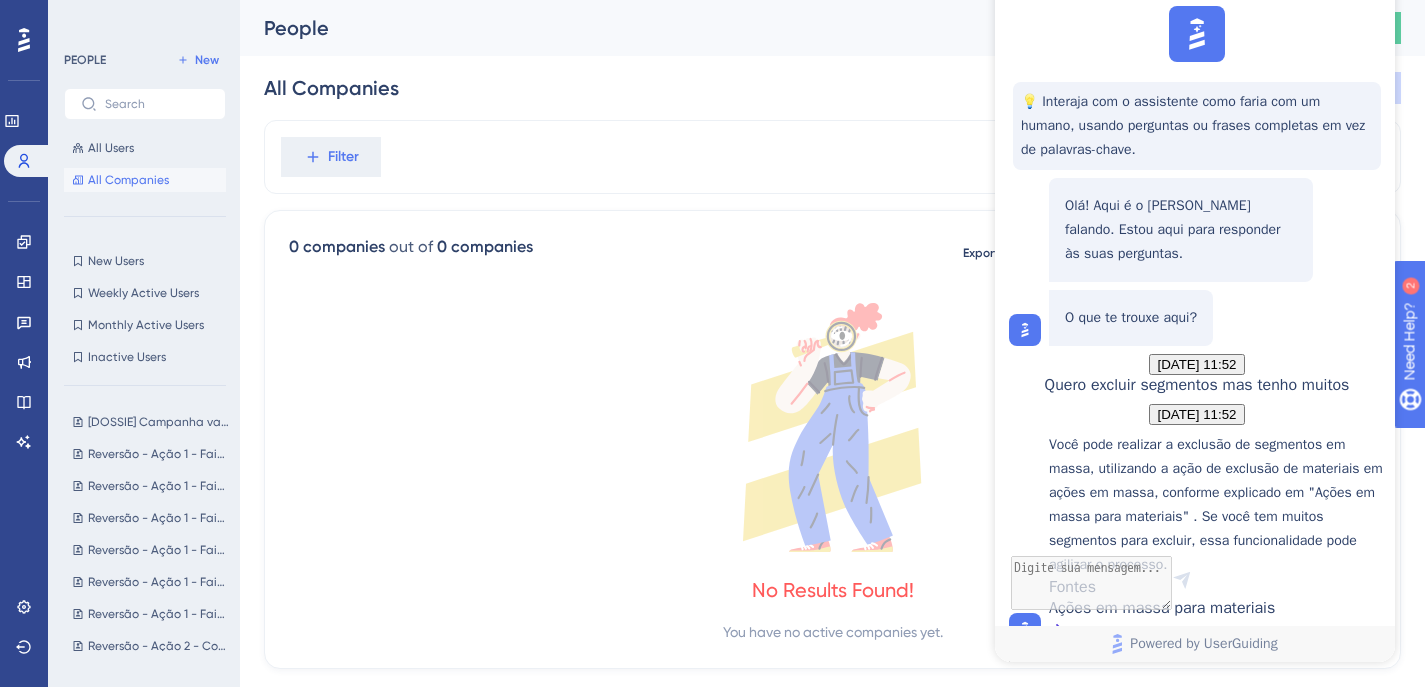 scroll, scrollTop: 338, scrollLeft: 0, axis: vertical 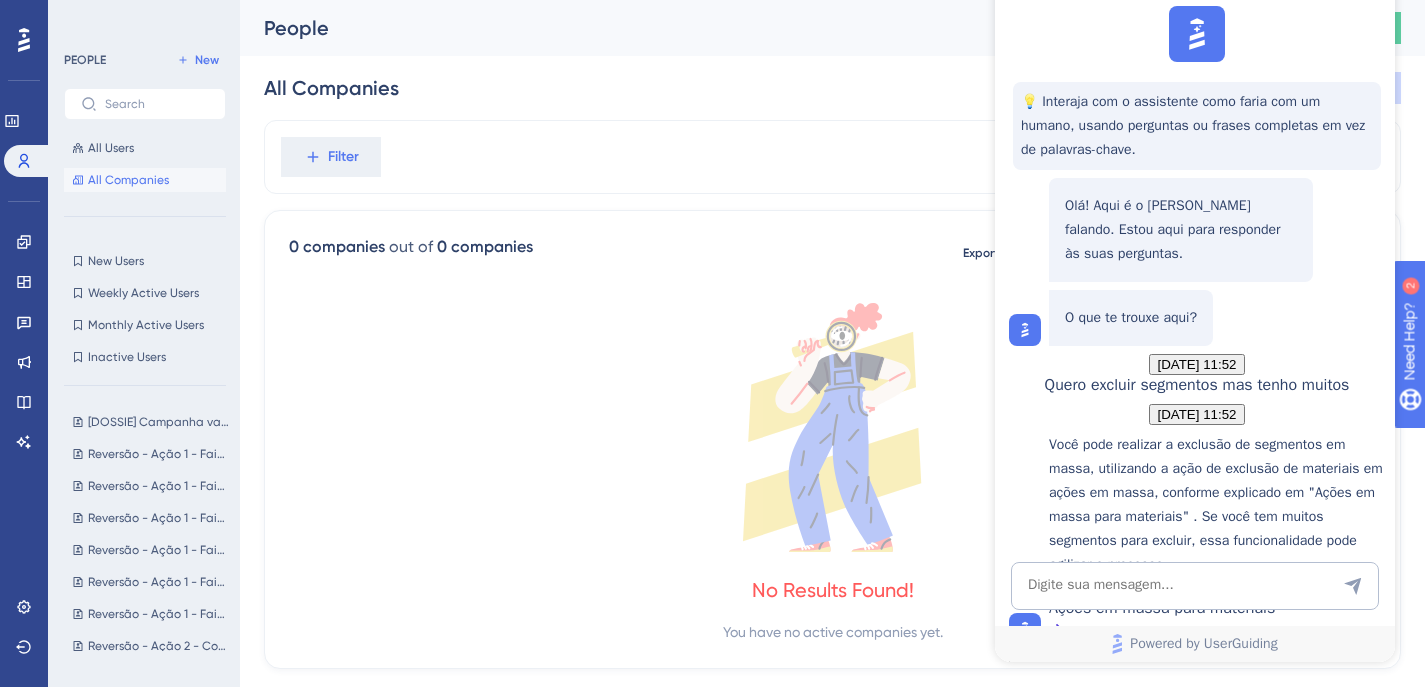 click 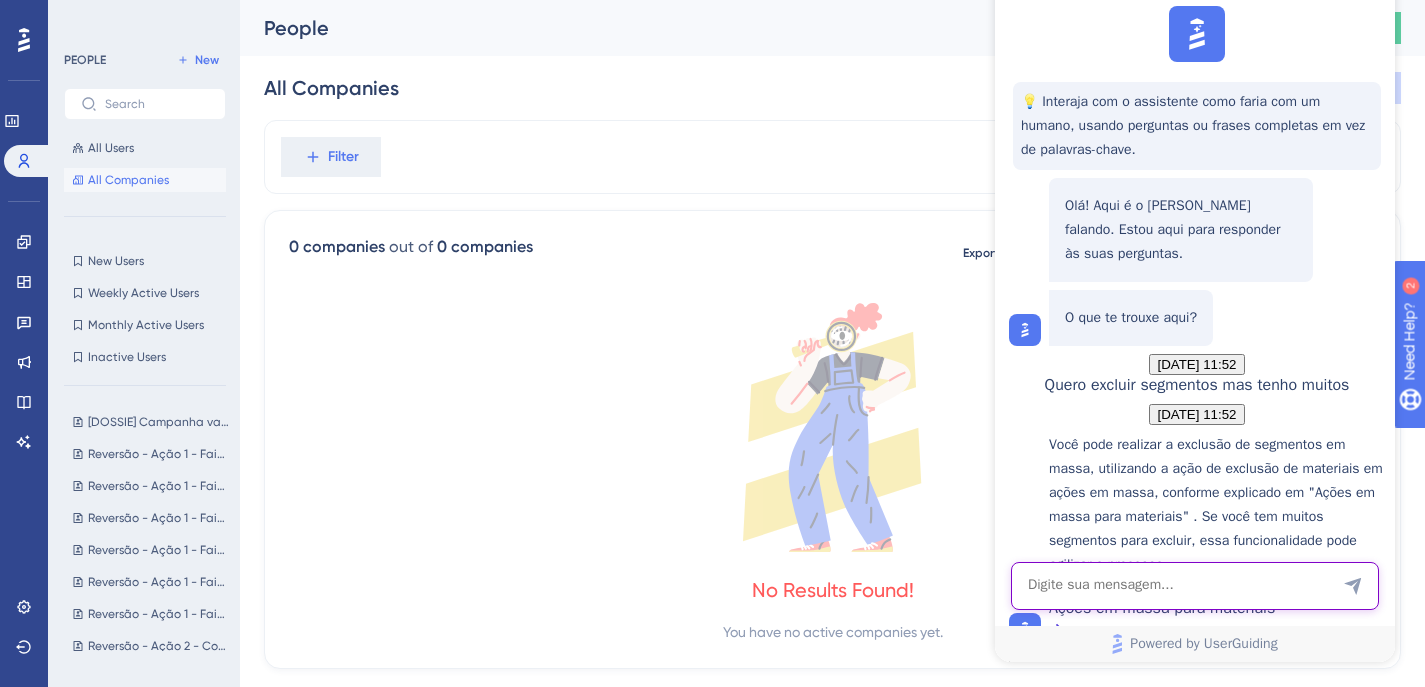 click at bounding box center (1195, 586) 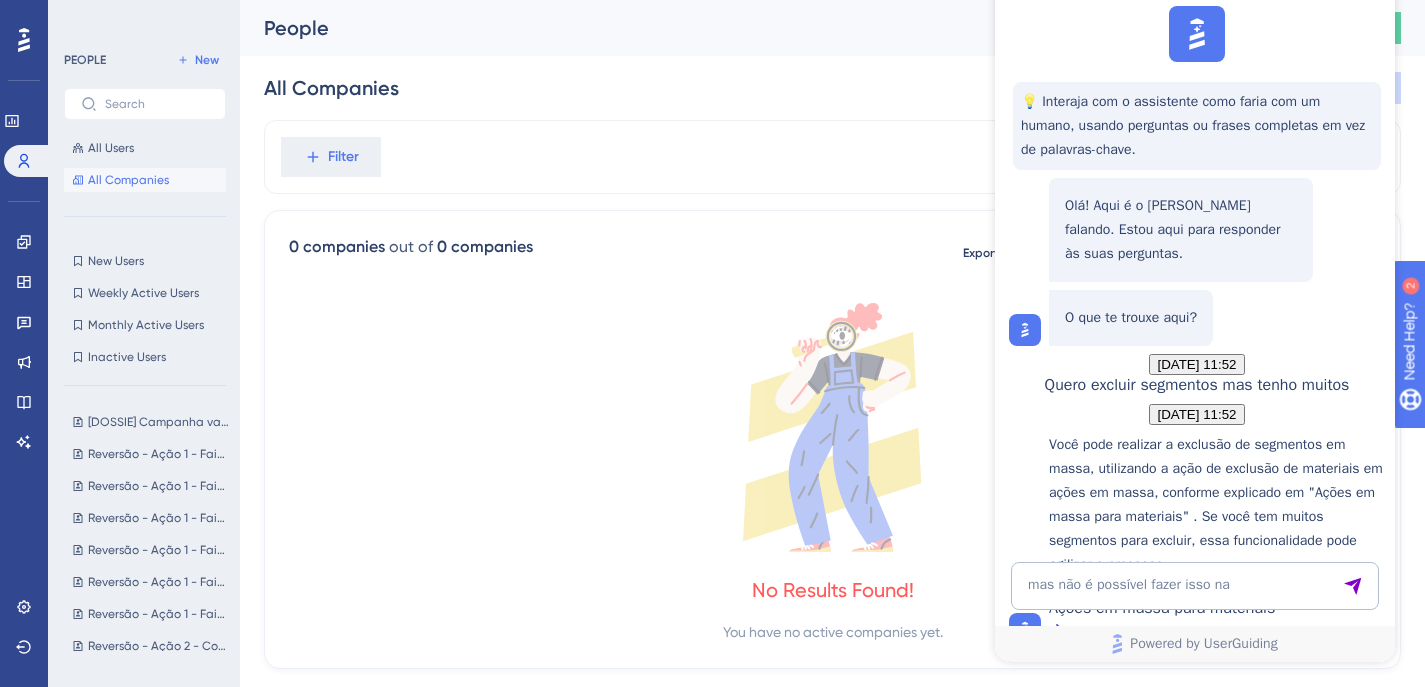 click on "All Users All Companies" at bounding box center [145, 164] 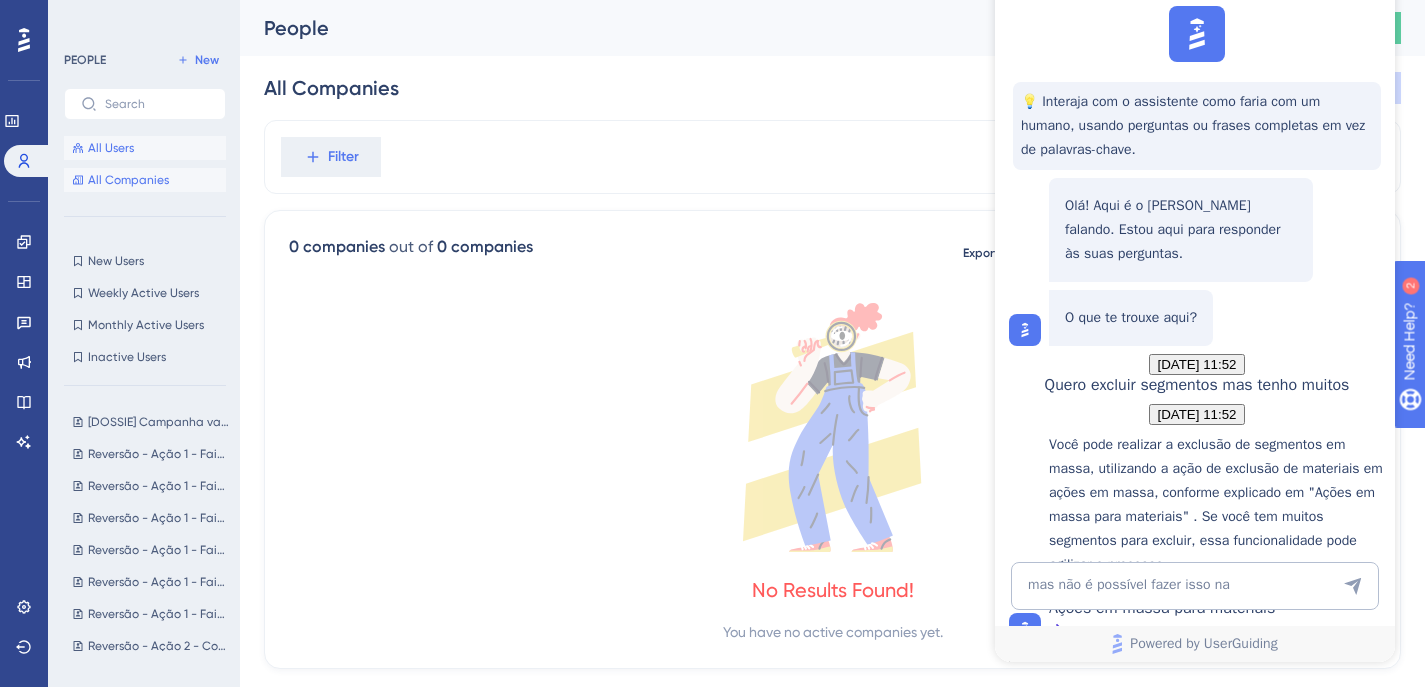click on "All Users" at bounding box center (111, 148) 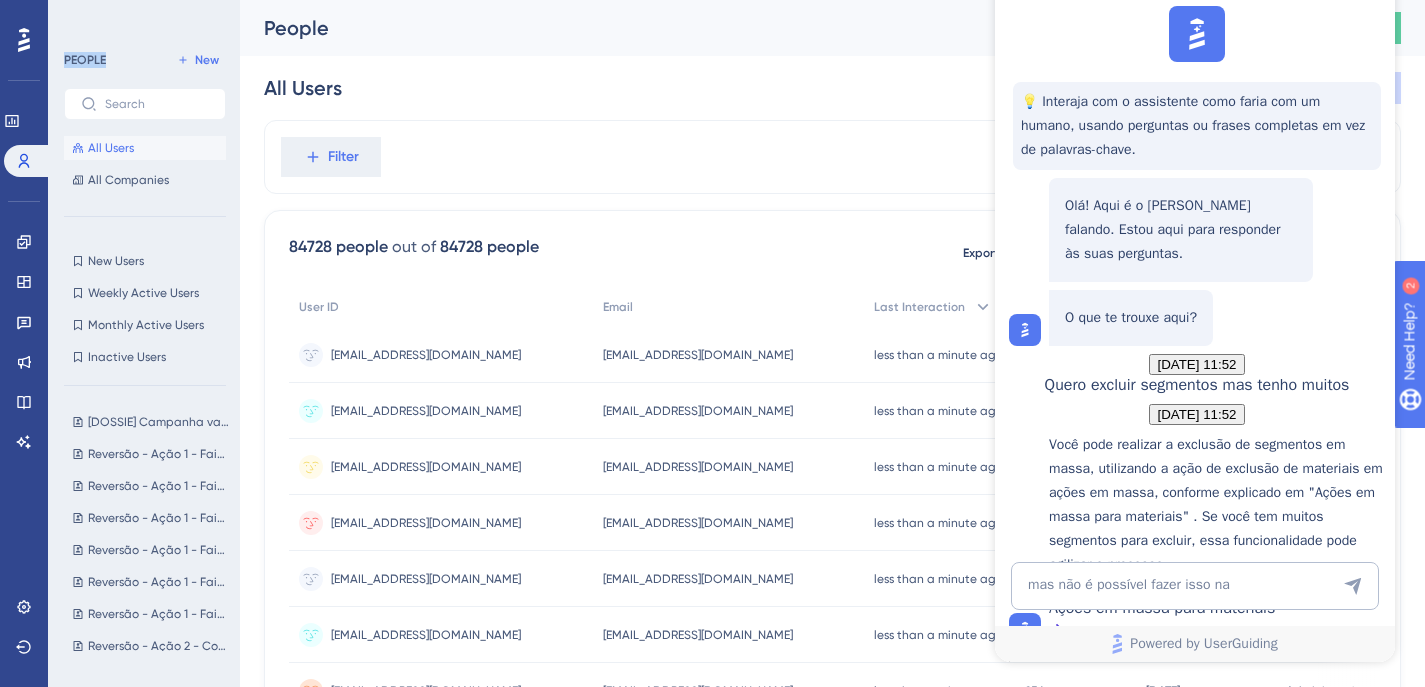 drag, startPoint x: 104, startPoint y: 59, endPoint x: 60, endPoint y: 61, distance: 44.04543 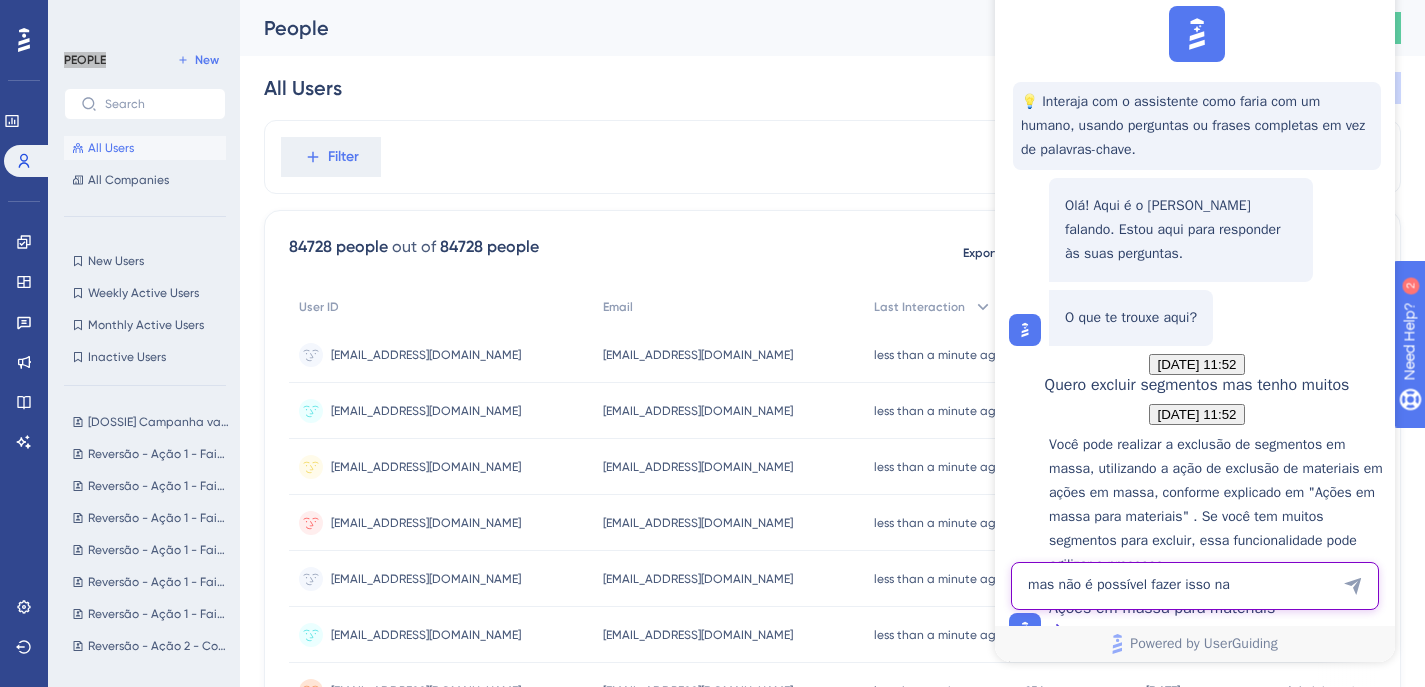 click on "mas não é possível fazer isso na" at bounding box center [1195, 586] 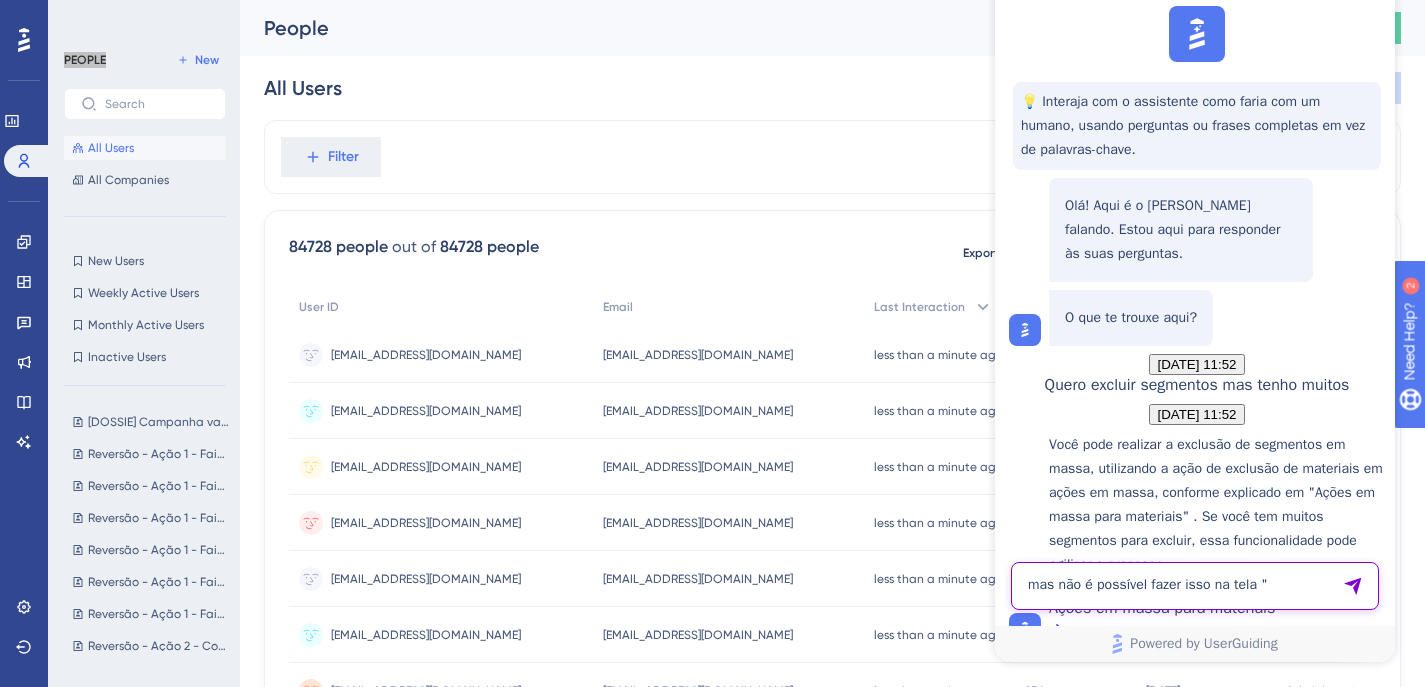 paste on "PEOPLE" 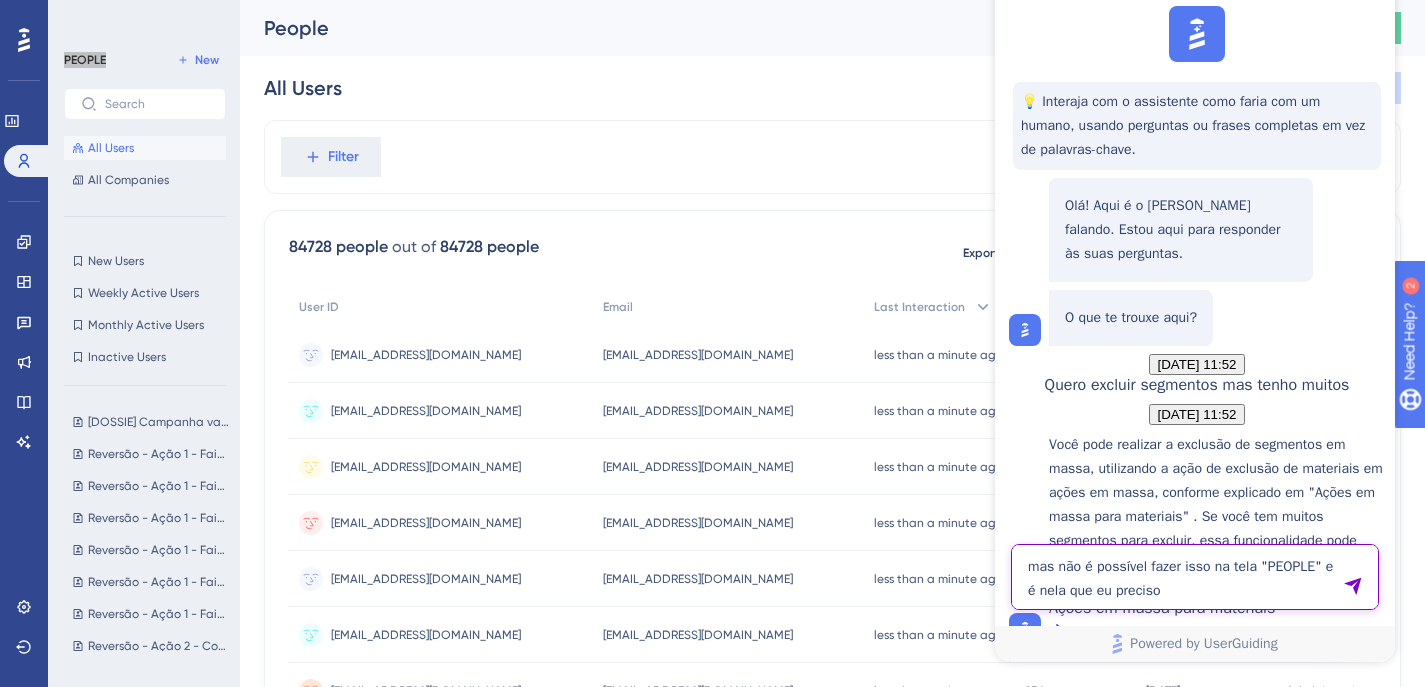 type on "mas não é possível fazer isso na tela "PEOPLE" e é nela que eu preciso" 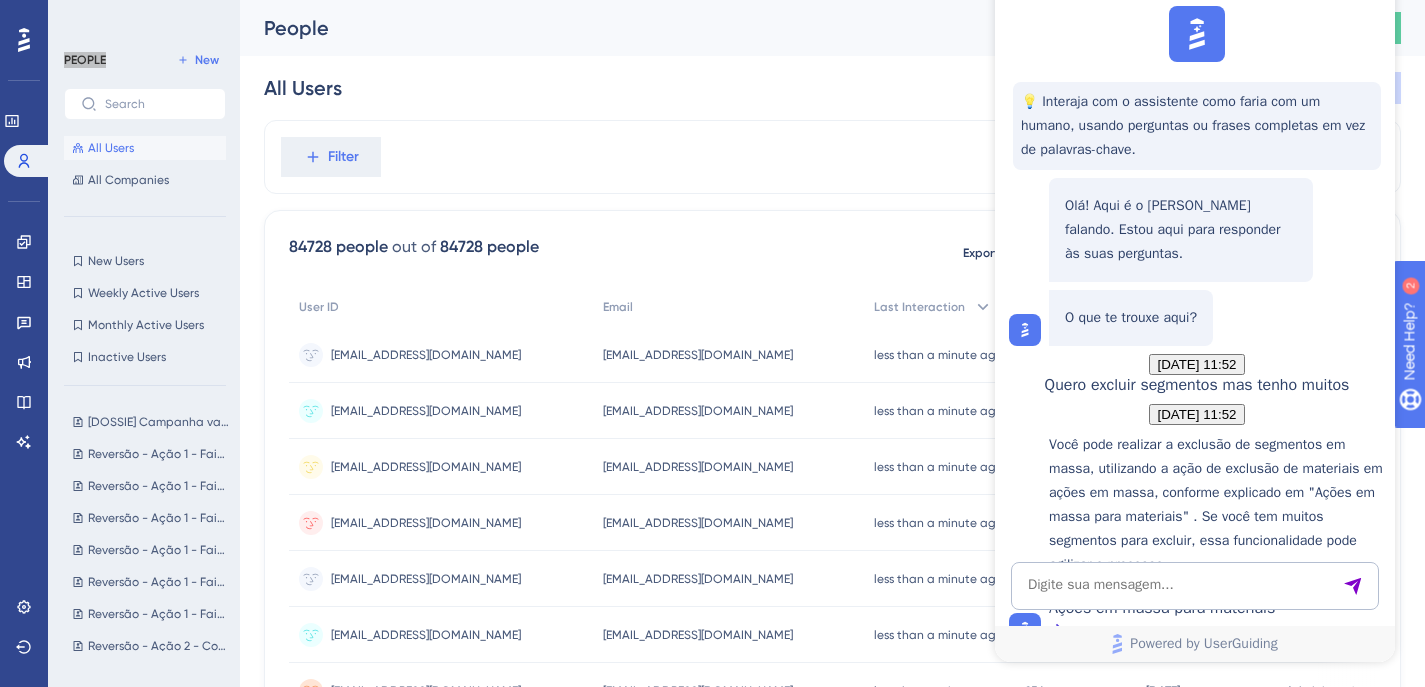 scroll, scrollTop: 868, scrollLeft: 0, axis: vertical 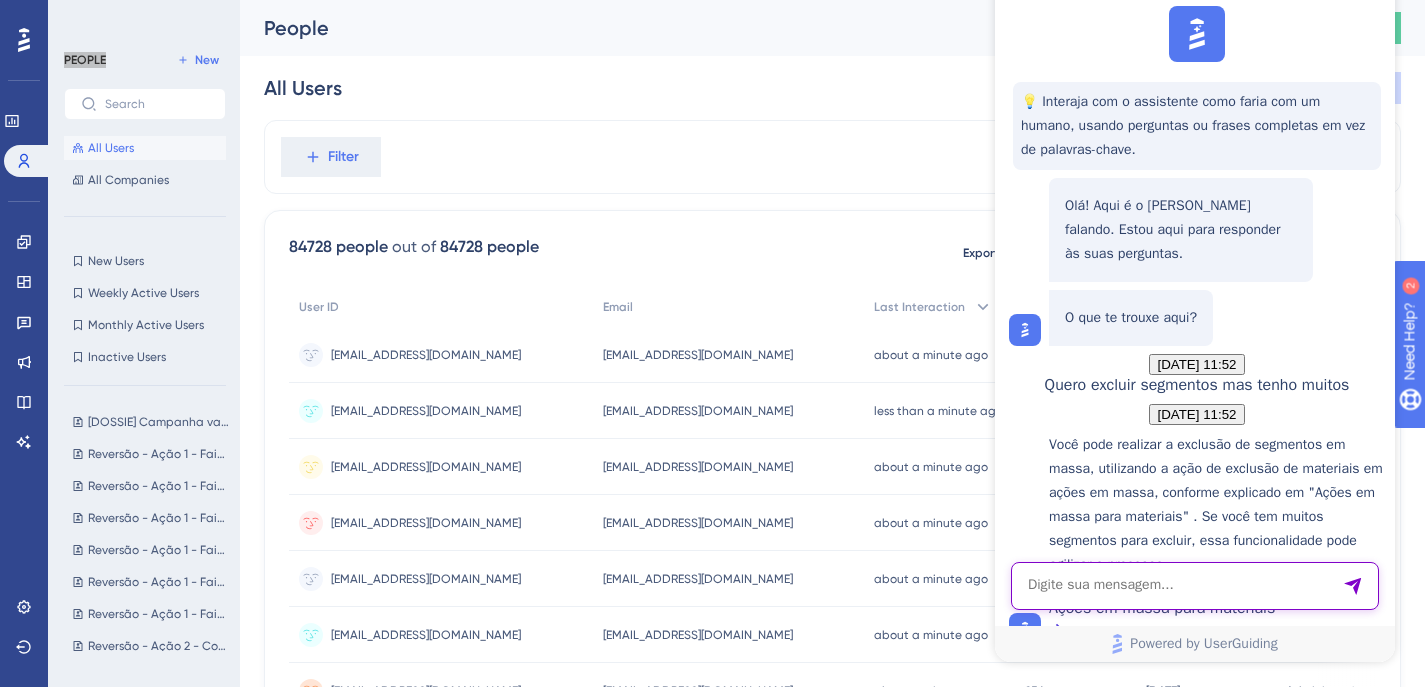 click at bounding box center [1195, 586] 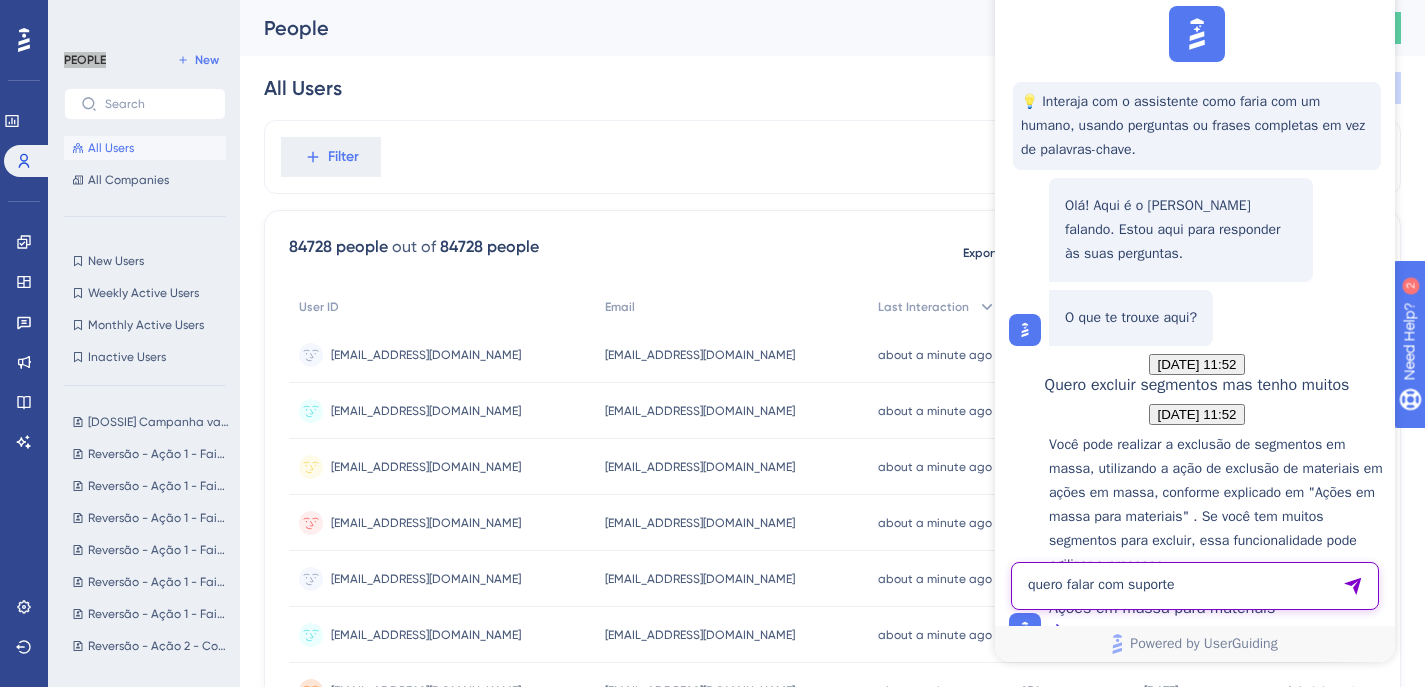 type on "quero falar com suporte" 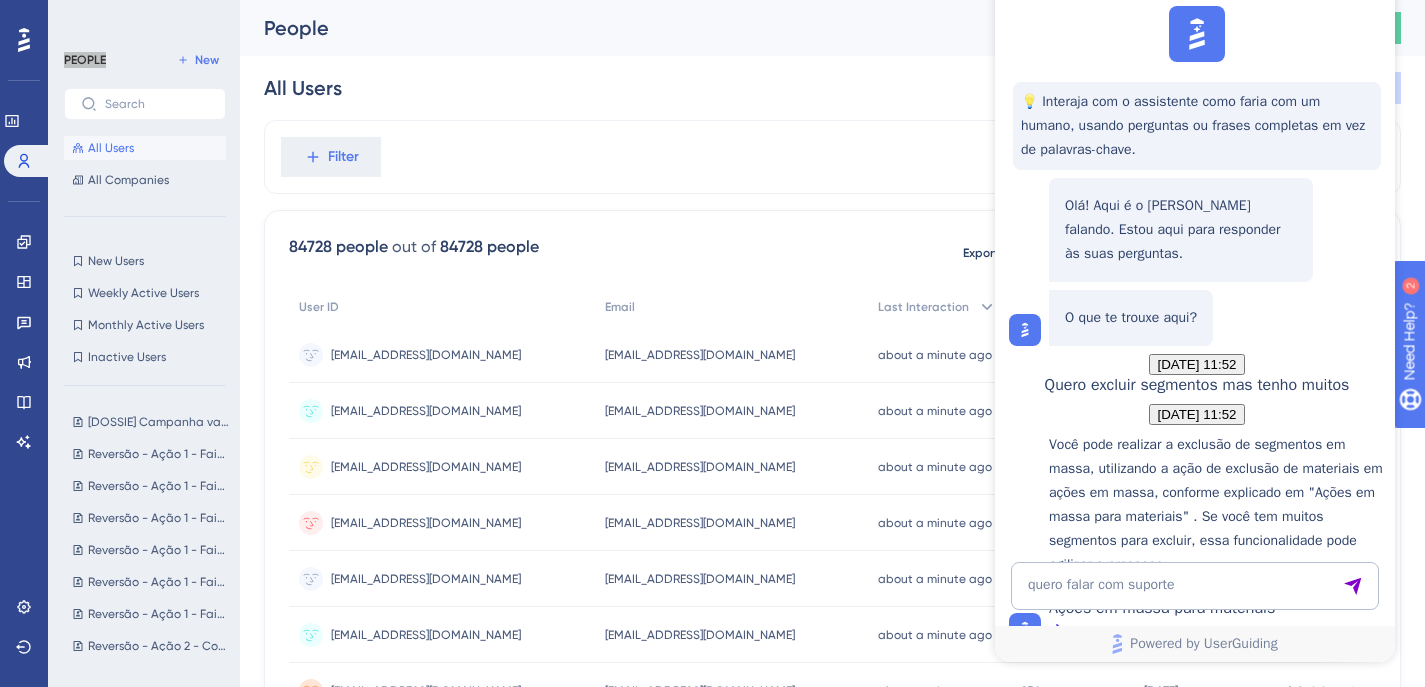 type 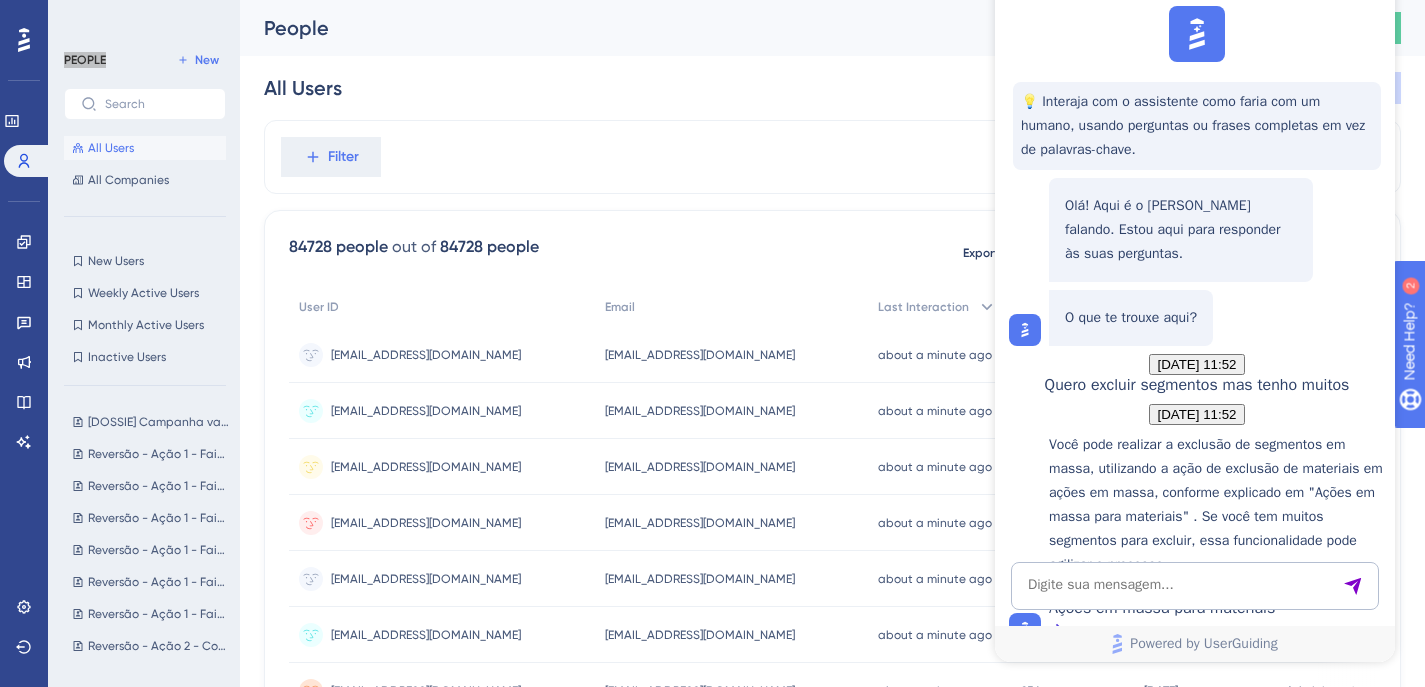 scroll, scrollTop: 1190, scrollLeft: 0, axis: vertical 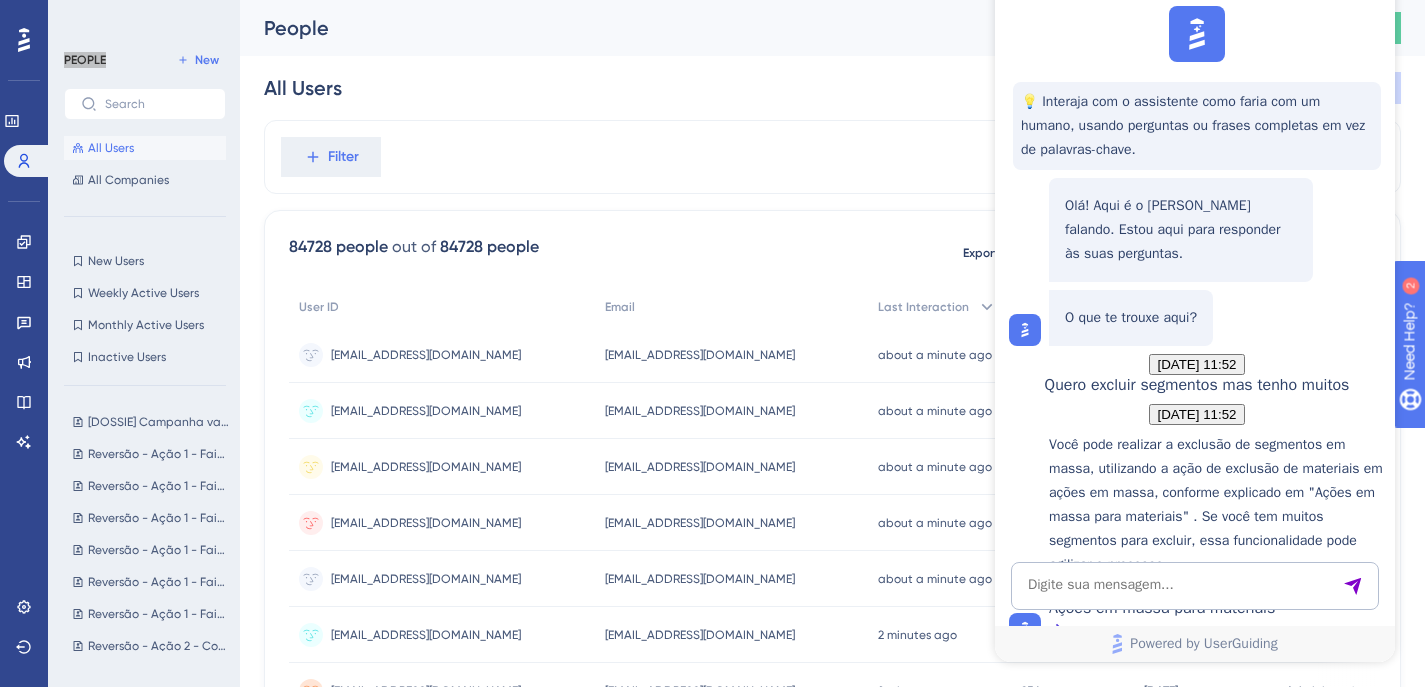 click on "Fale com uma pessoa" at bounding box center [1180, 1247] 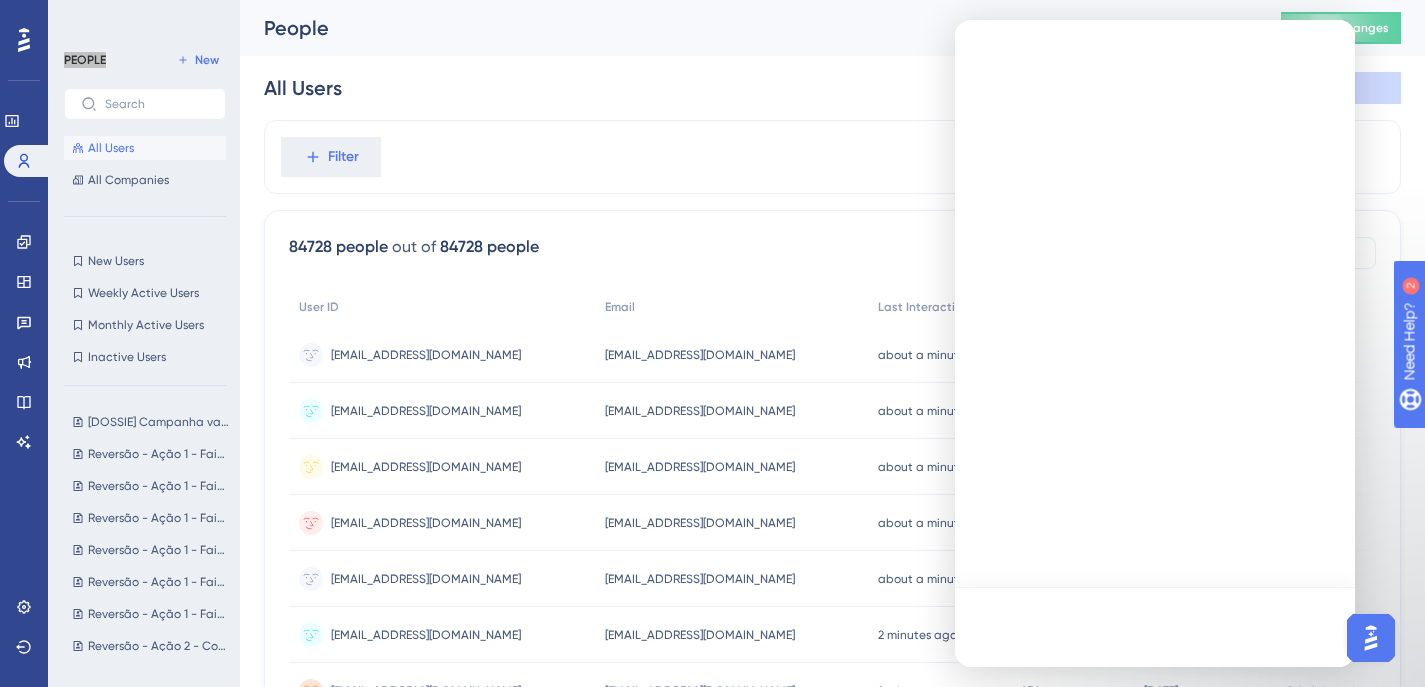 scroll, scrollTop: 0, scrollLeft: 0, axis: both 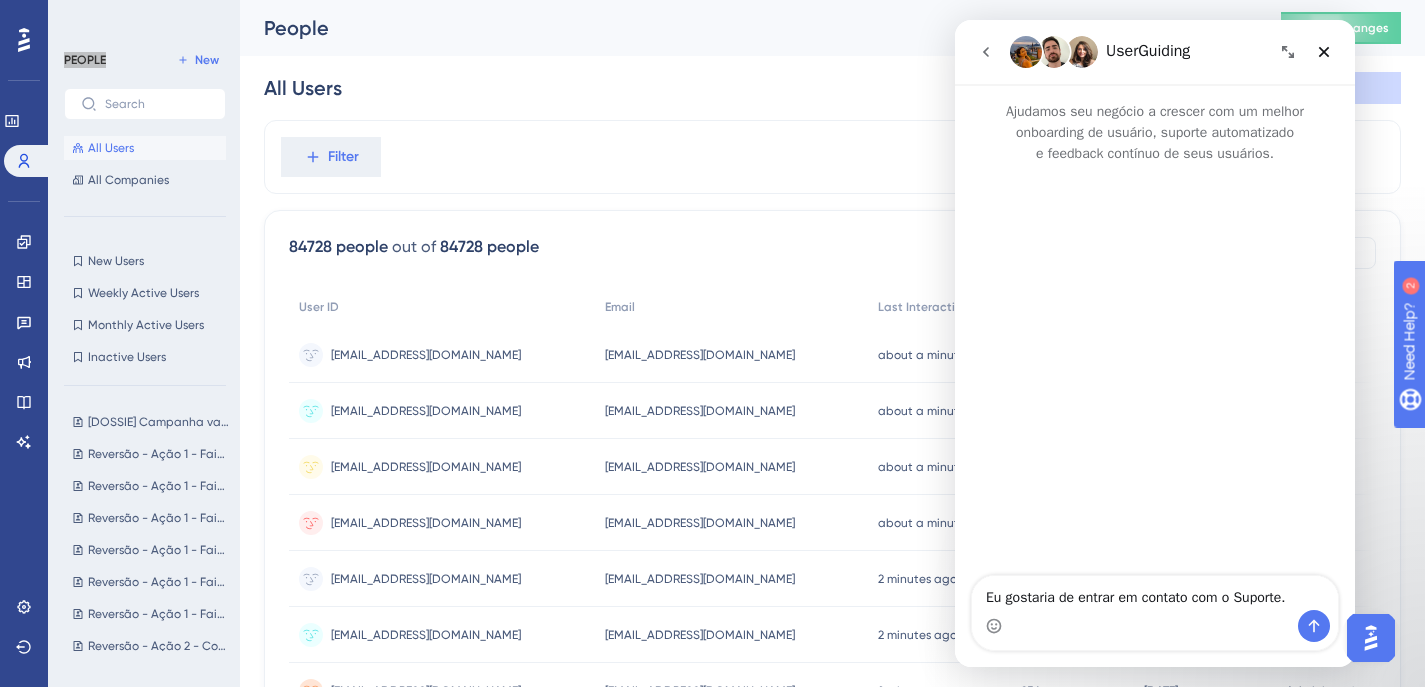 drag, startPoint x: 988, startPoint y: 580, endPoint x: 1322, endPoint y: 575, distance: 334.0374 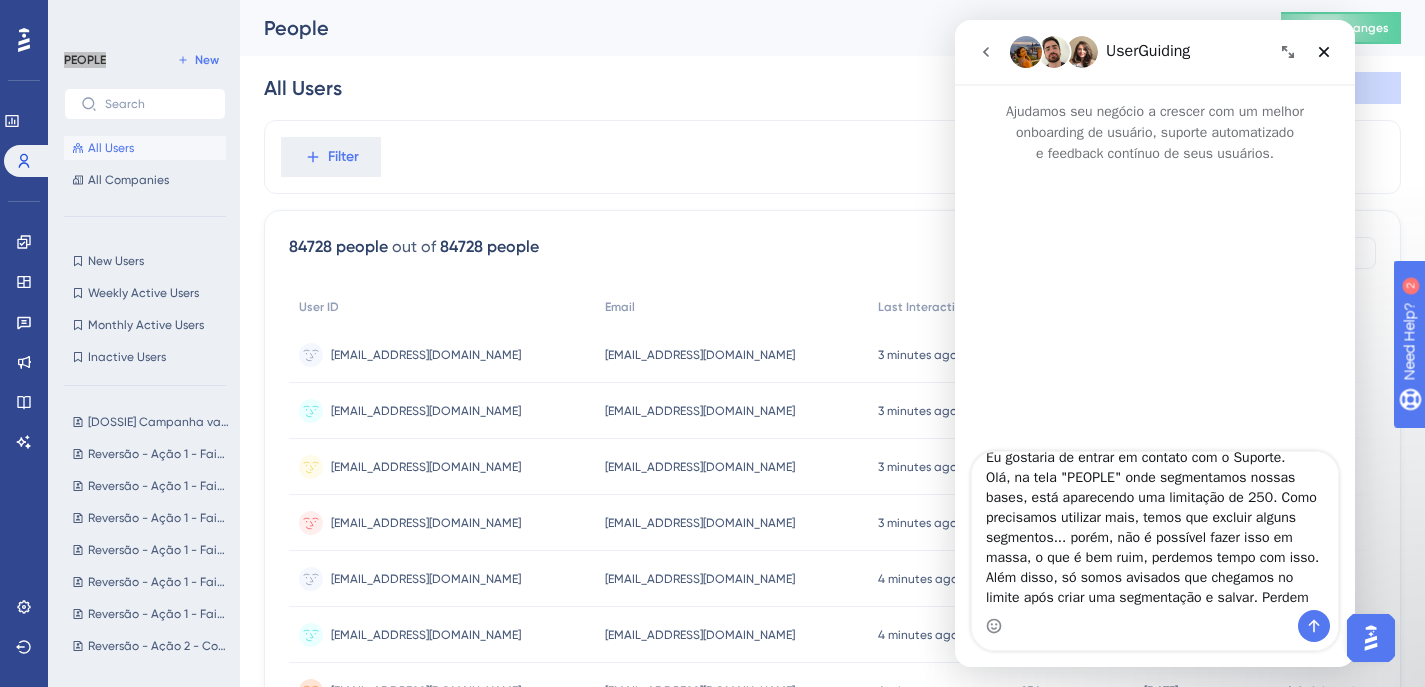 scroll, scrollTop: 52, scrollLeft: 0, axis: vertical 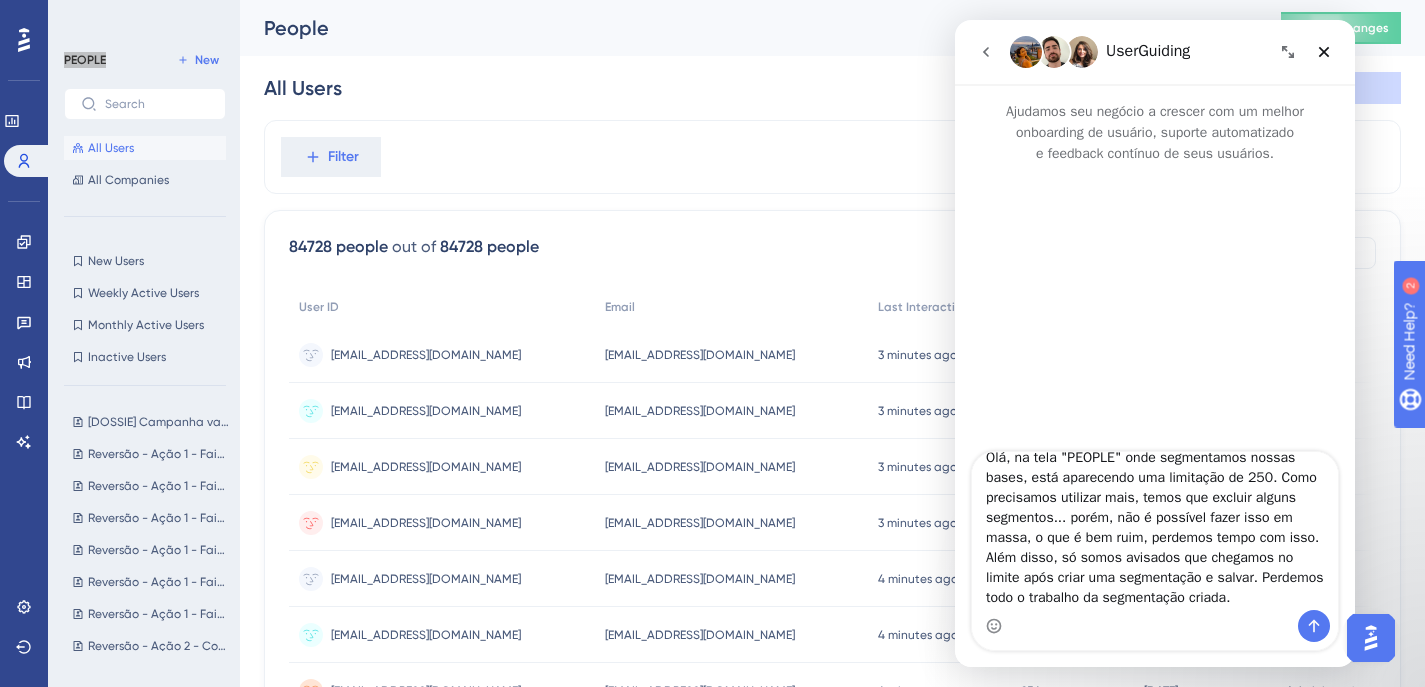 type on "Eu gostaria de entrar em contato com o Suporte.
Olá, na tela "PEOPLE" onde segmentamos nossas bases, está aparecendo uma limitação de 250. Como precisamos utilizar mais, temos que excluir alguns segmentos... porém, não é possível fazer isso em massa, o que é bem ruim, perdemos tempo com isso.
Além disso, só somos avisados que chegamos no limite após criar uma segmentação e salvar. Perdemos todo o trabalho da segmentação criada." 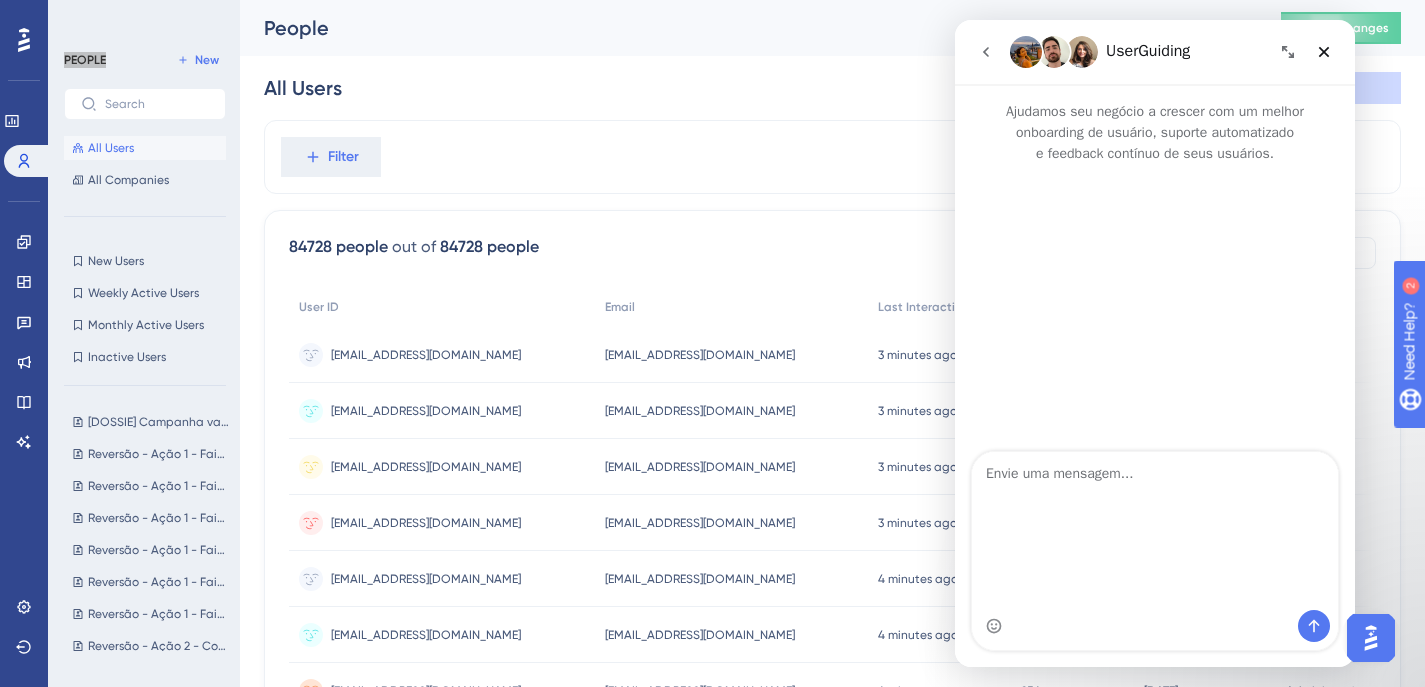 scroll, scrollTop: 0, scrollLeft: 0, axis: both 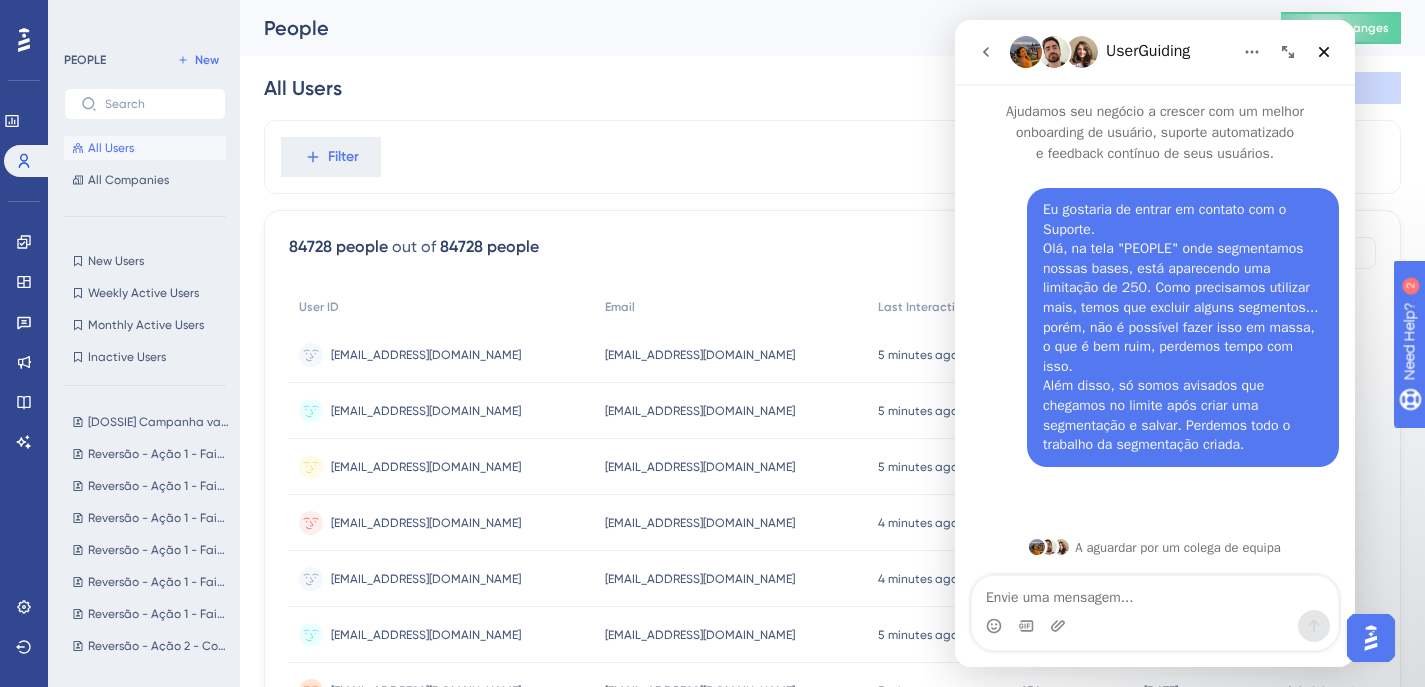 click on "Filter" at bounding box center [832, 157] 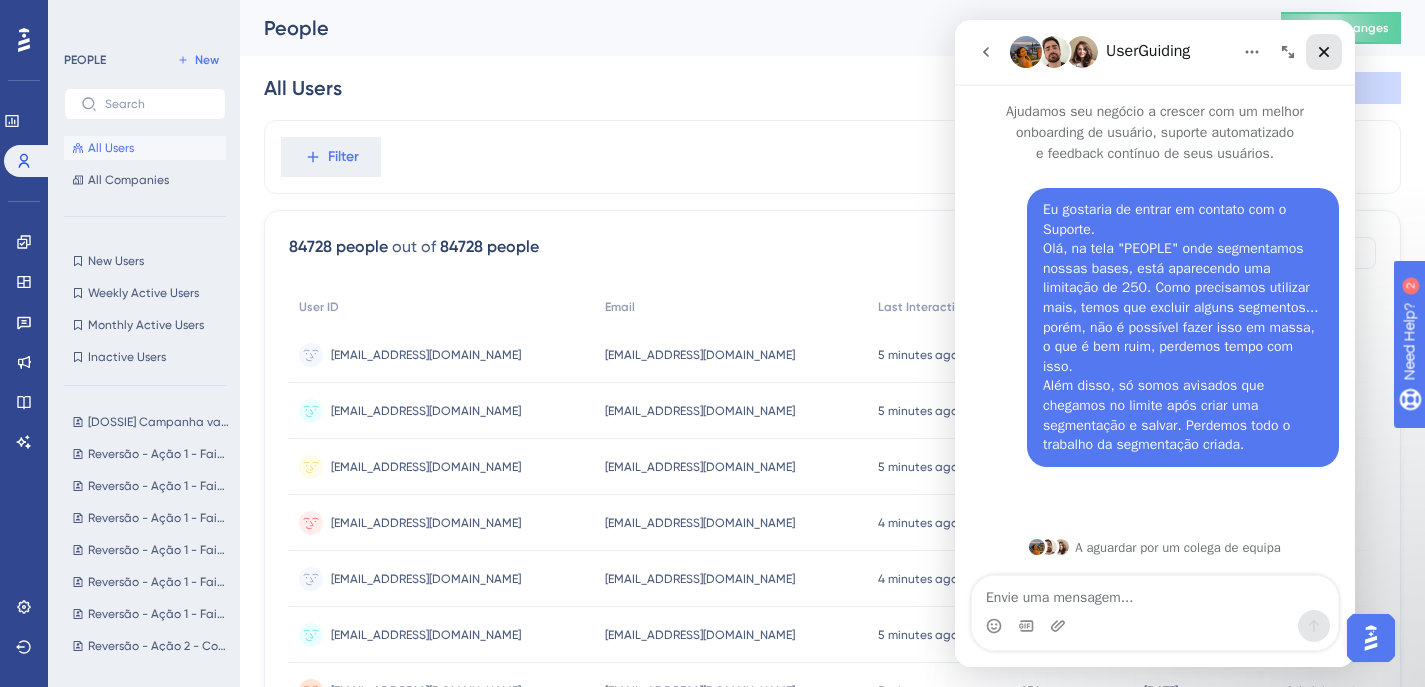 click 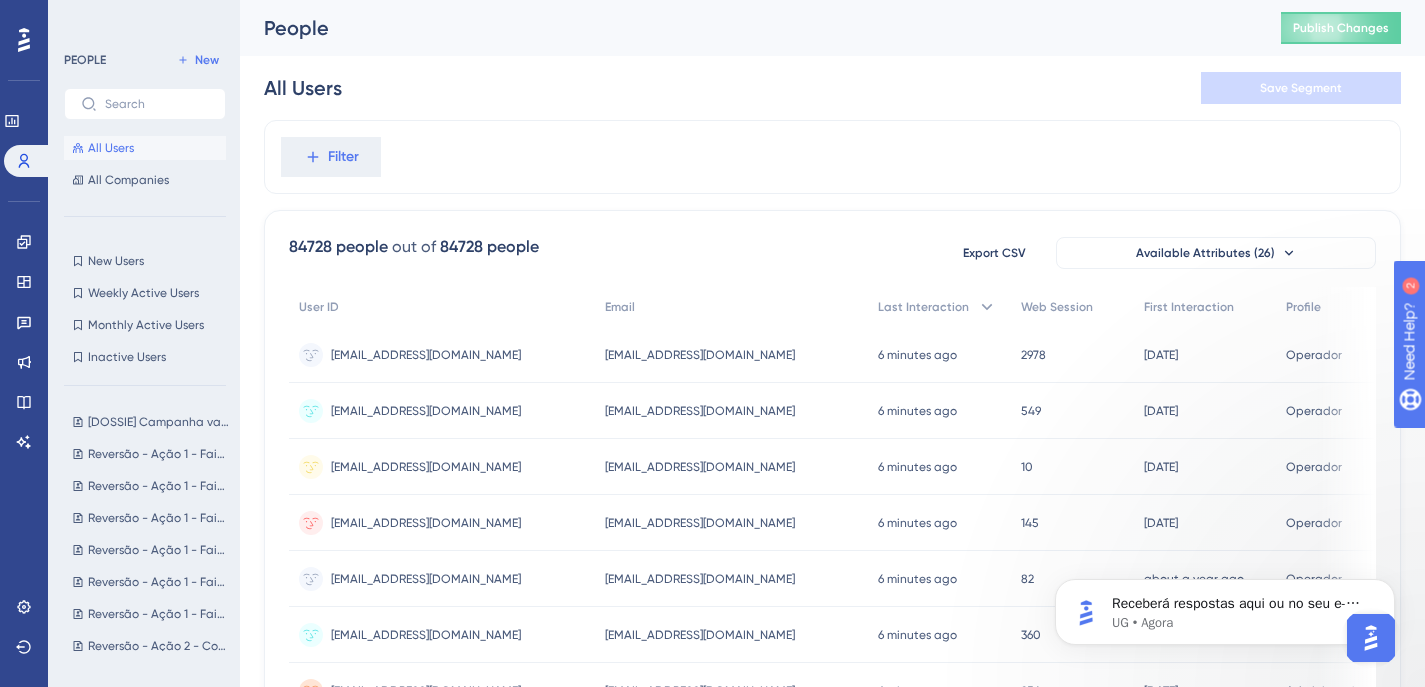 scroll, scrollTop: 0, scrollLeft: 0, axis: both 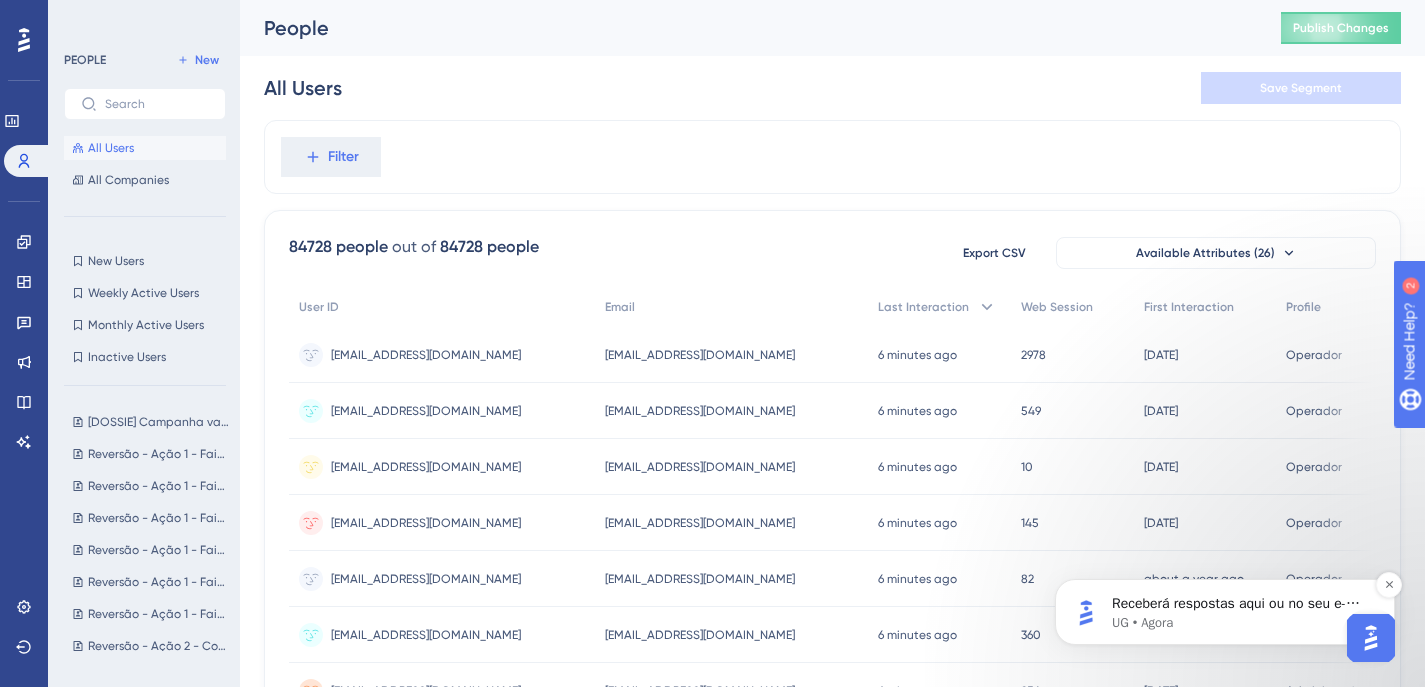 click on "Receberá respostas aqui ou no seu e-mail: ✉️ [EMAIL_ADDRESS][DOMAIN_NAME] O nosso tempo de resposta habitual 🕒 Alguns minutos" at bounding box center (1241, 604) 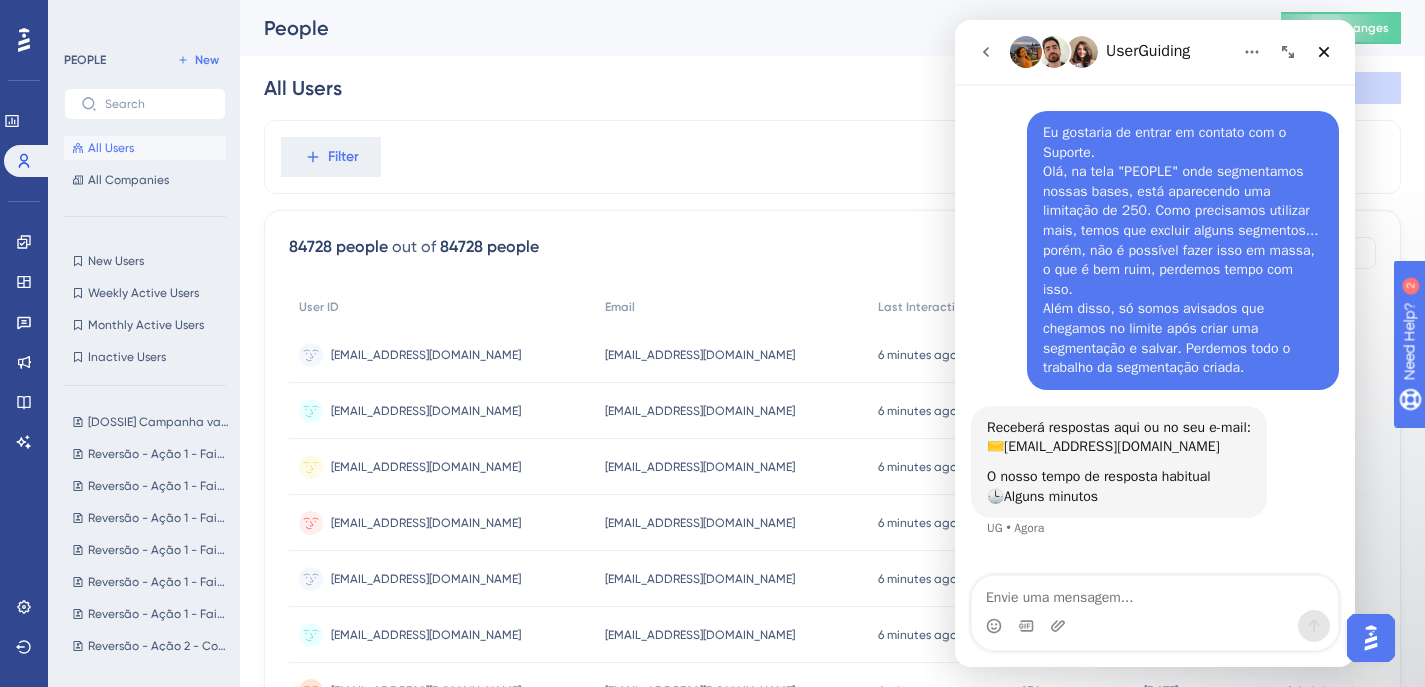 scroll, scrollTop: 117, scrollLeft: 0, axis: vertical 